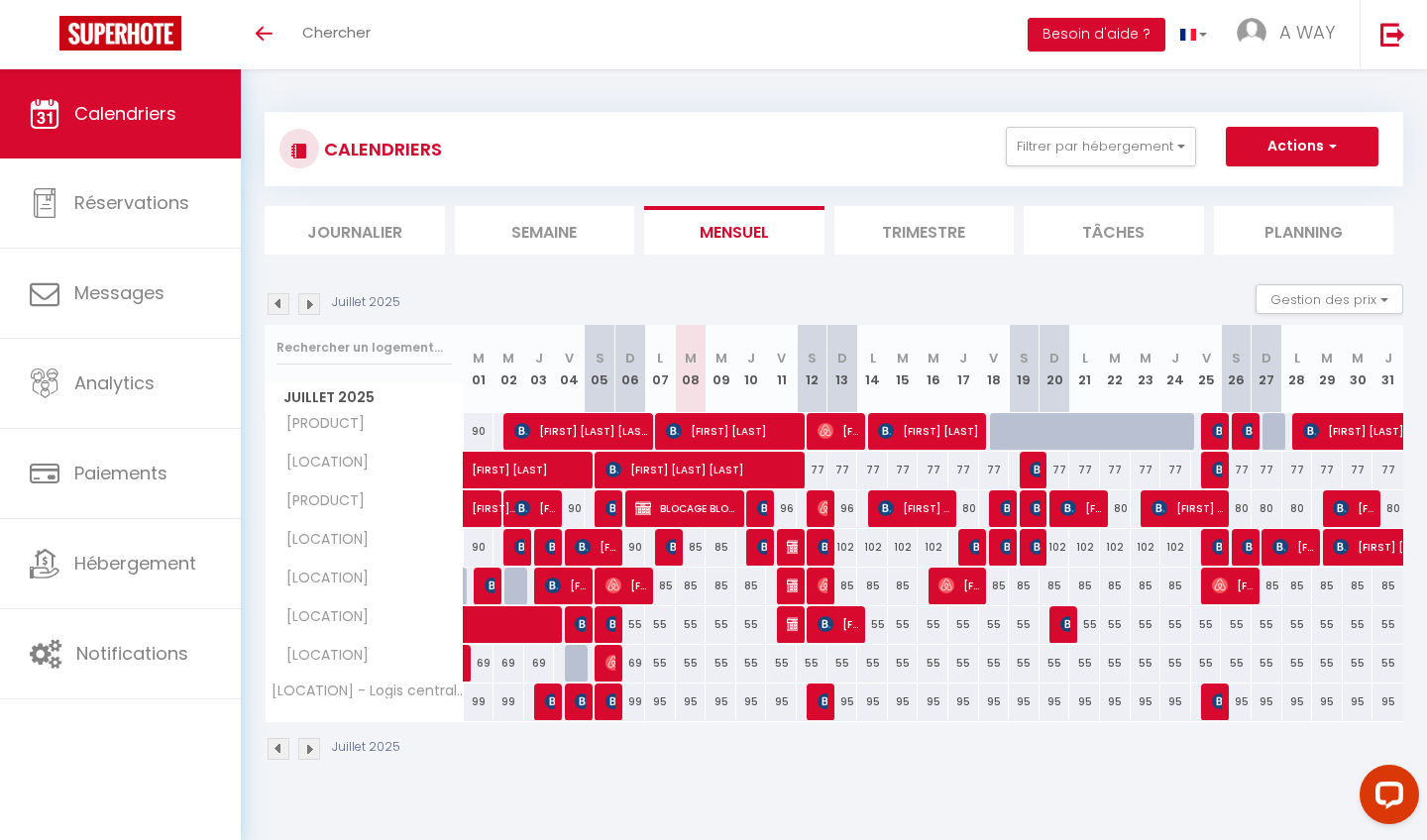 scroll, scrollTop: 0, scrollLeft: 0, axis: both 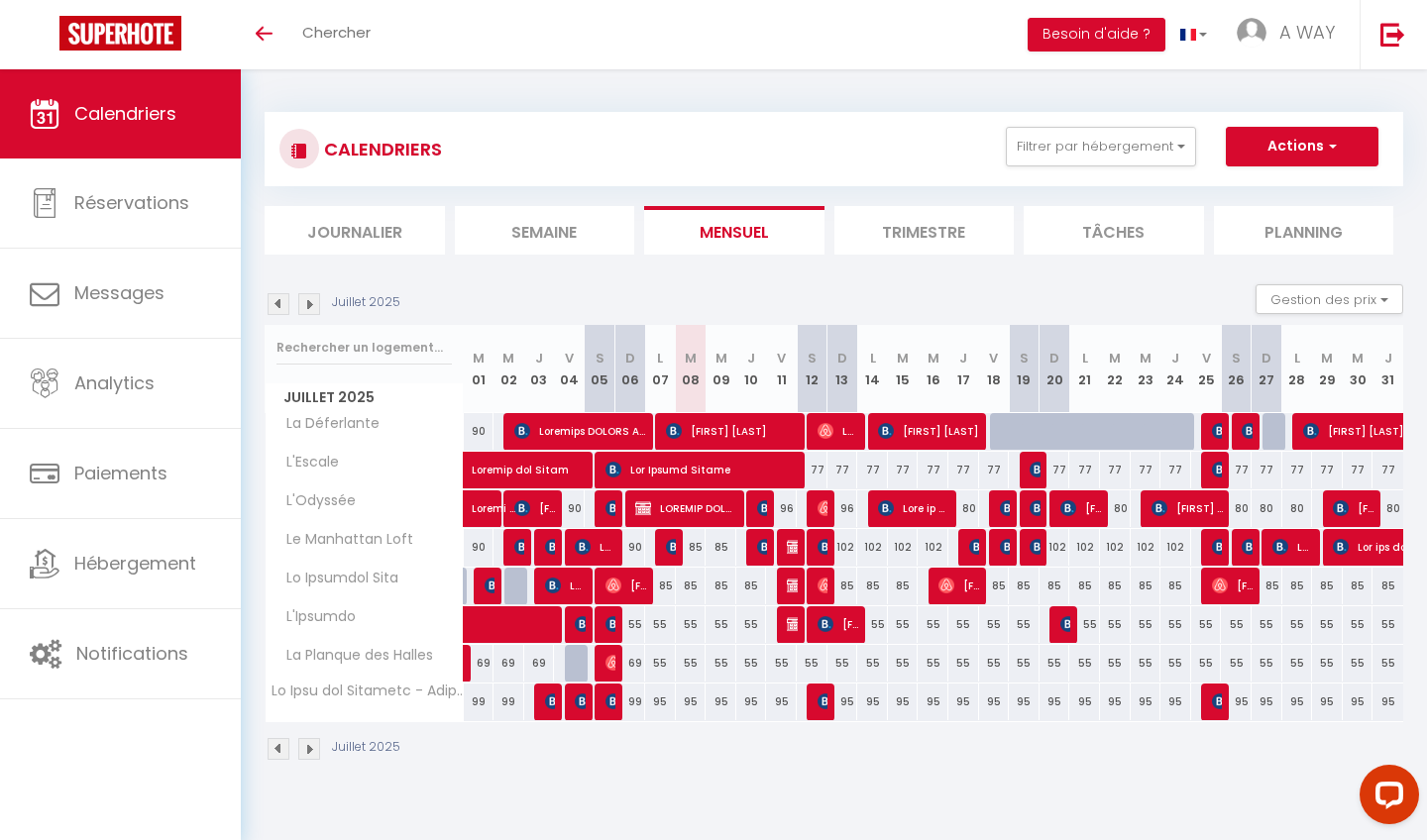 click at bounding box center (1005, 432) 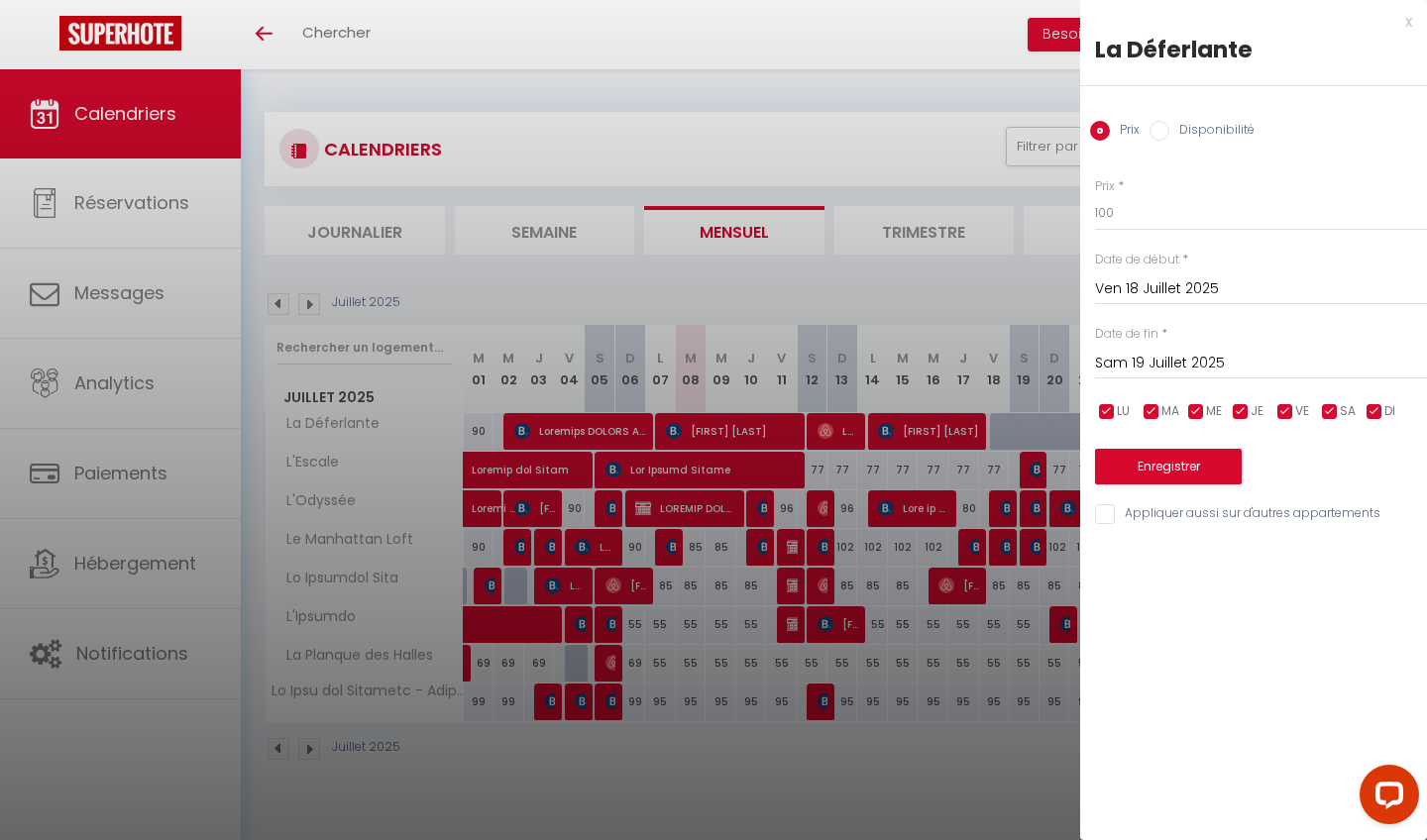 click on "Disponibilité" at bounding box center (1159, 131) 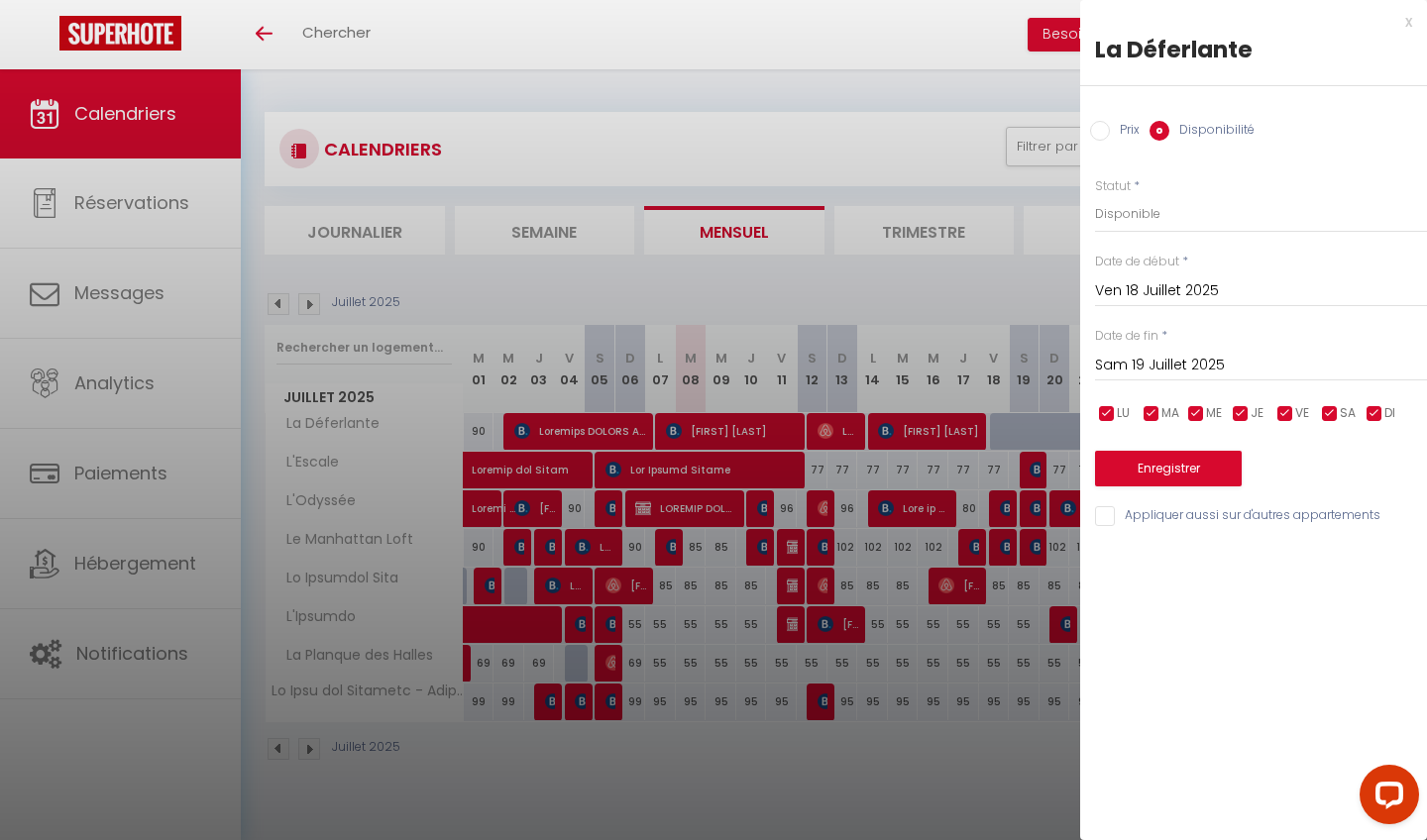 click on "Sam 19 Juillet 2025" at bounding box center [1261, 366] 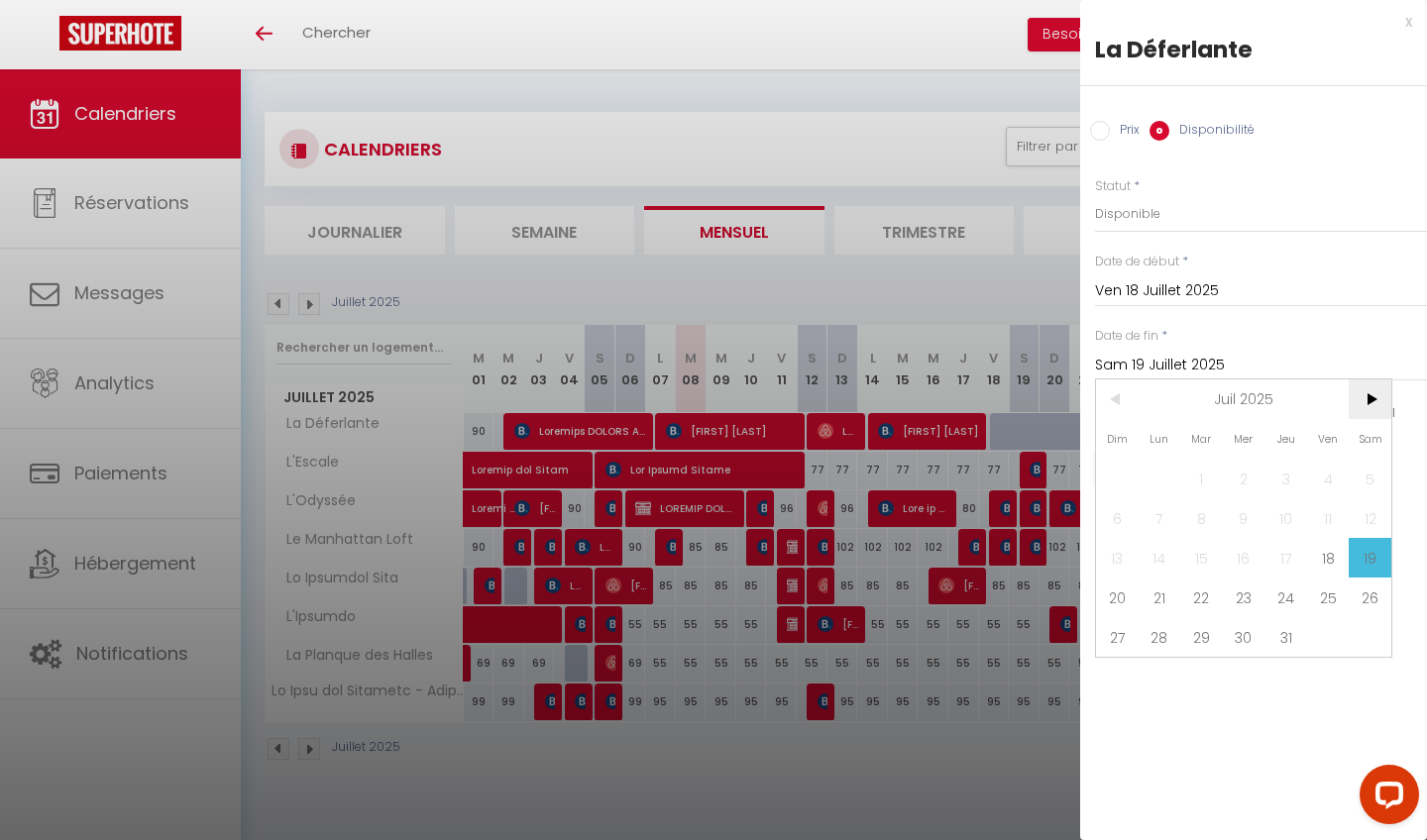 click on ">" at bounding box center (0, 0) 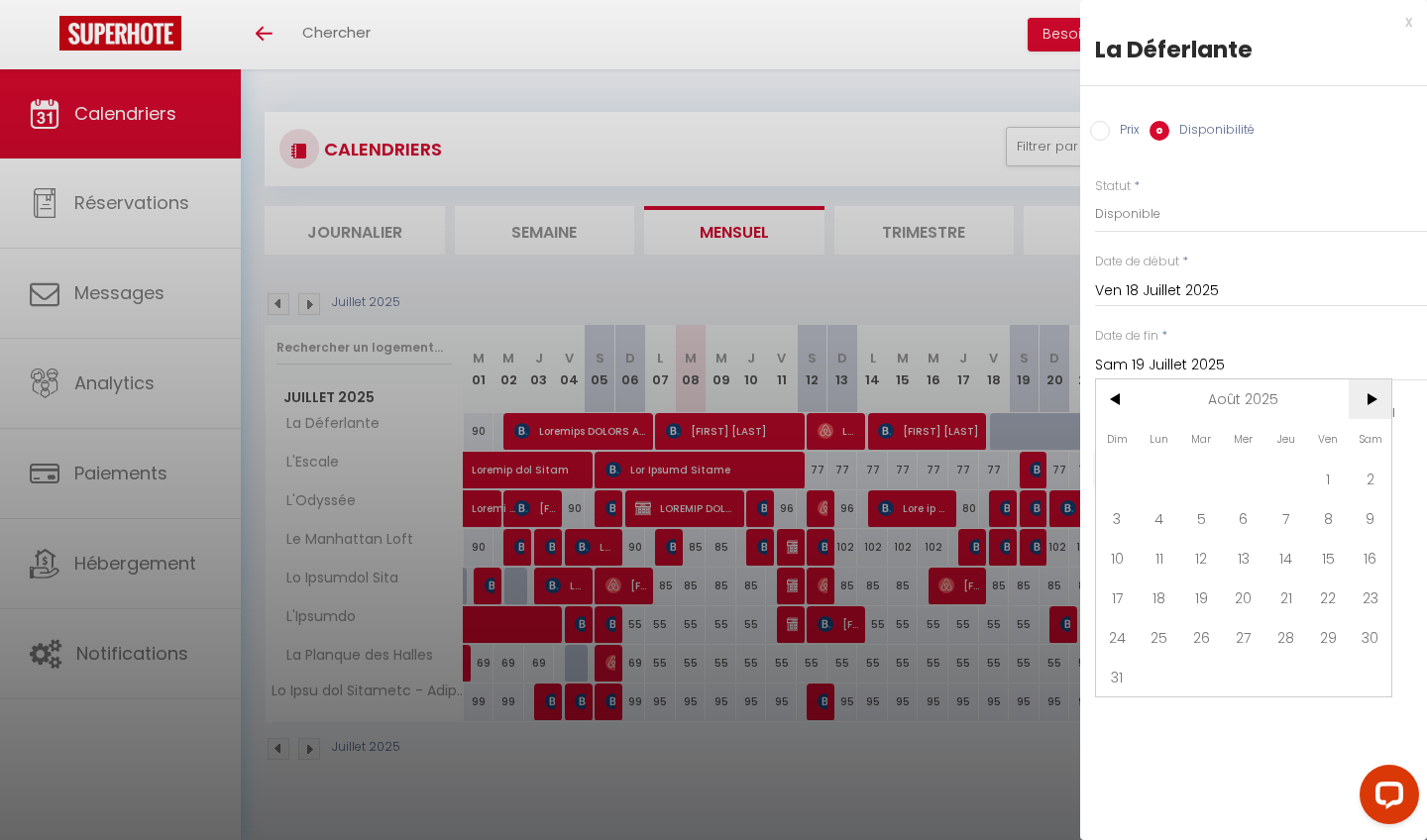 click on ">" at bounding box center (0, 0) 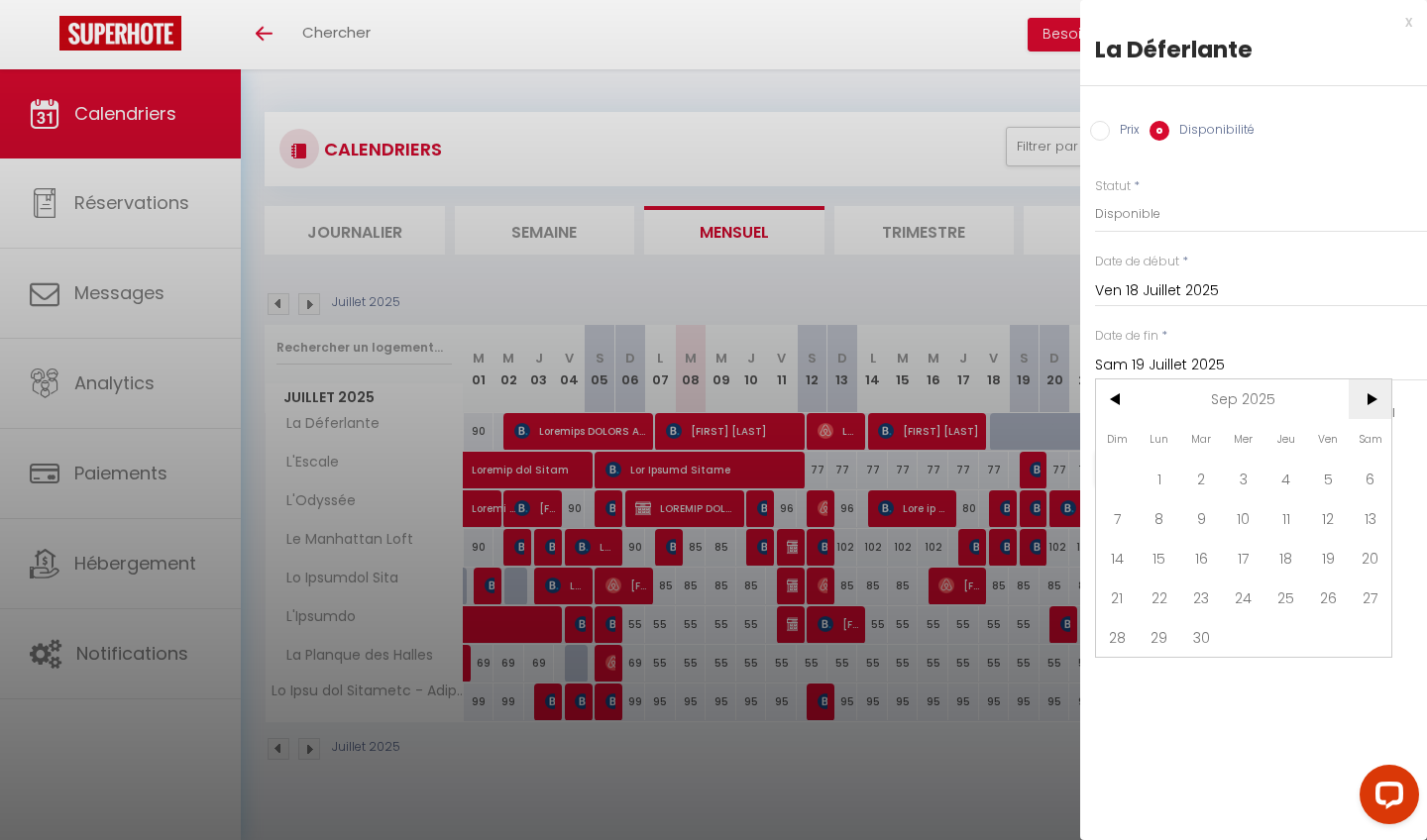 click on ">" at bounding box center (0, 0) 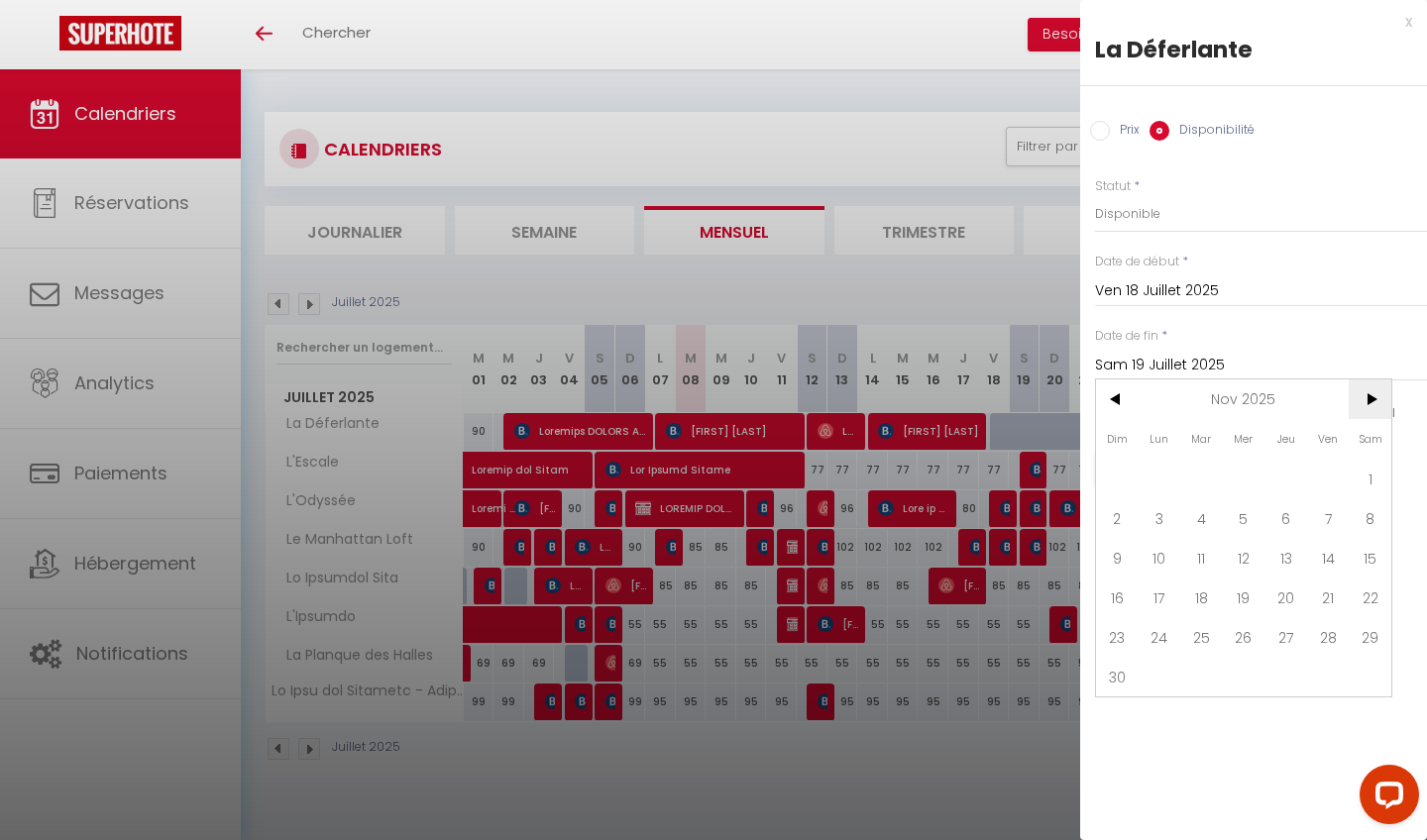click on ">" at bounding box center [0, 0] 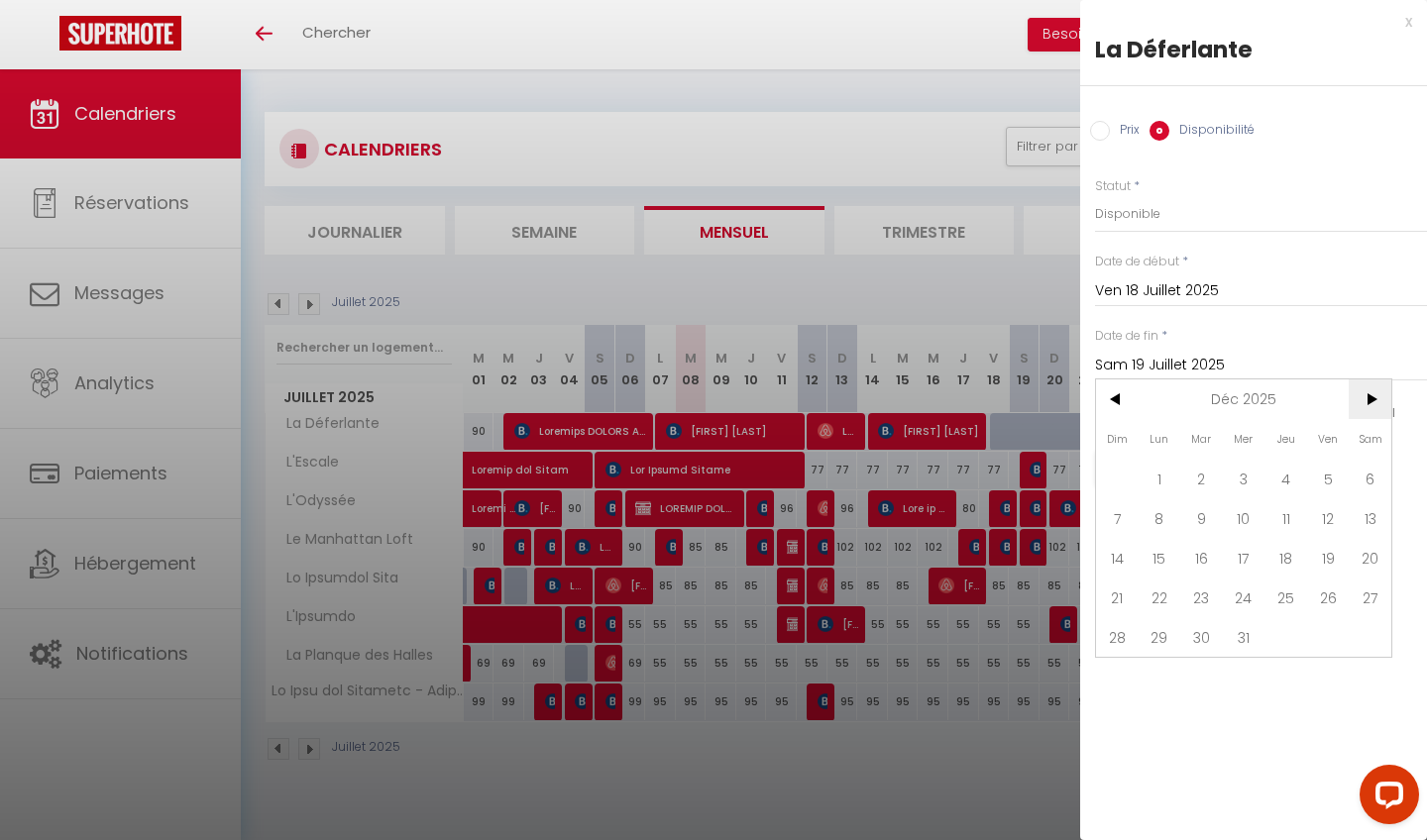 click on ">" at bounding box center (0, 0) 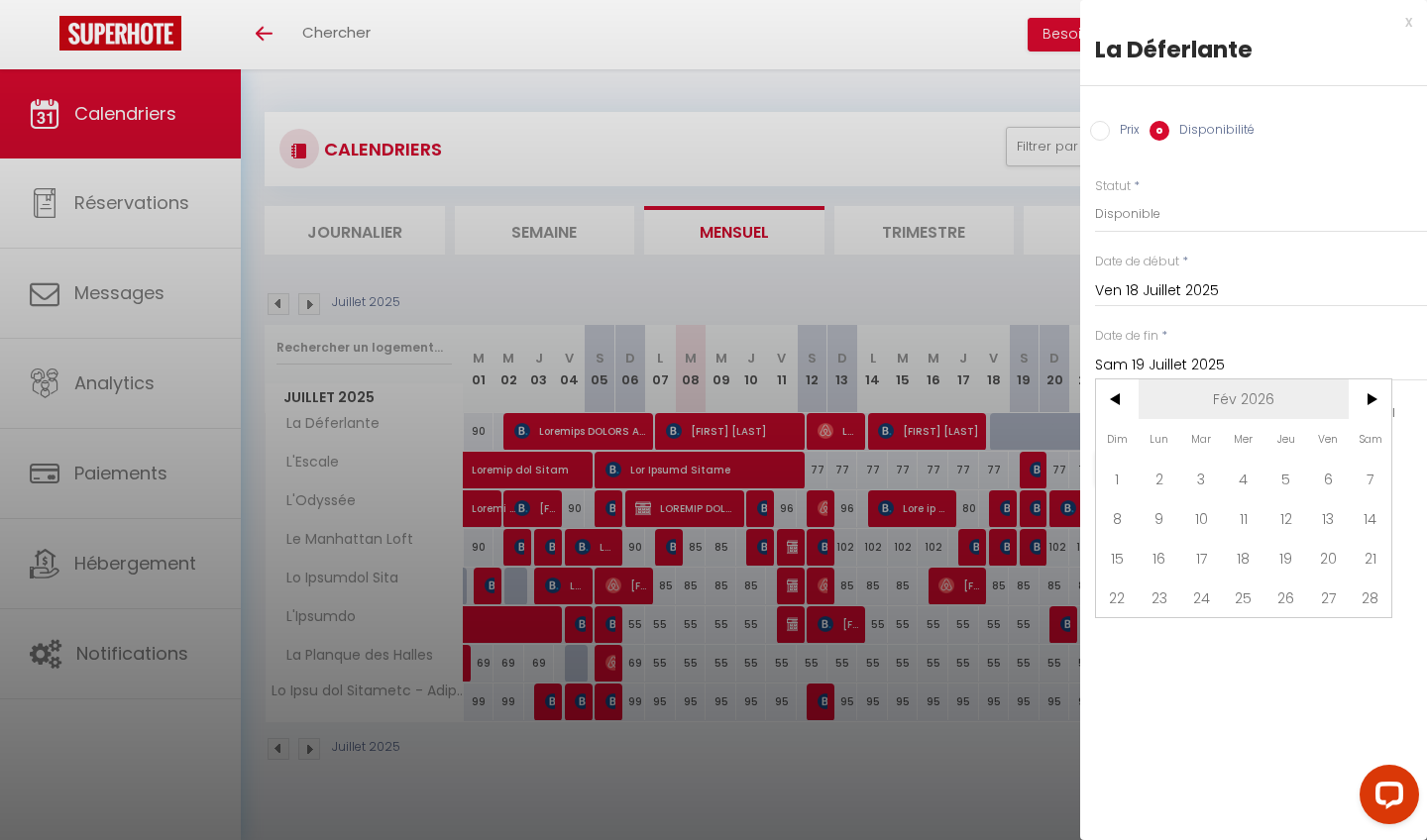 click on "Fév 2026" at bounding box center (0, 0) 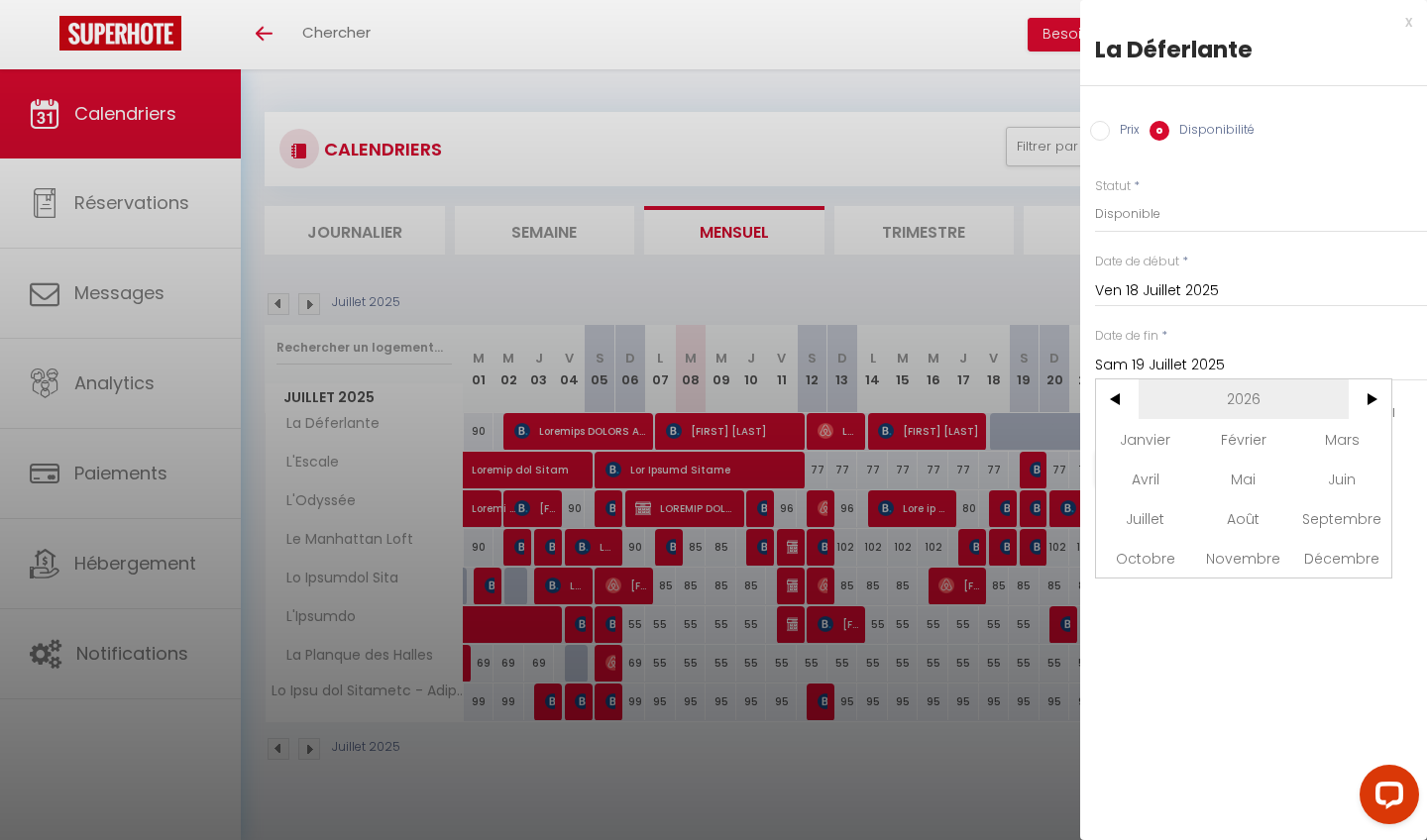 click on "2026" at bounding box center (0, 0) 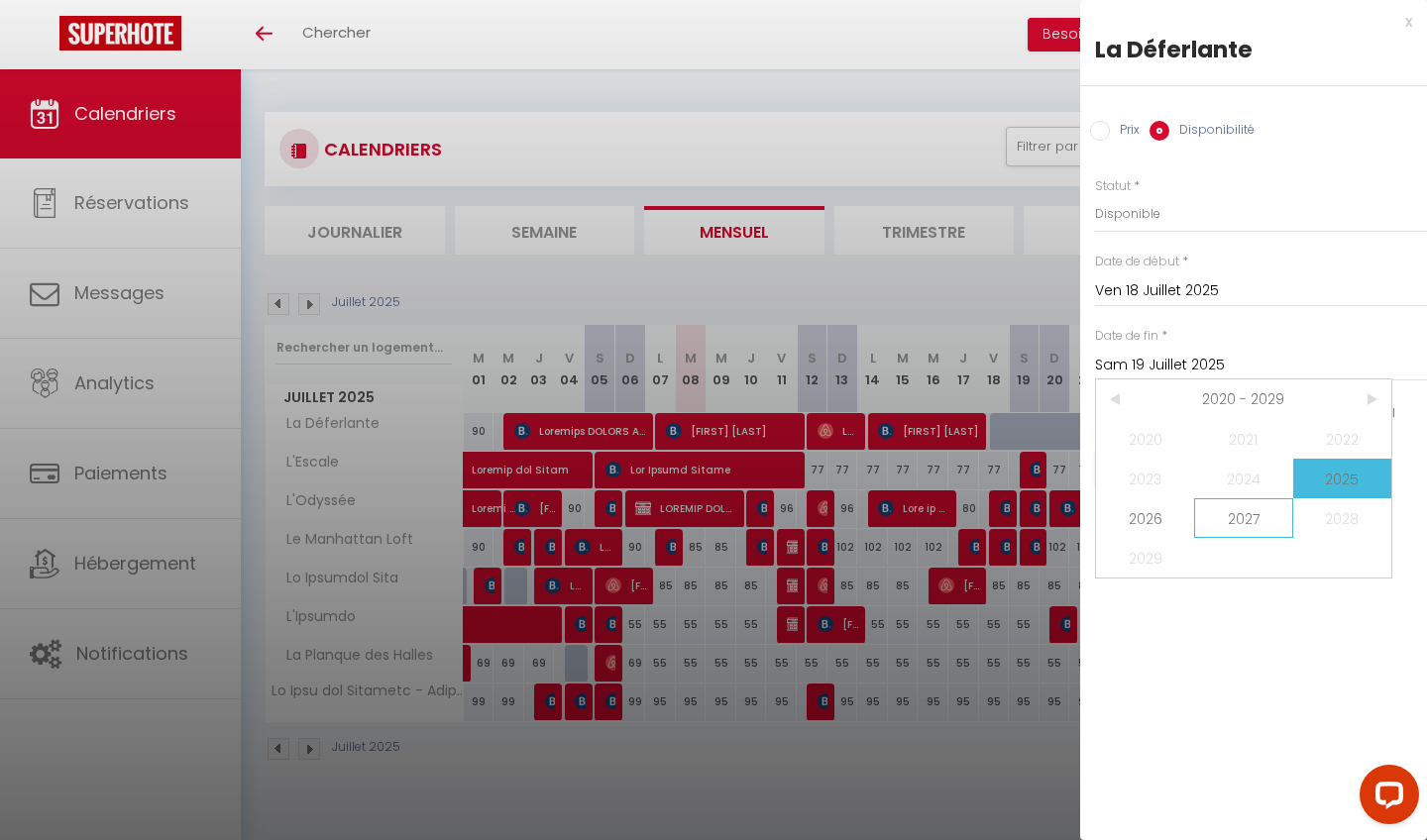 click on "2027" at bounding box center [0, 0] 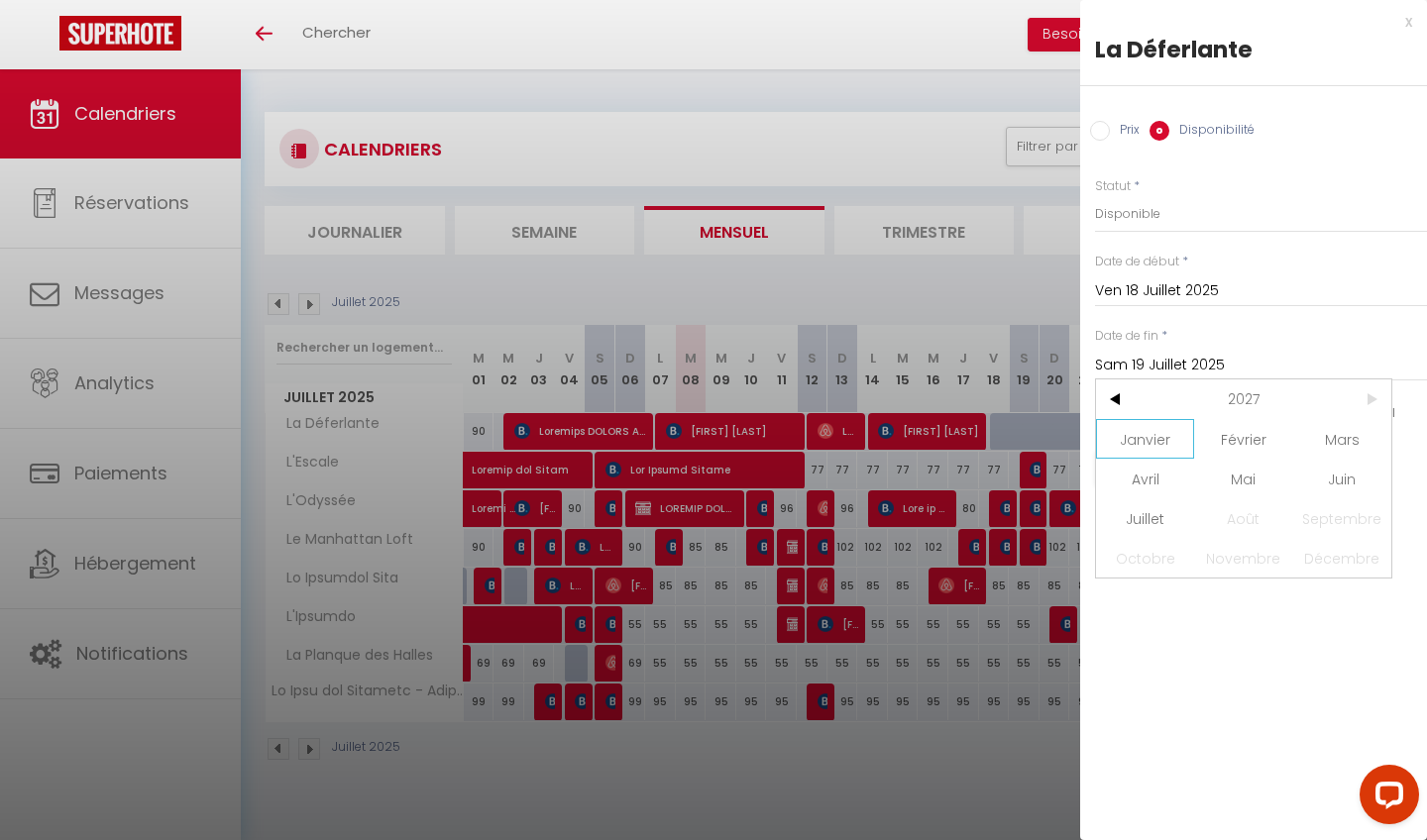 click on "Janvier" at bounding box center (0, 0) 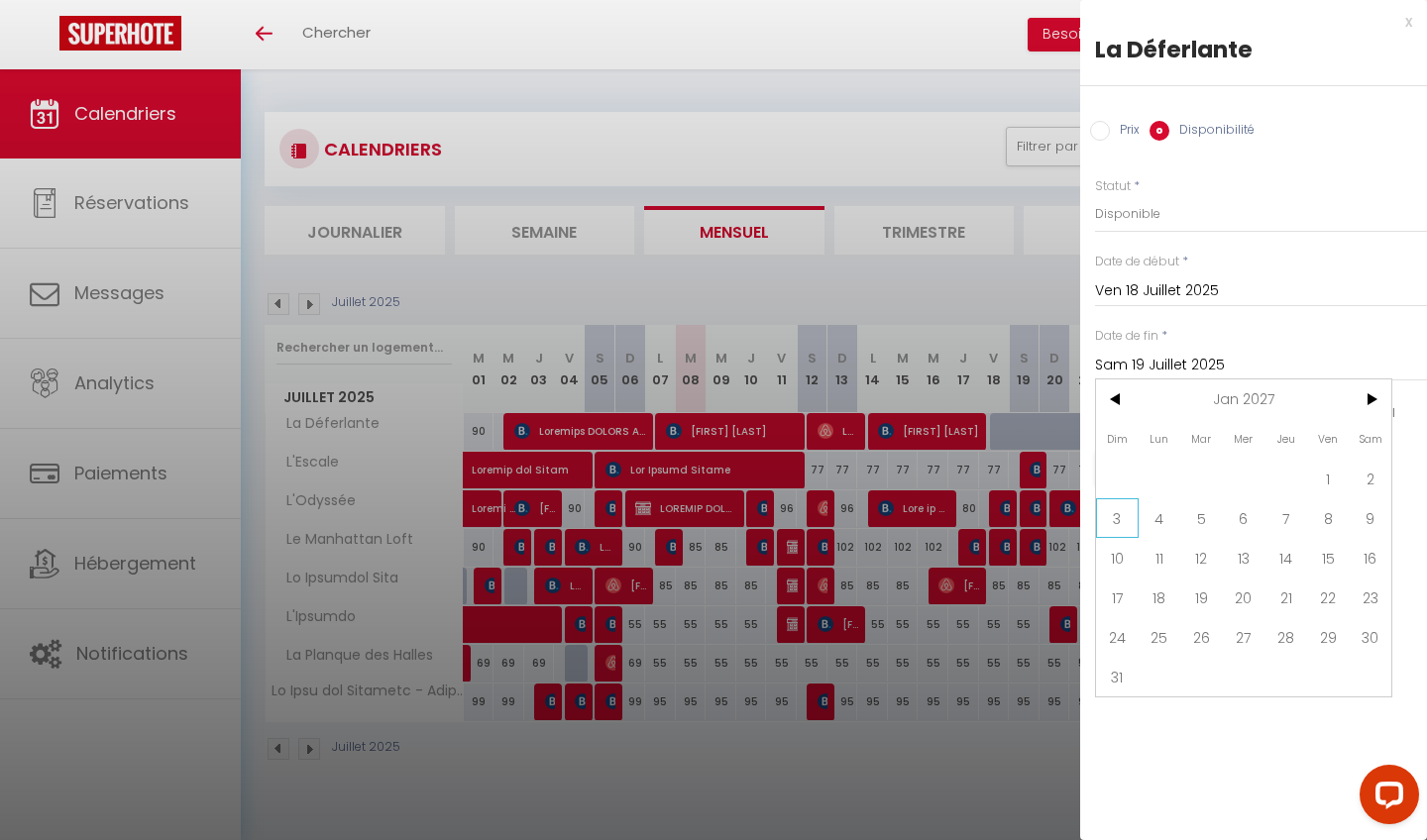 click on "3" at bounding box center (0, 0) 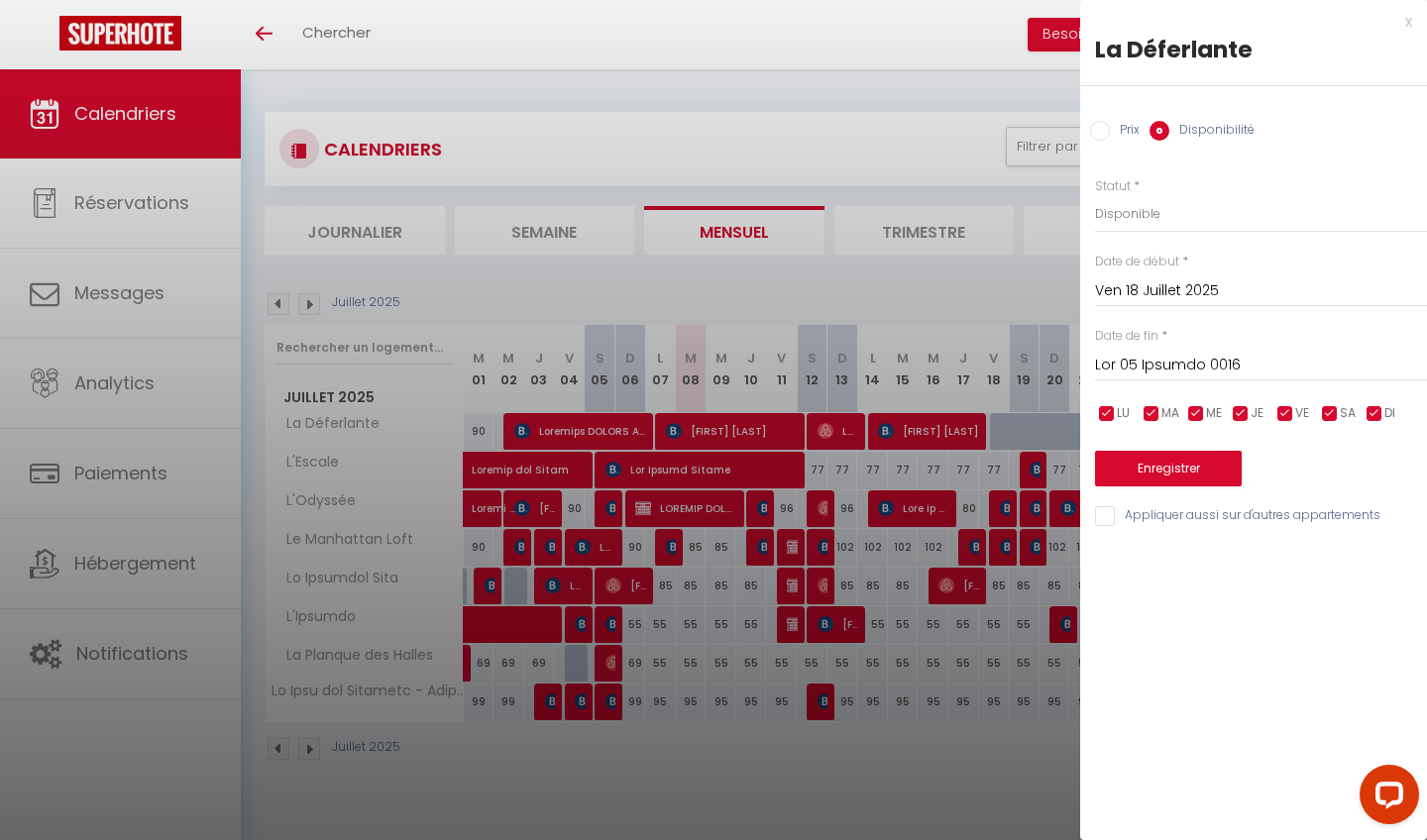 click on "Enregistrer" at bounding box center (1168, 469) 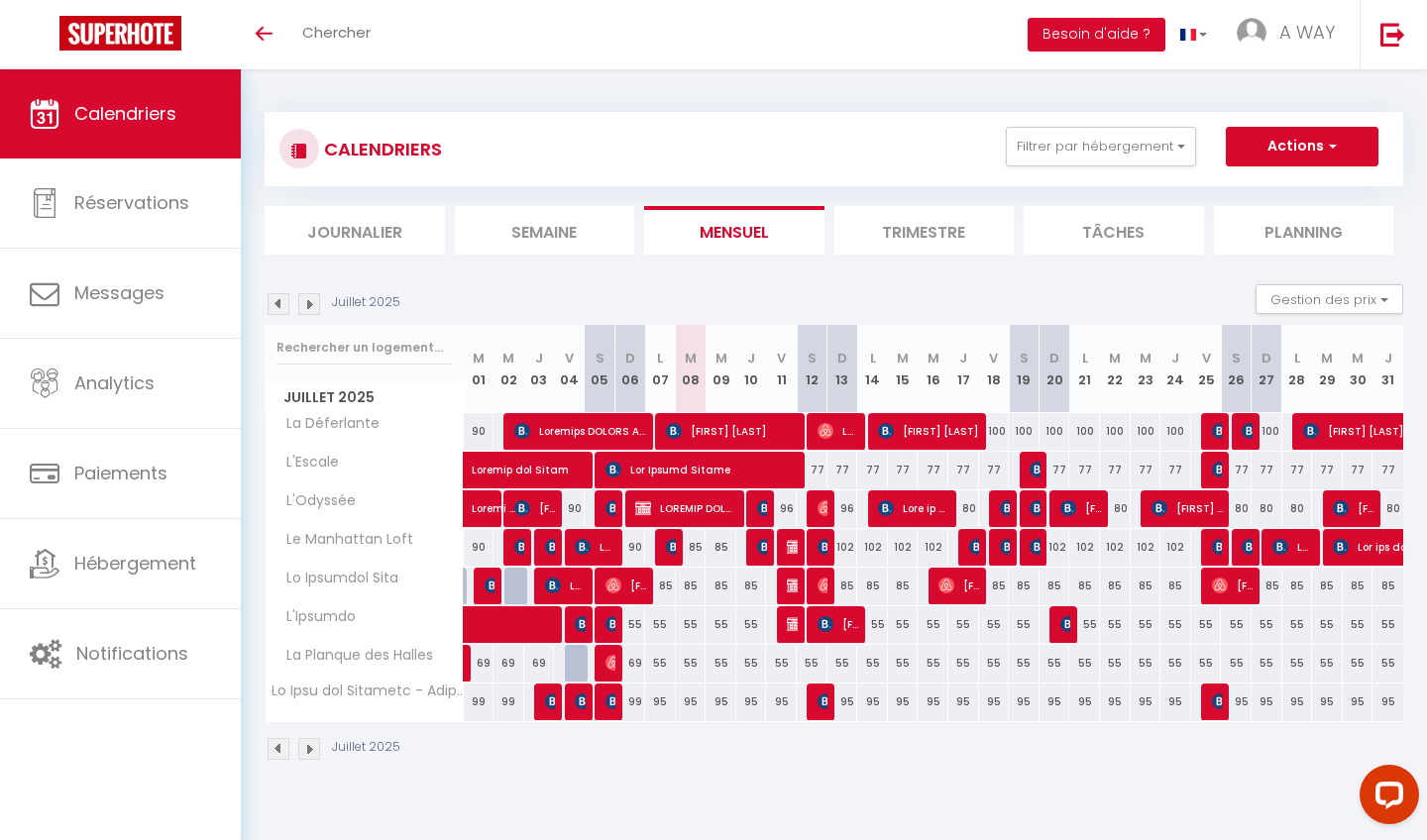 click on "55" at bounding box center [691, 663] 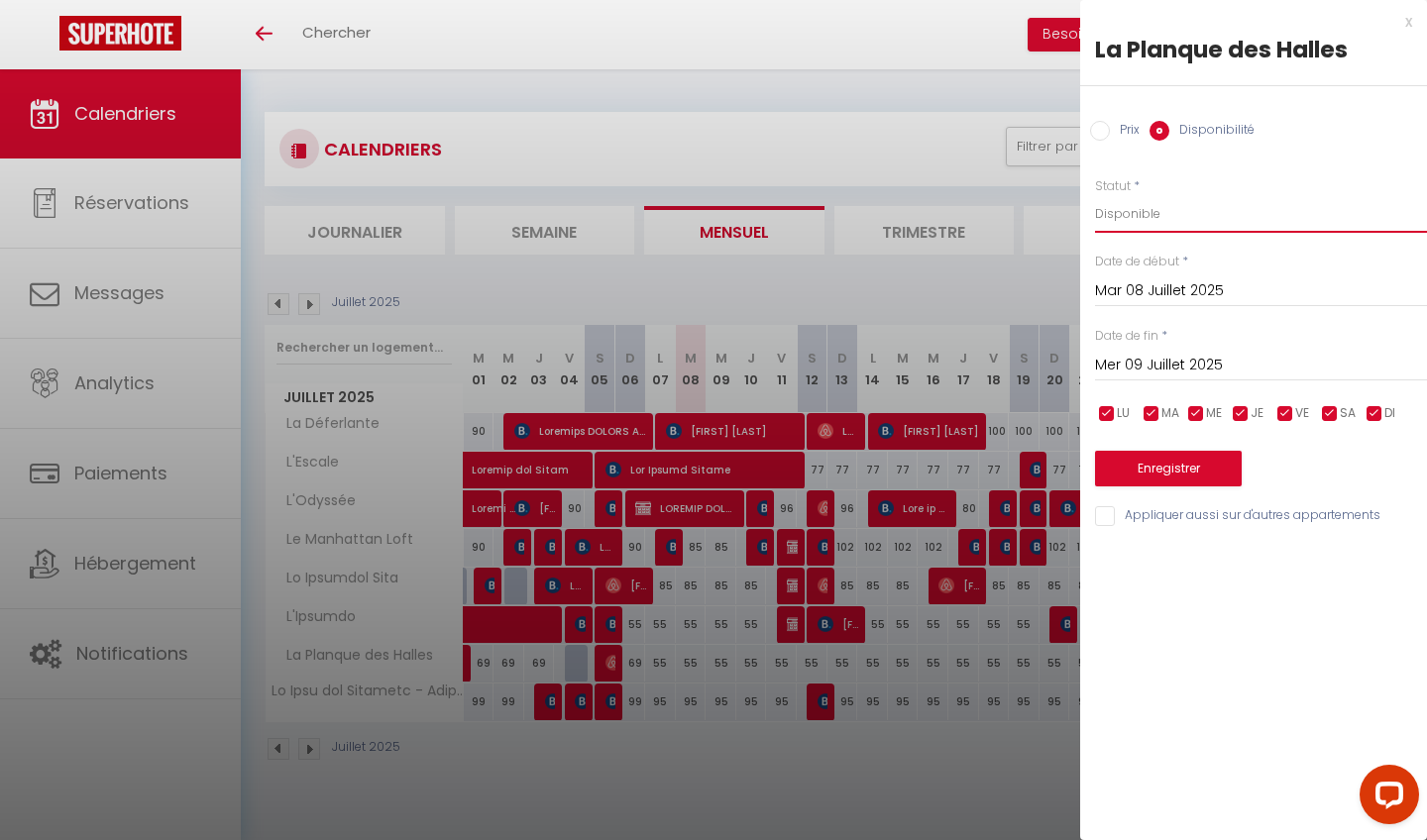select on "0" 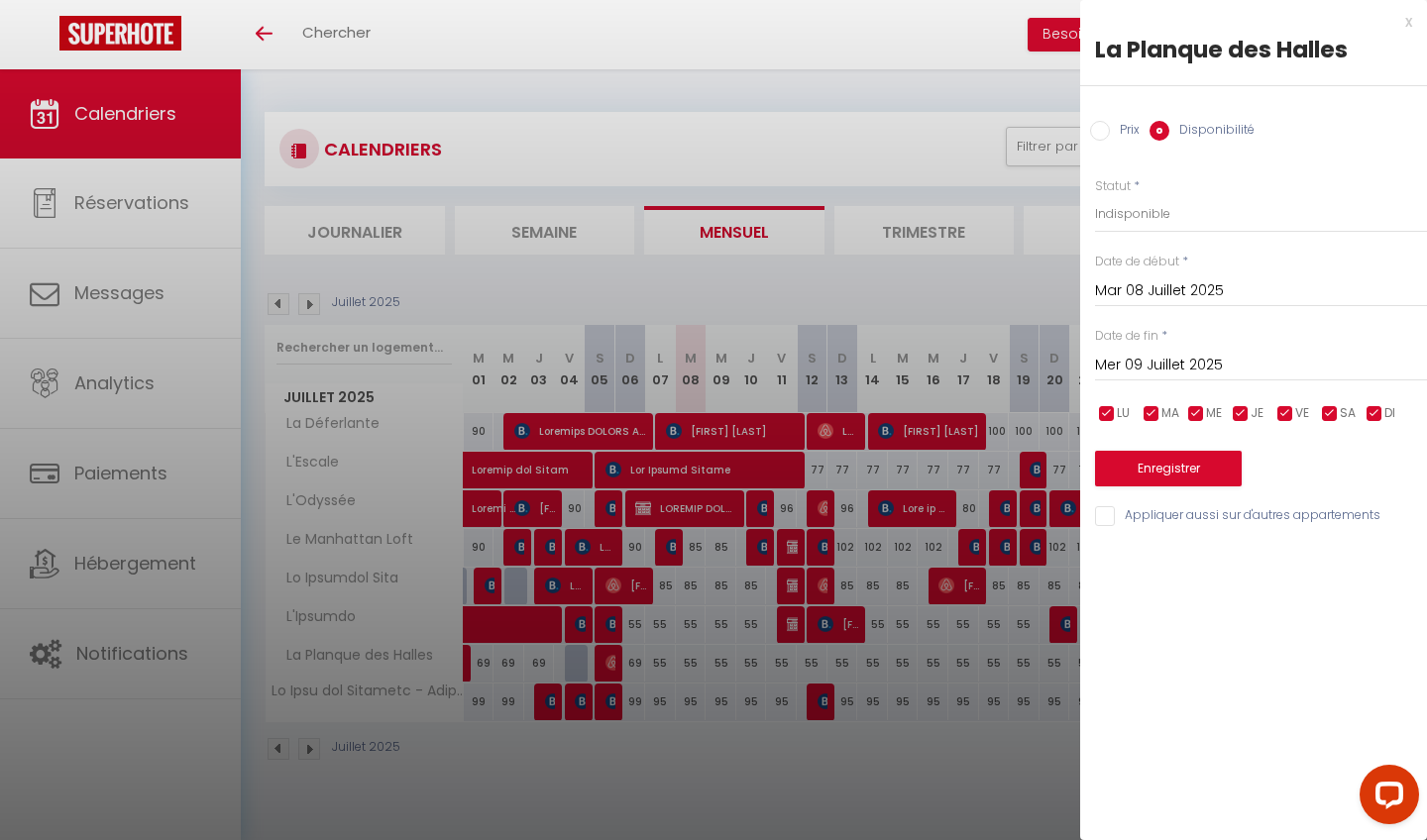 click on "Mer 09 Juillet 2025" at bounding box center (1261, 366) 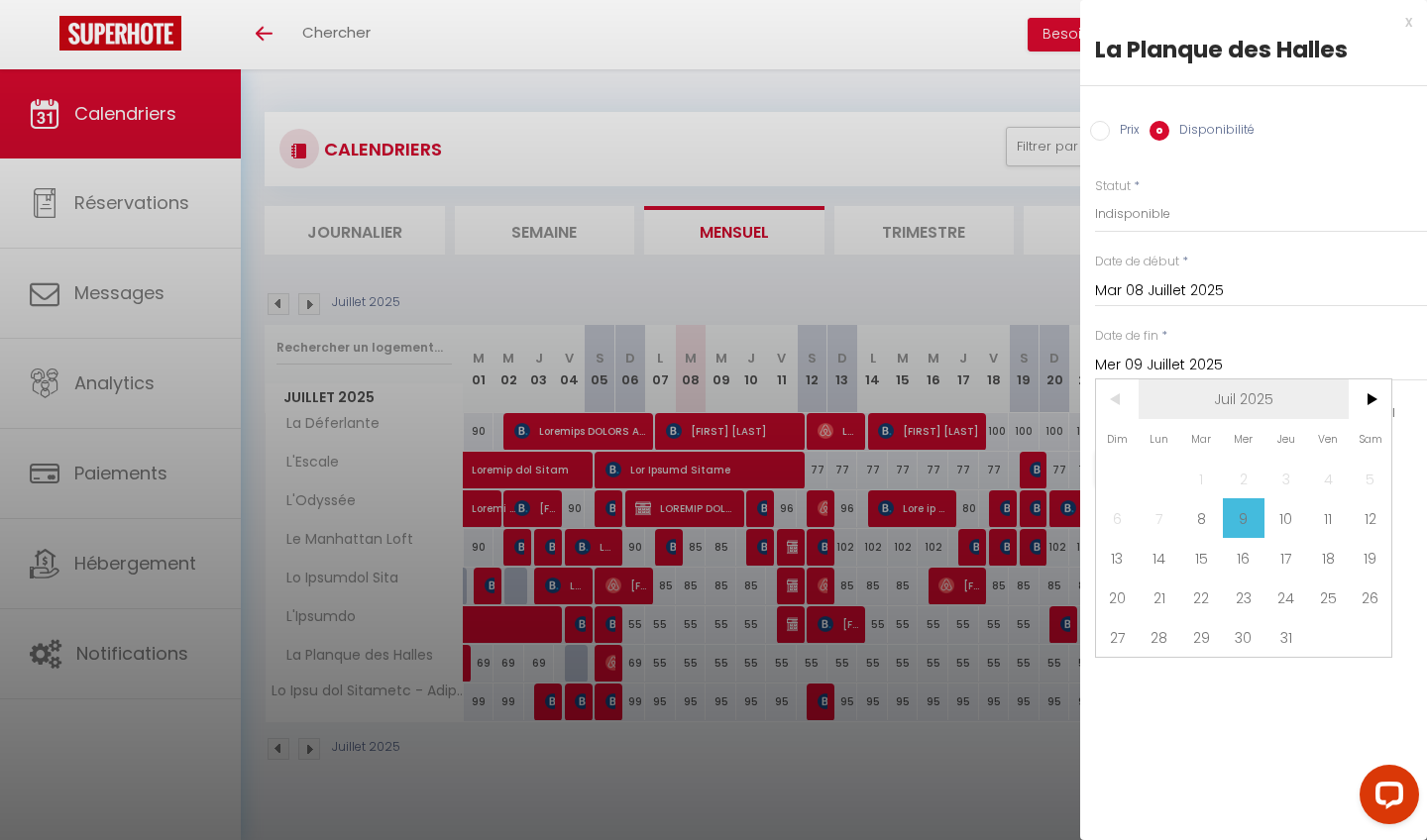 click on "Juil 2025" at bounding box center [0, 0] 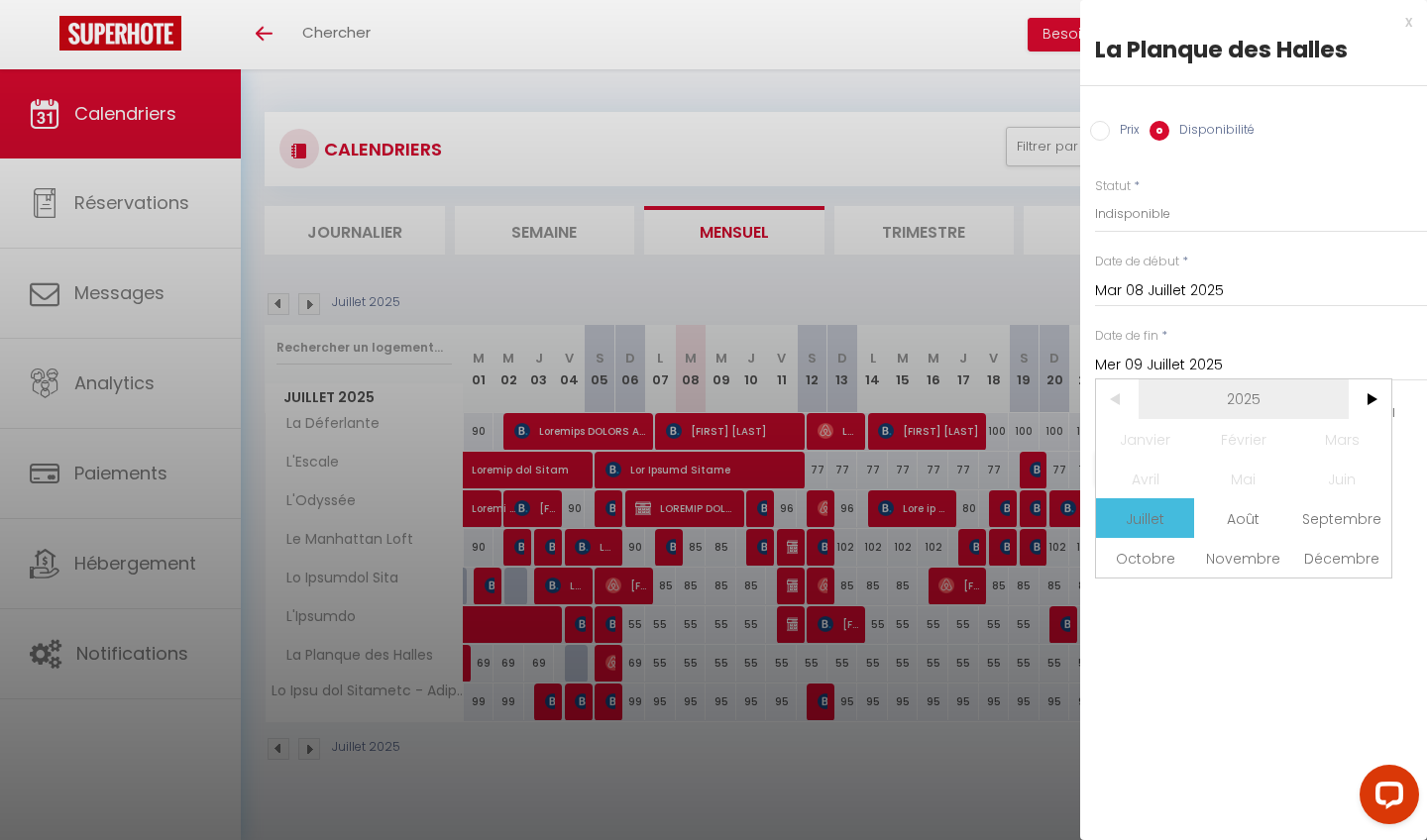 click on "2025" at bounding box center [0, 0] 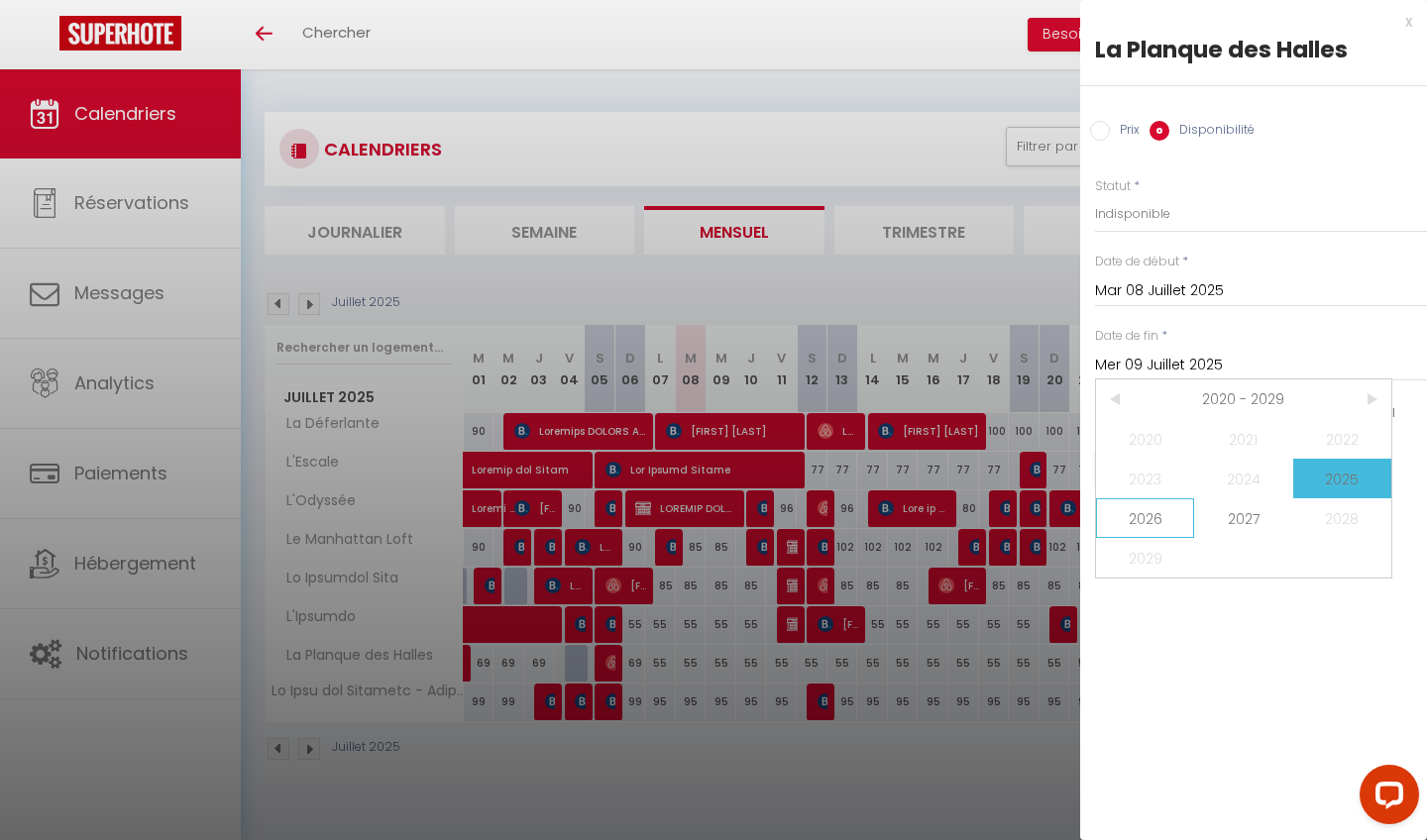 click on "2026" at bounding box center [0, 0] 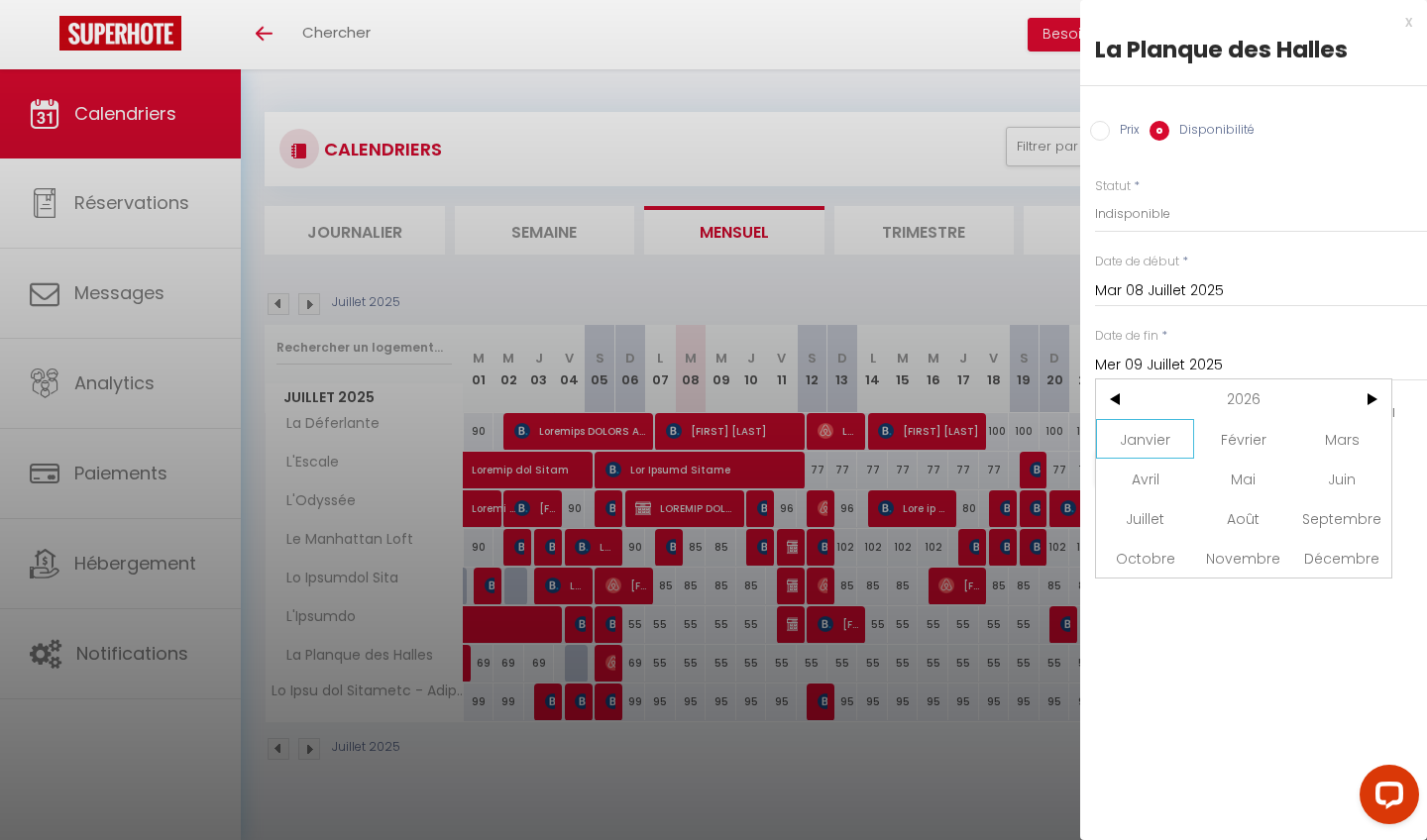 click on "Janvier" at bounding box center (0, 0) 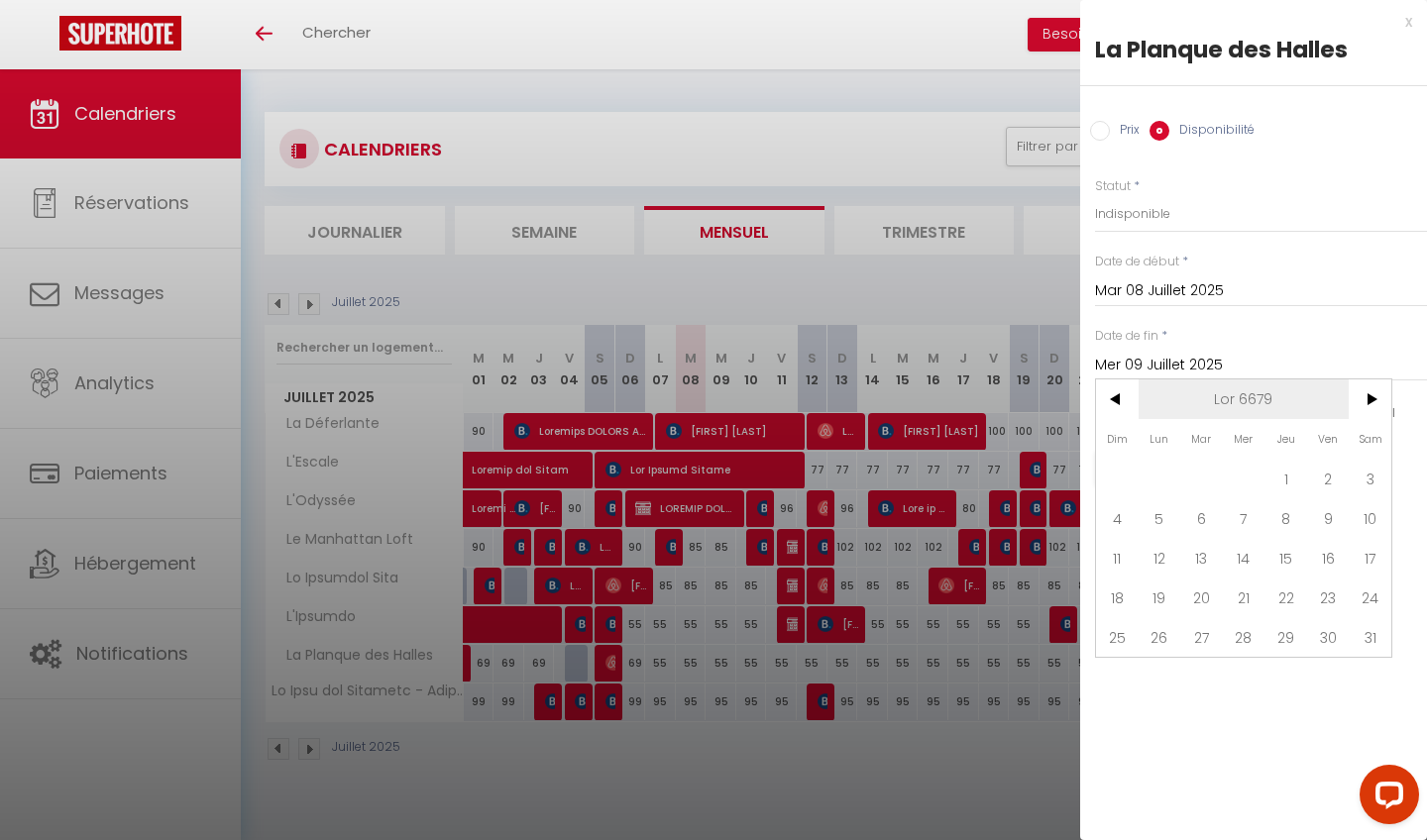 click on "Lor 6679" at bounding box center [0, 0] 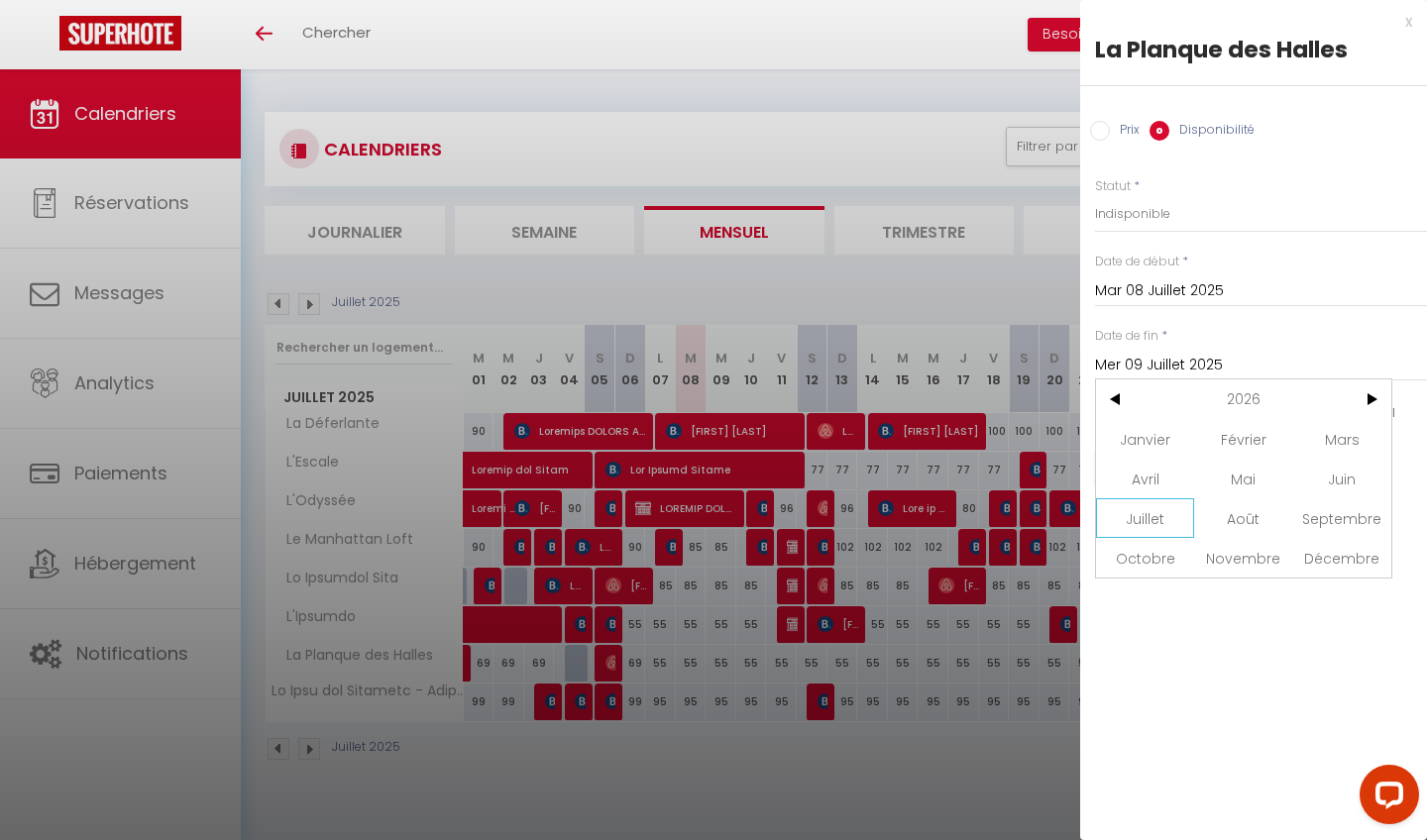 click on "Juillet" at bounding box center [0, 0] 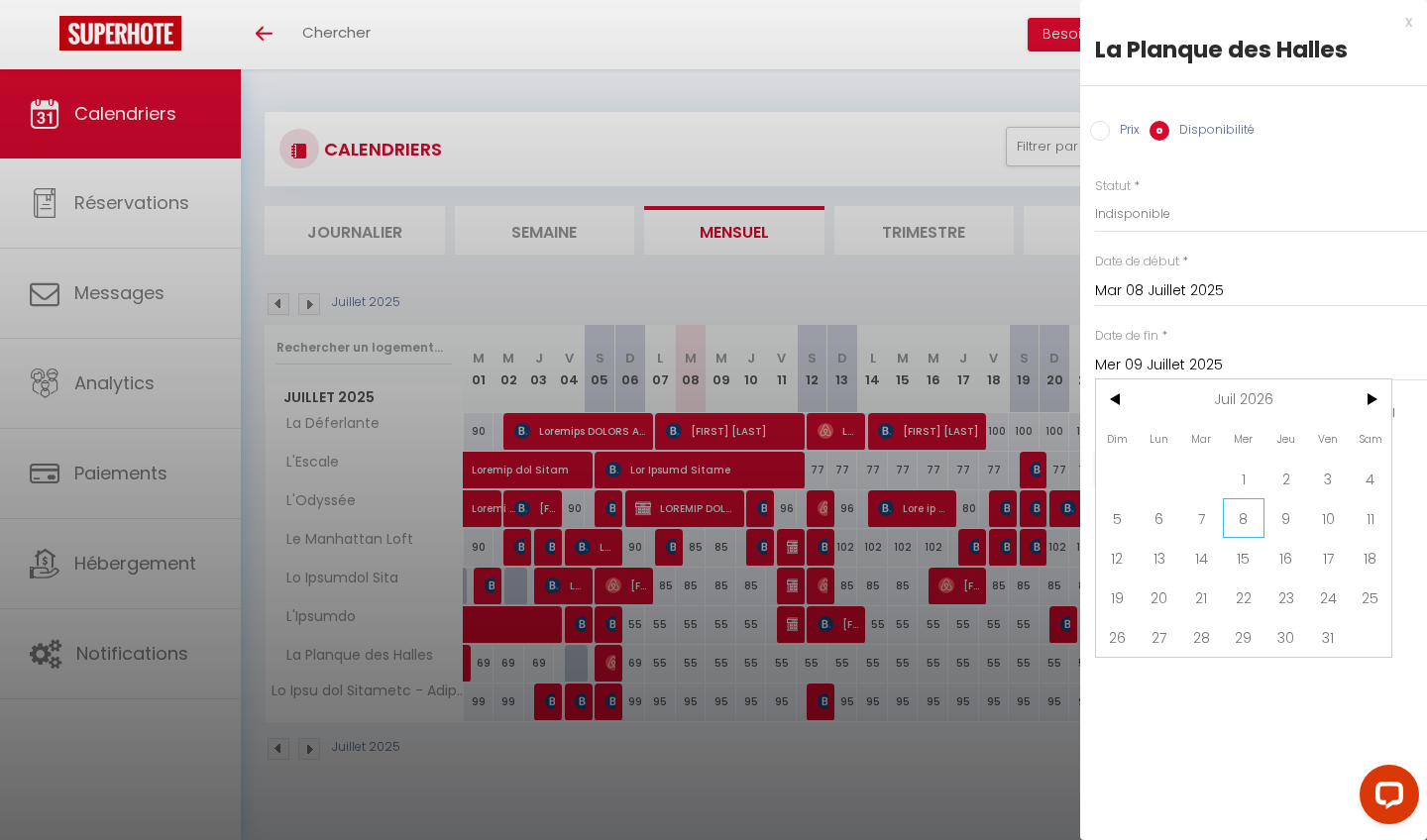 click on "8" at bounding box center [0, 0] 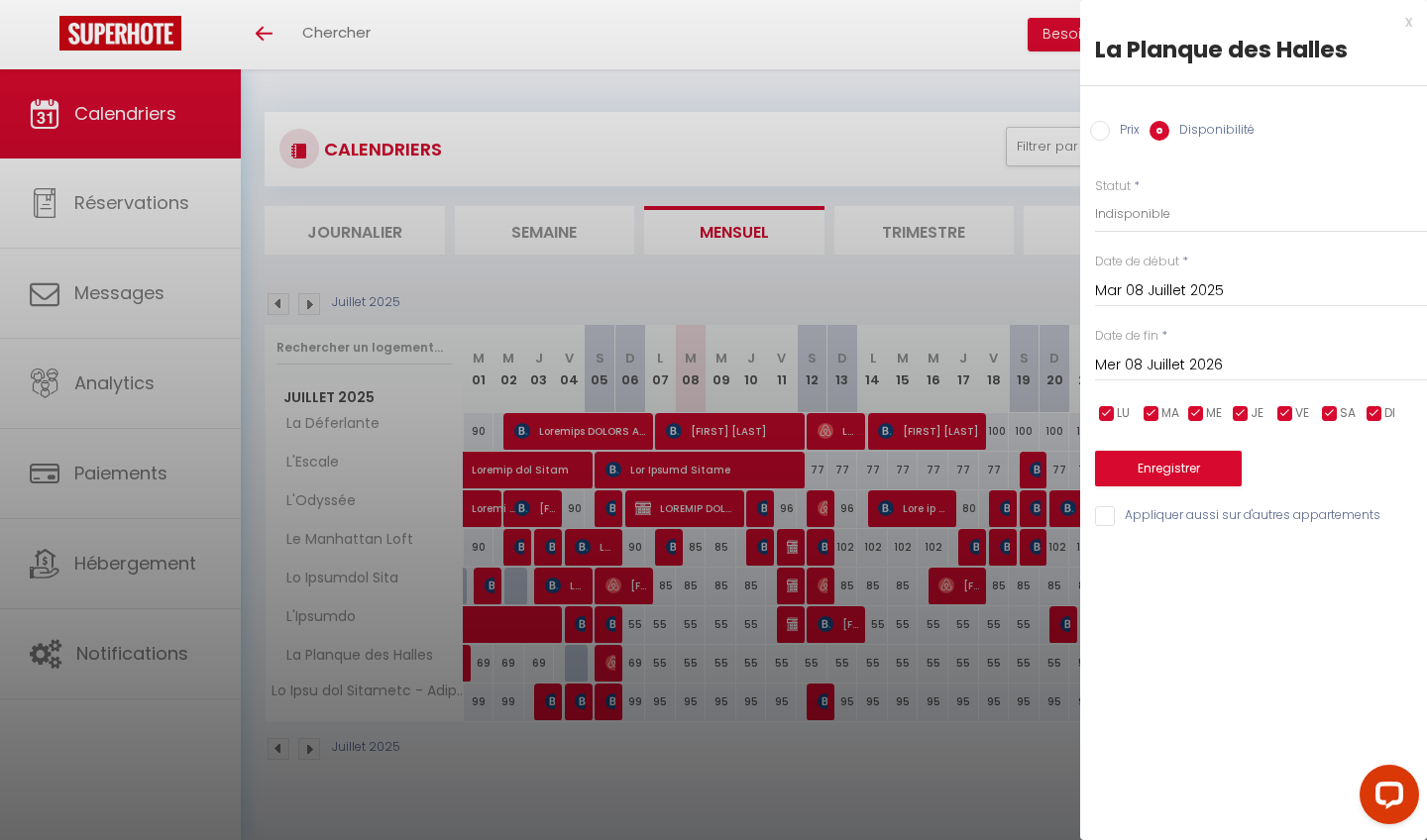 click on "Enregistrer" at bounding box center (1168, 469) 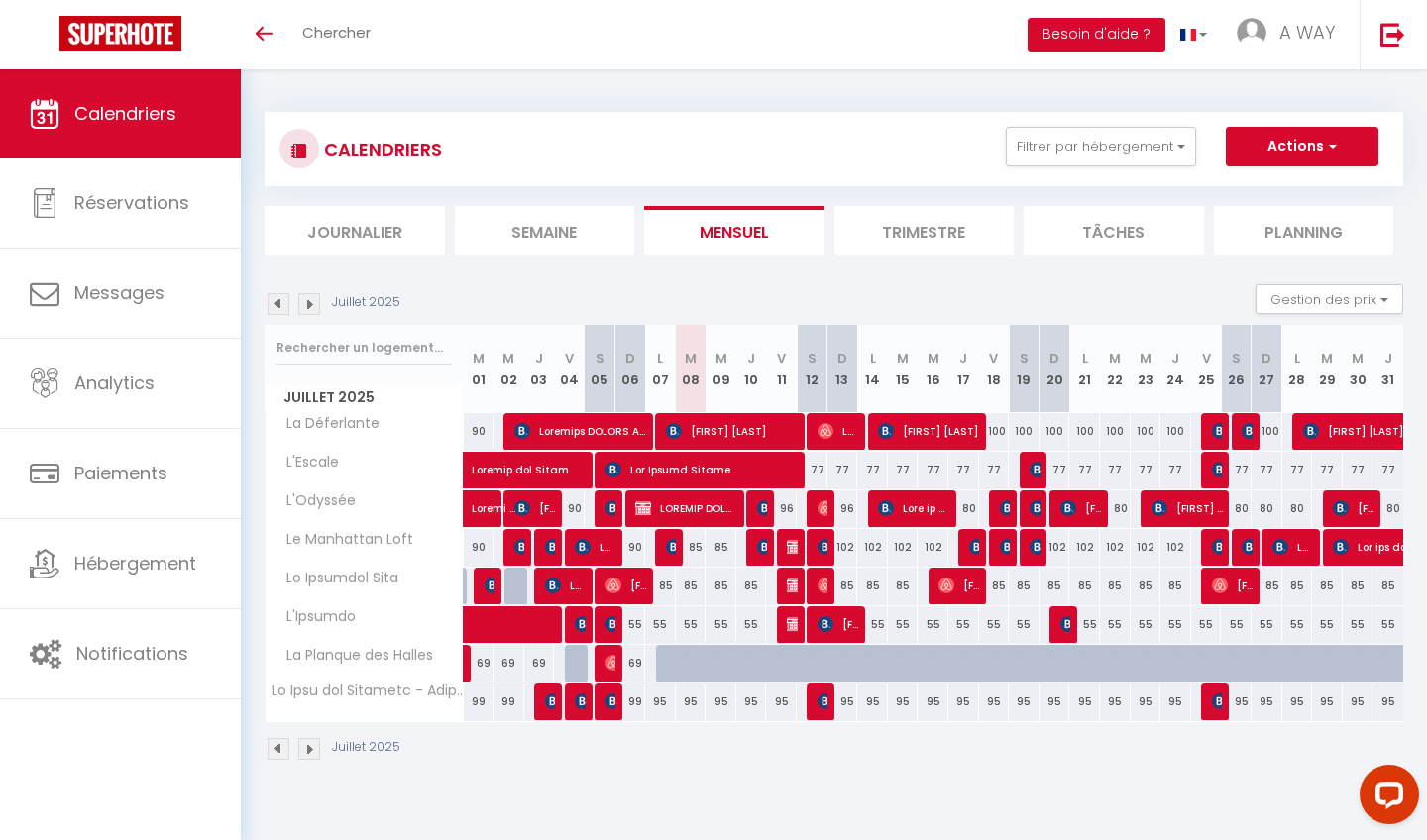 click at bounding box center [671, 664] 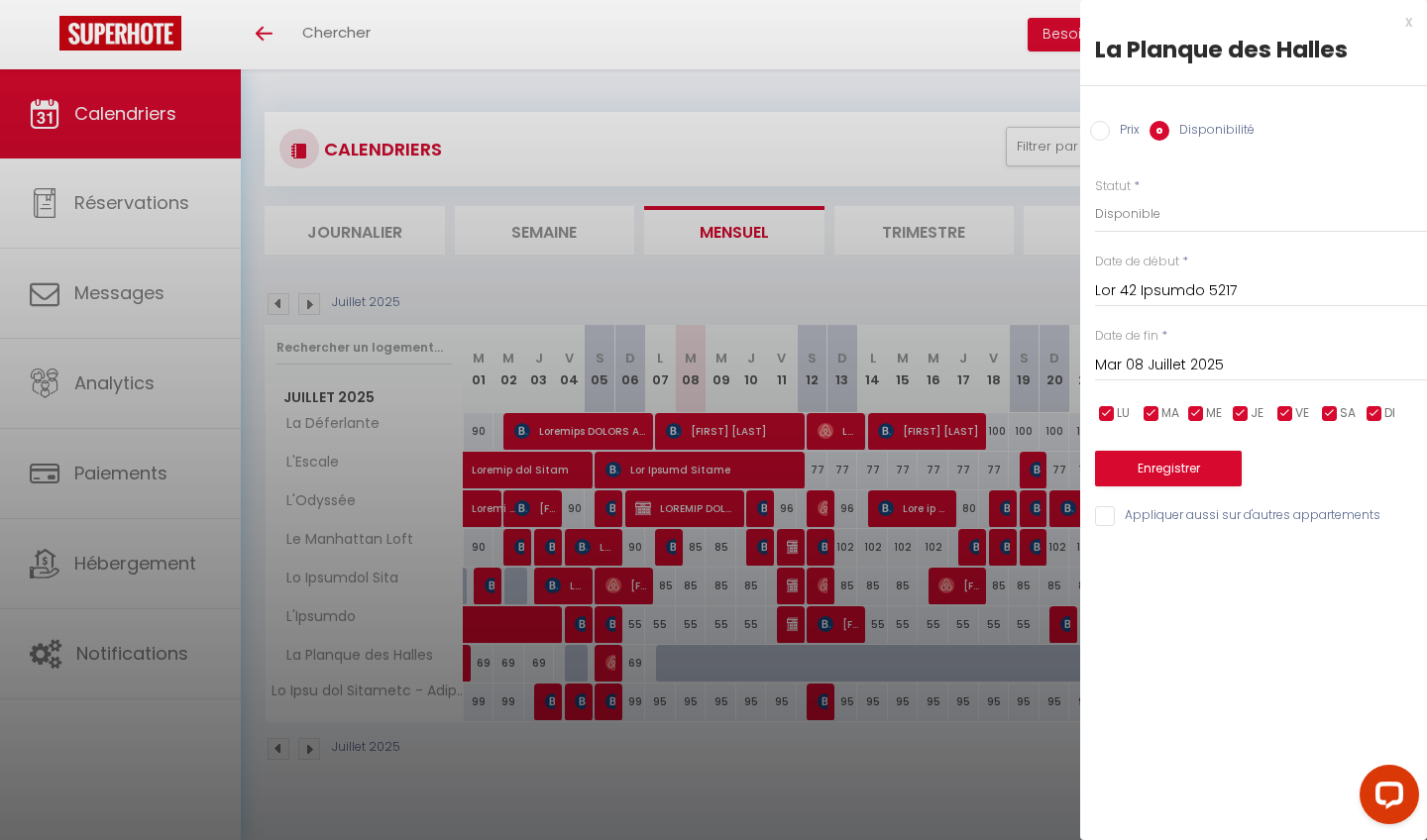 click on "Mar 08 Juillet 2025" at bounding box center [1261, 366] 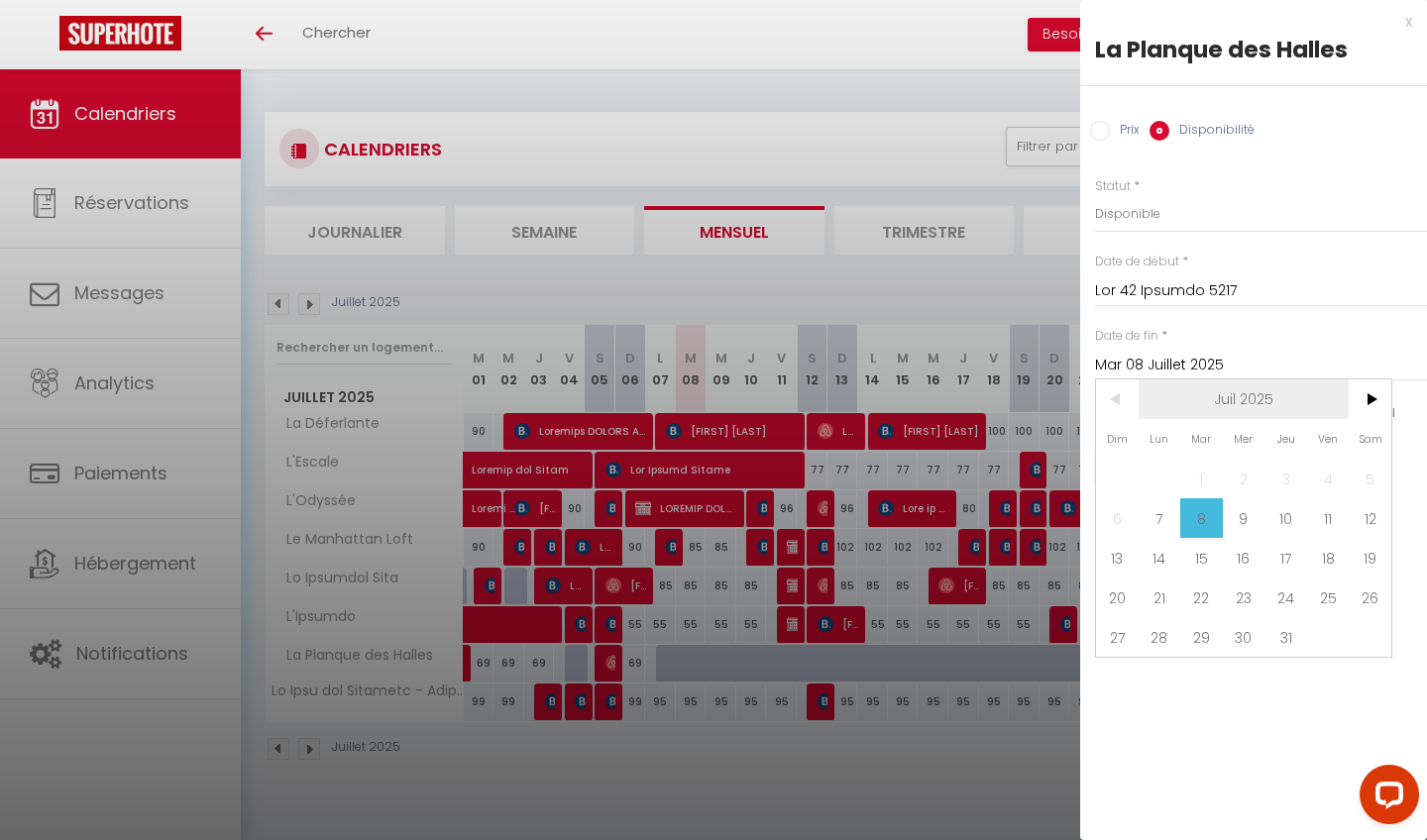 click on "Juil 2025" at bounding box center (0, 0) 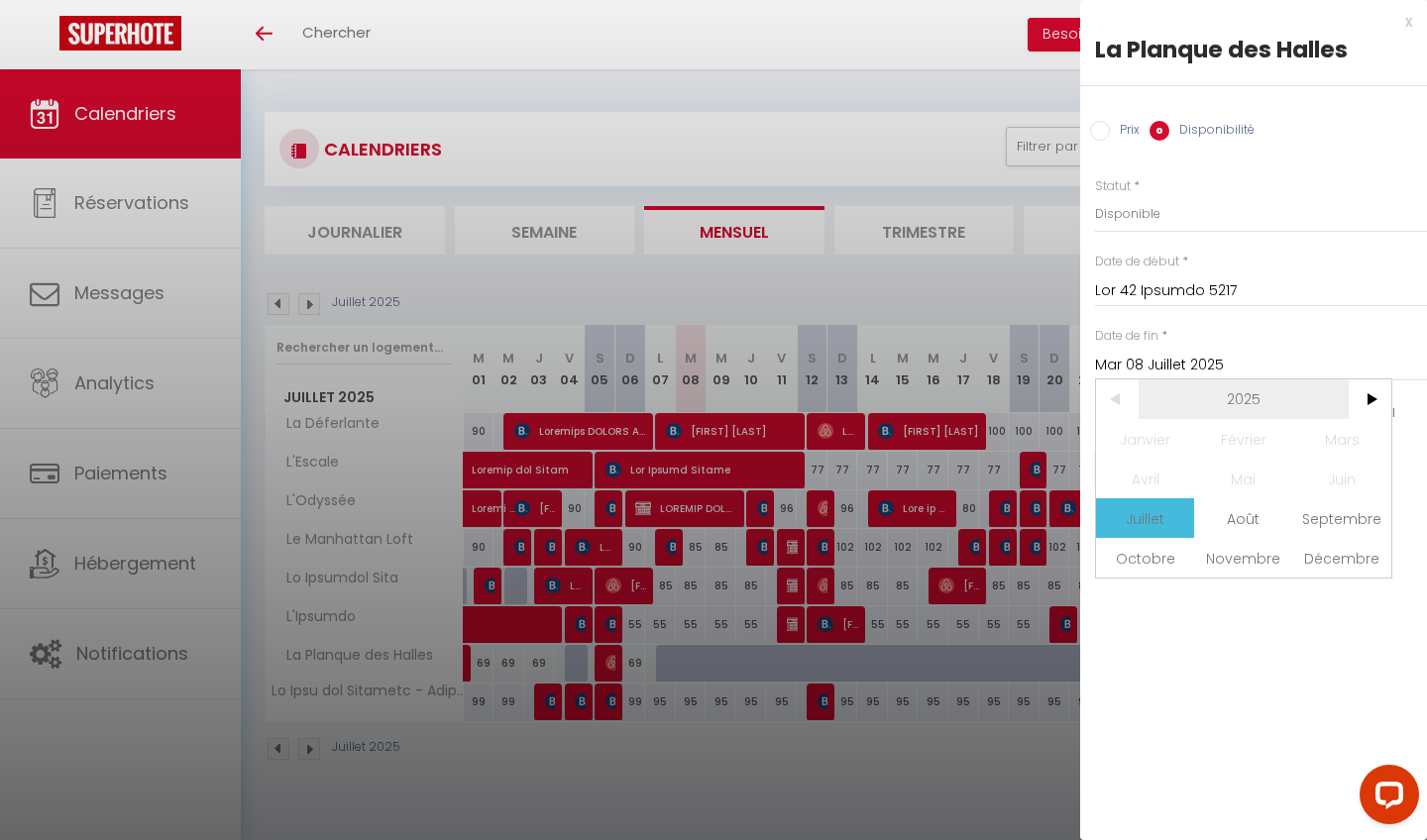 click on "2025" at bounding box center (0, 0) 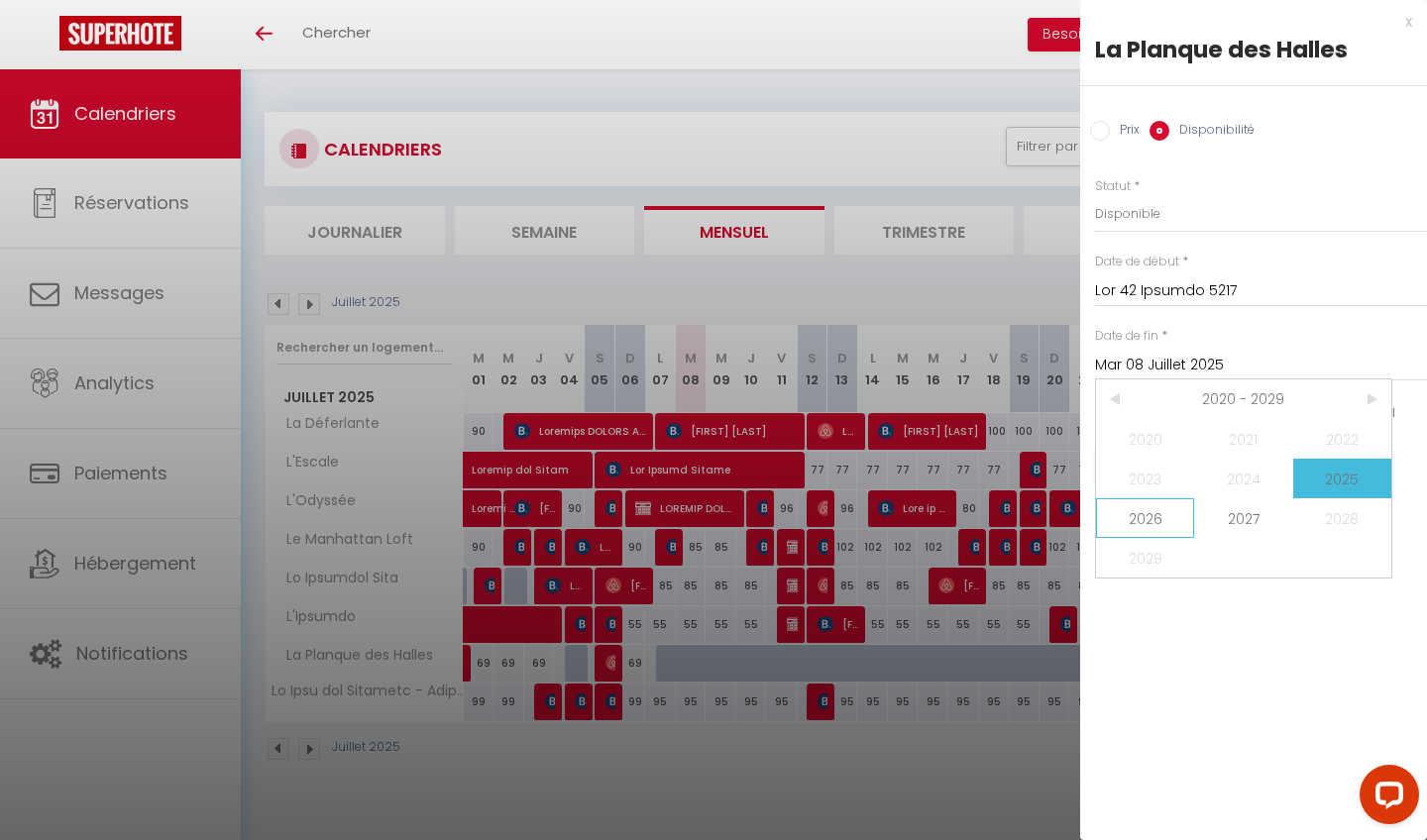click on "2026" at bounding box center [0, 0] 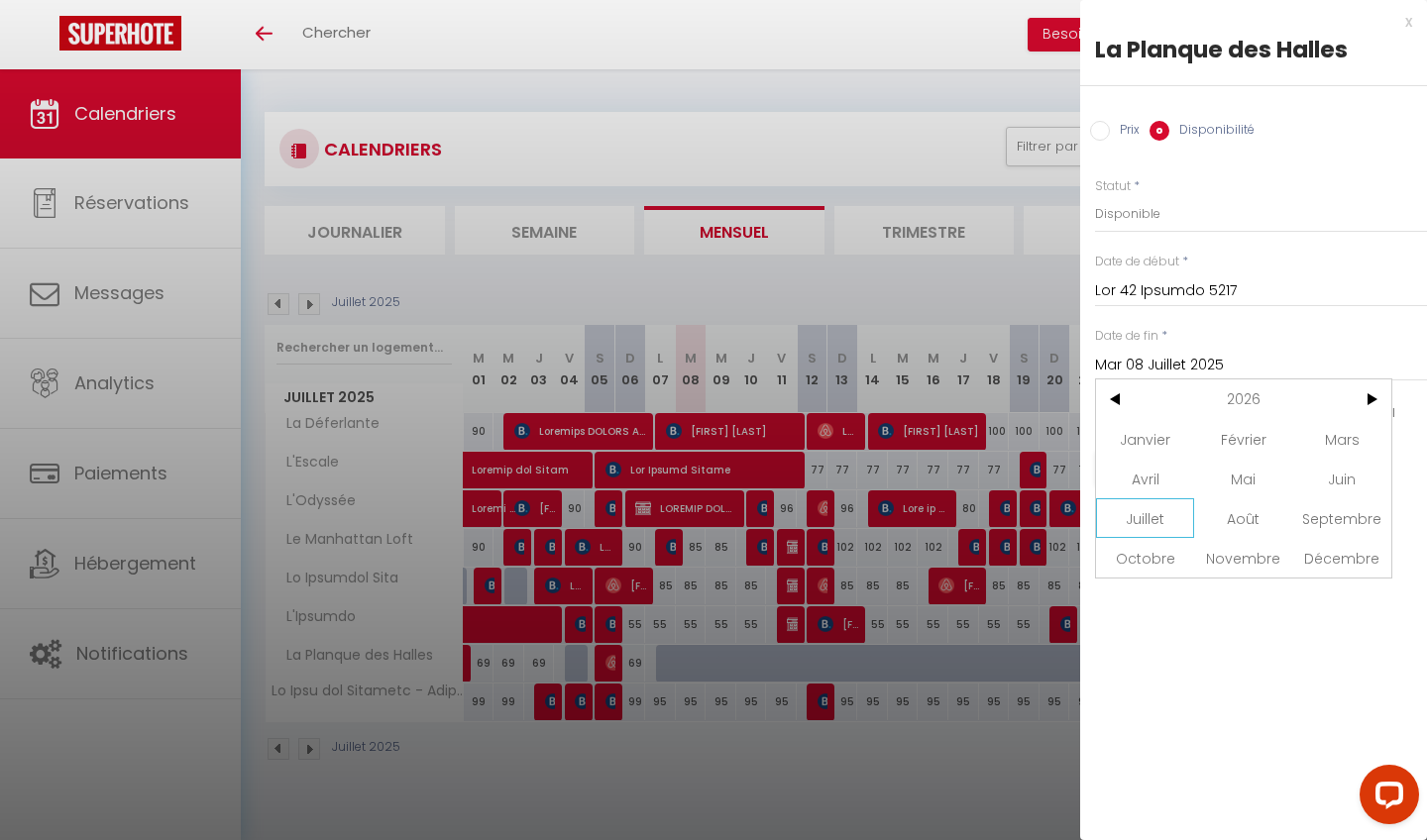 click on "Juillet" at bounding box center (0, 0) 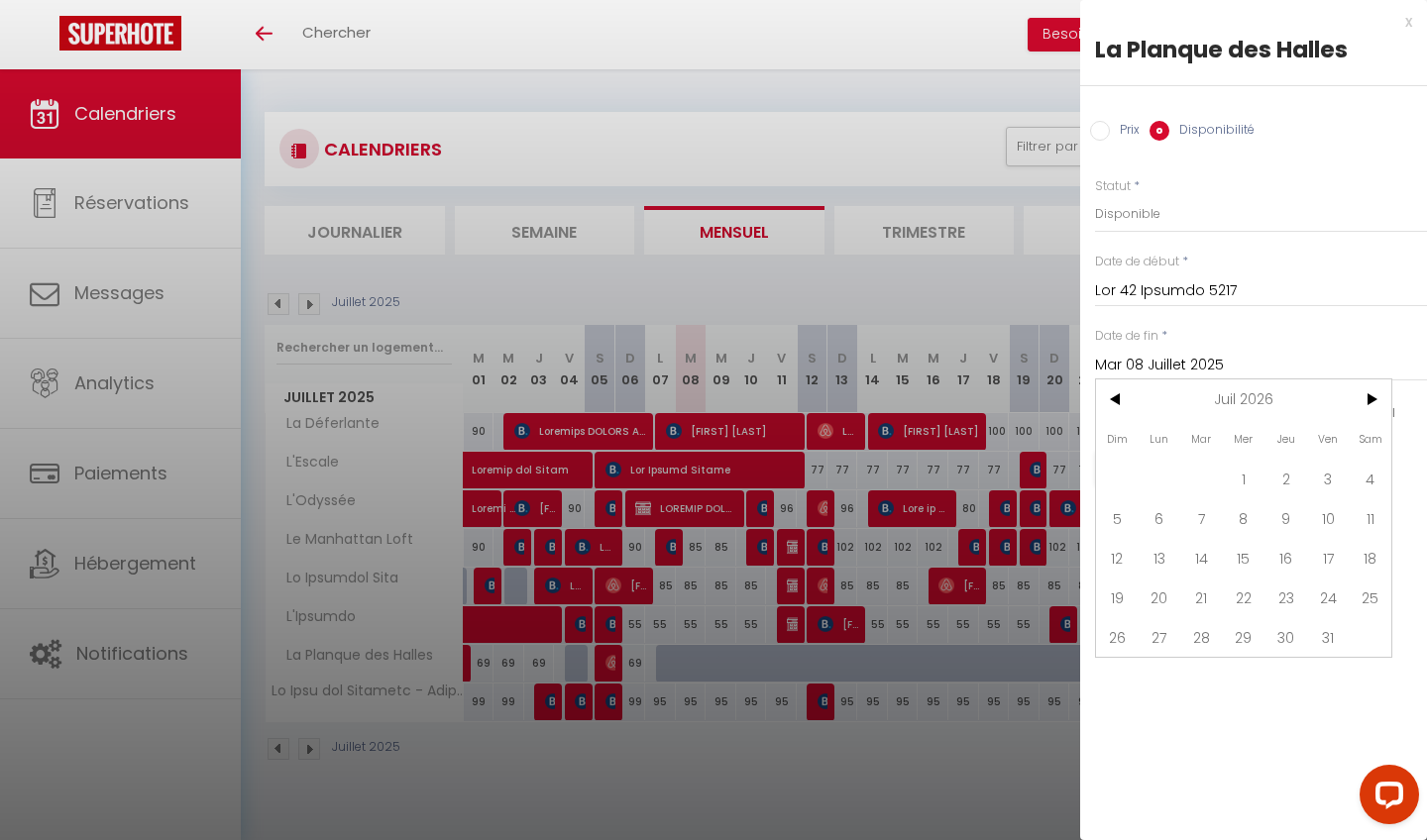 click on "Lun 07 Juillet 2025         <   Juil 2025   >   Dim Lun Mar Mer Jeu Ven Sam   1 2 3 4 5 6 7 8 9 10 11 12 13 14 15 16 17 18 19 20 21 22 23 24 25 26 27 28 29 30 31     <   2025   >   Janvier Février Mars Avril Mai Juin Juillet Août Septembre Octobre Novembre Décembre     <   2020 - 2029   >   2020 2021 2022 2023 2024 2025 2026 2027 2028 2029" at bounding box center (1261, 289) 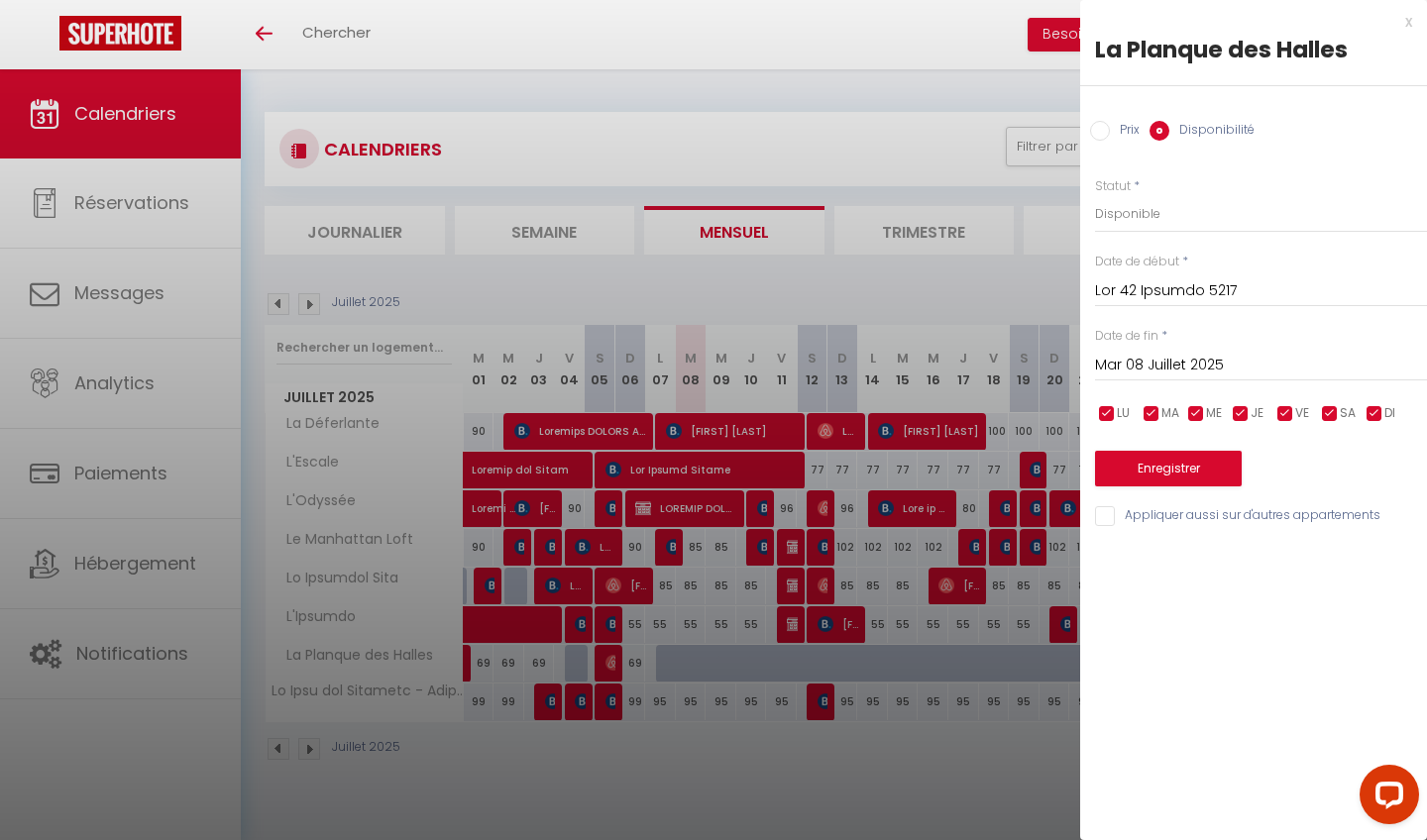 click on "Mar 08 Juillet 2025" at bounding box center (1261, 366) 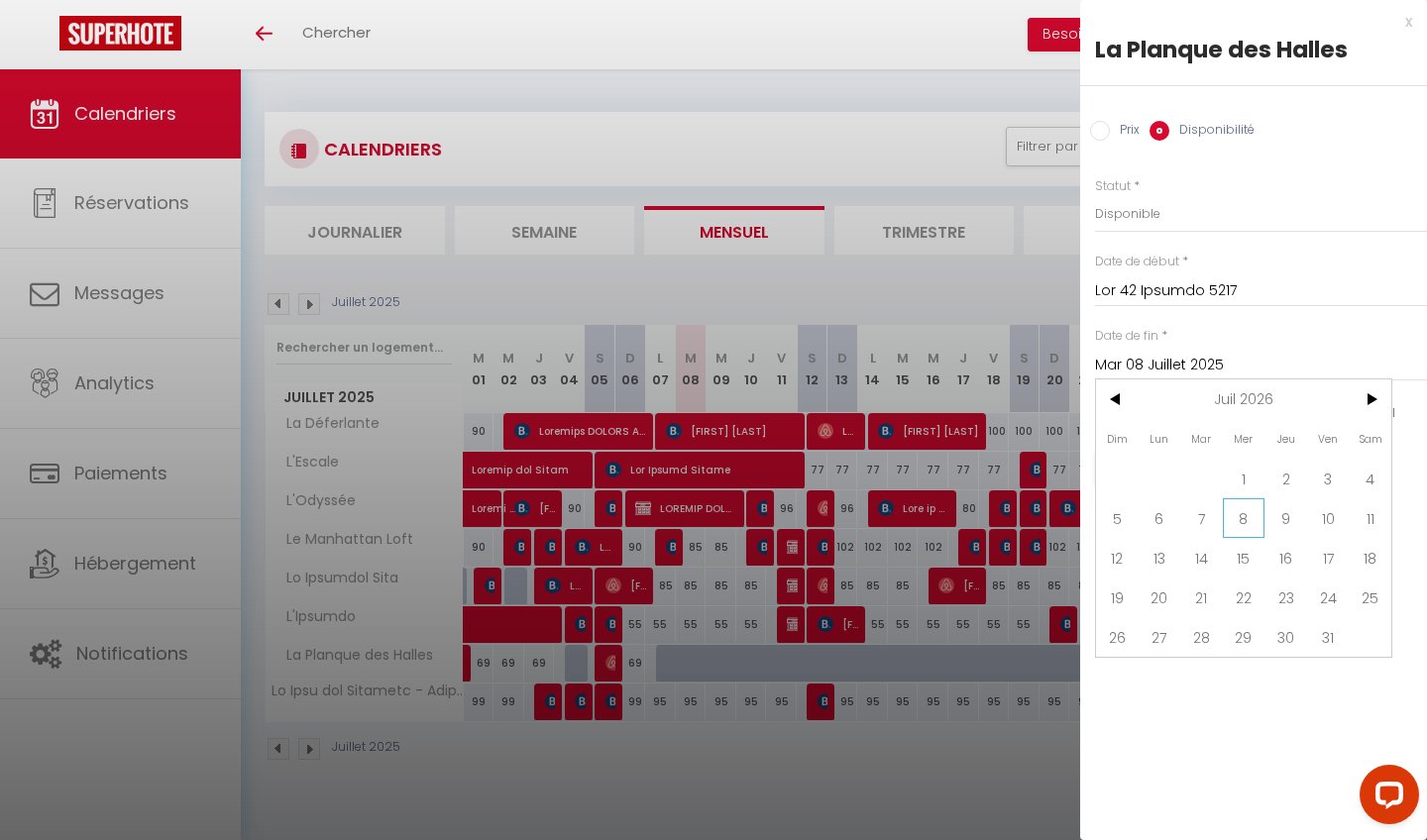 click on "8" at bounding box center [0, 0] 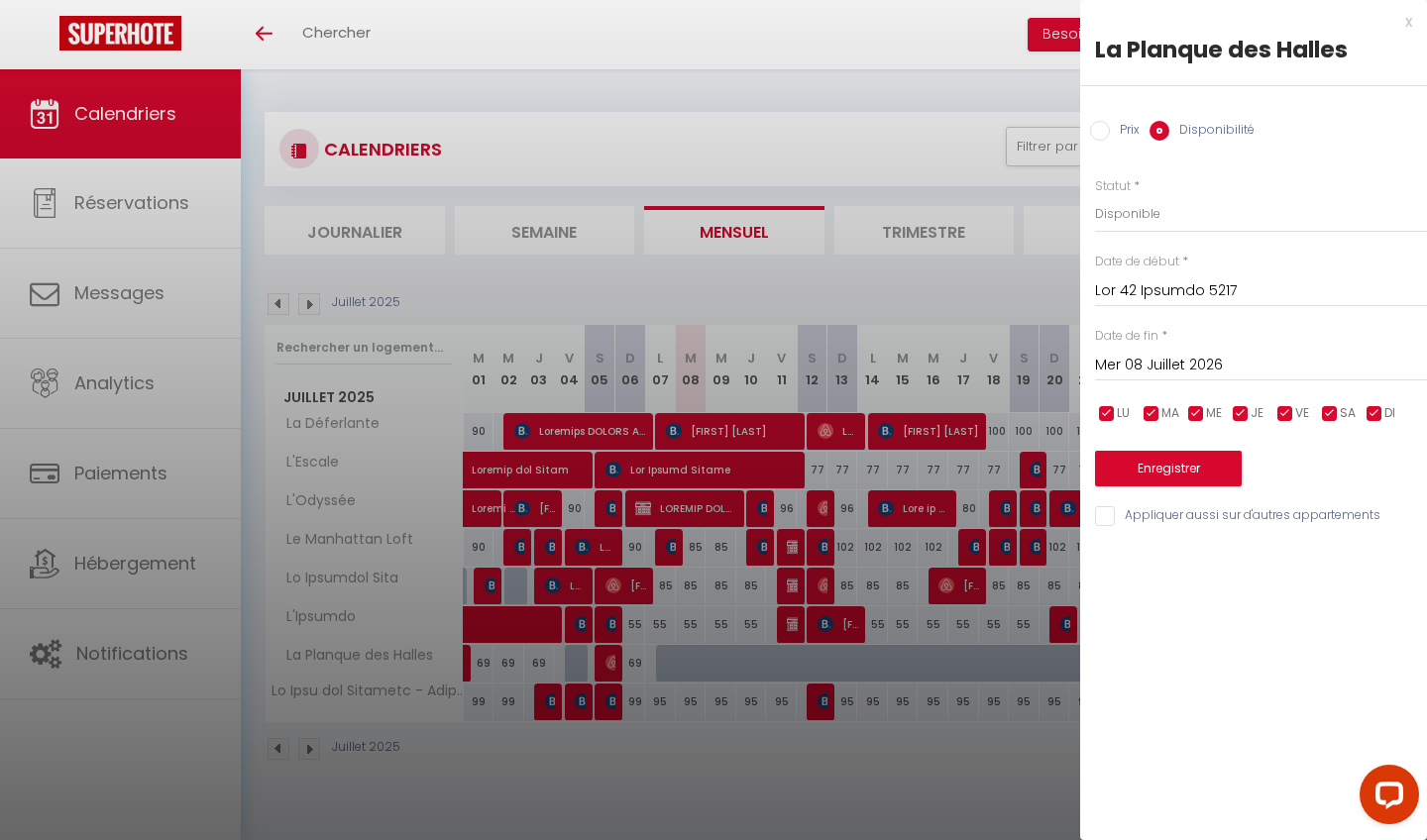 click on "Enregistrer" at bounding box center [1168, 469] 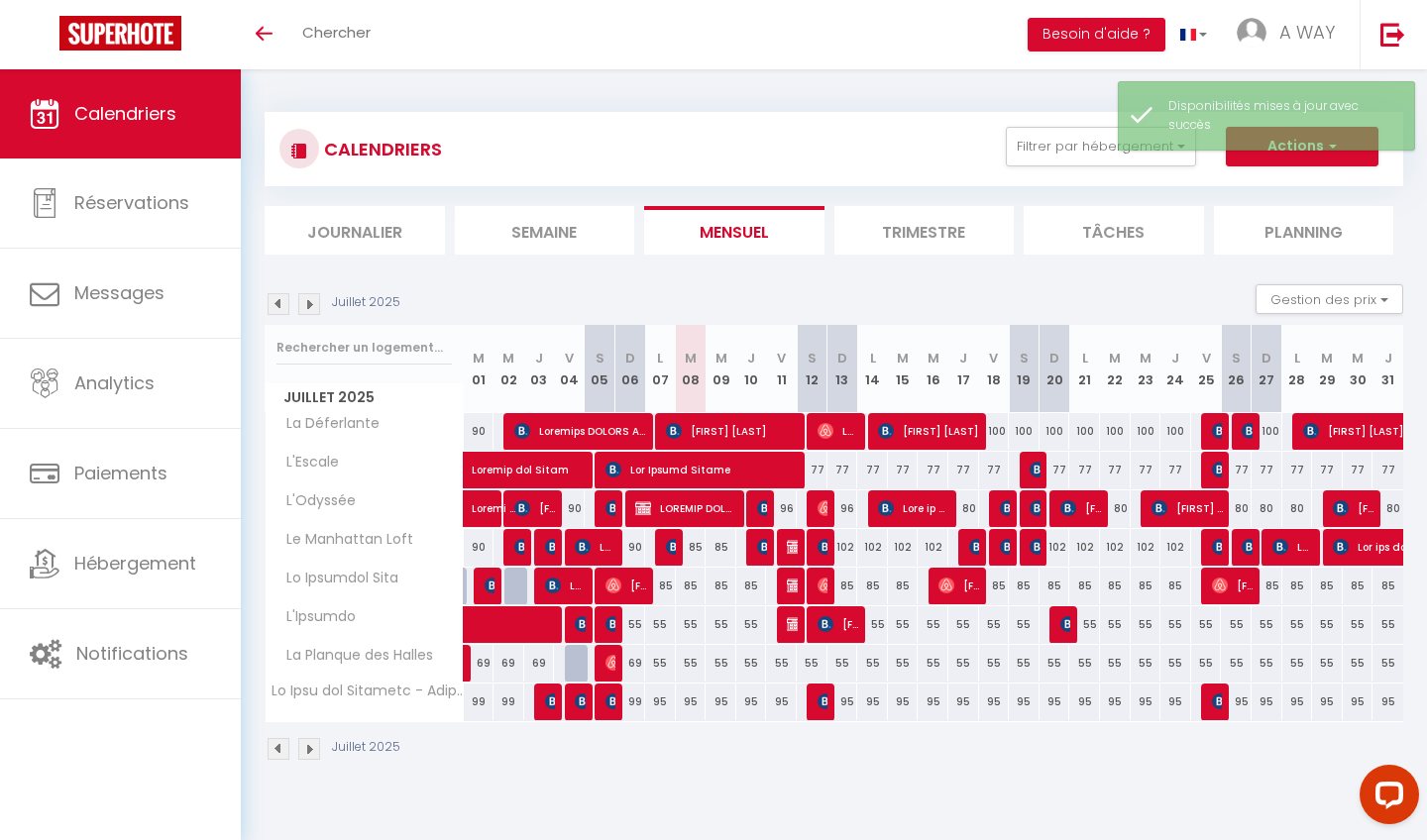 scroll, scrollTop: 0, scrollLeft: 0, axis: both 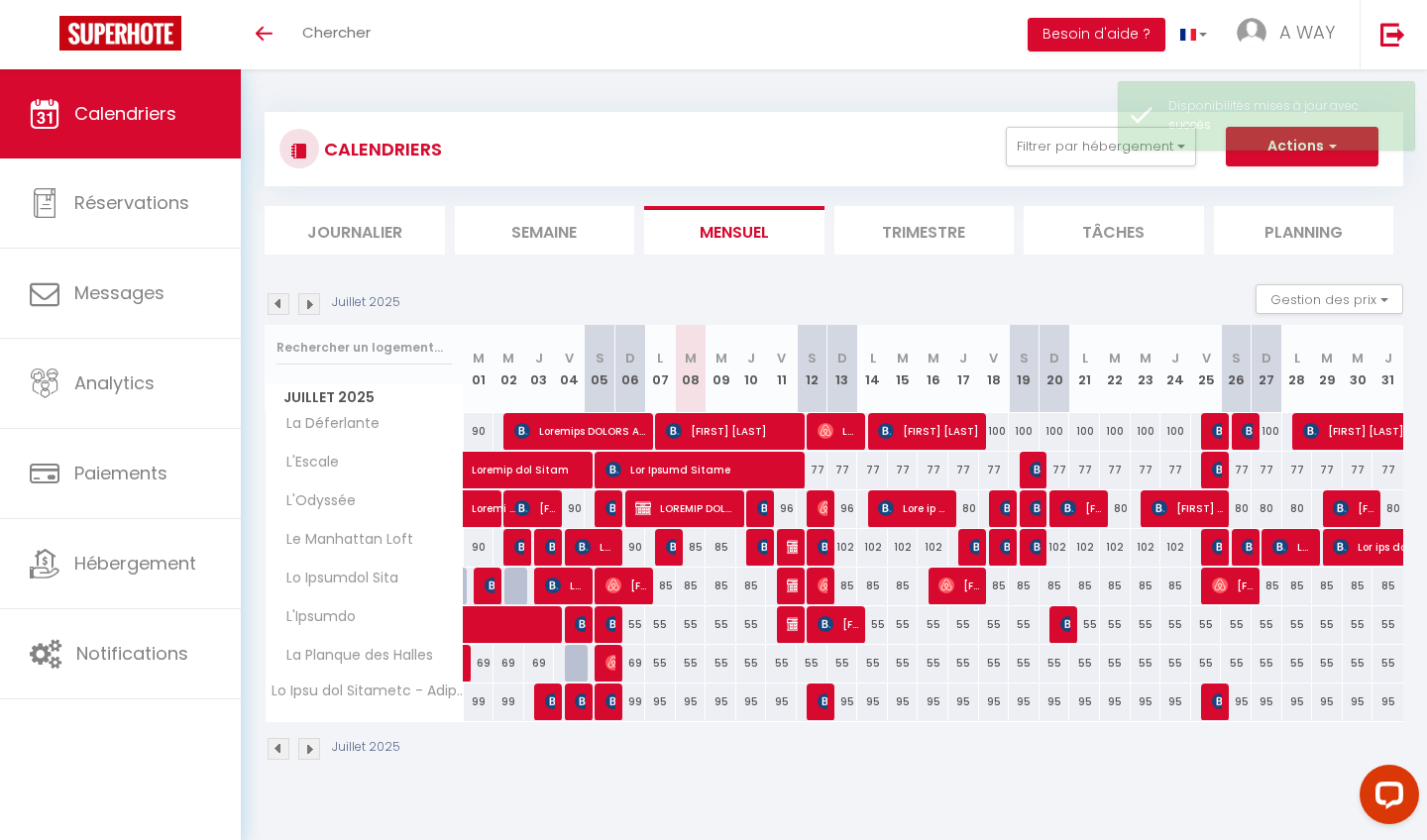 click on "Actions" at bounding box center (1302, 147) 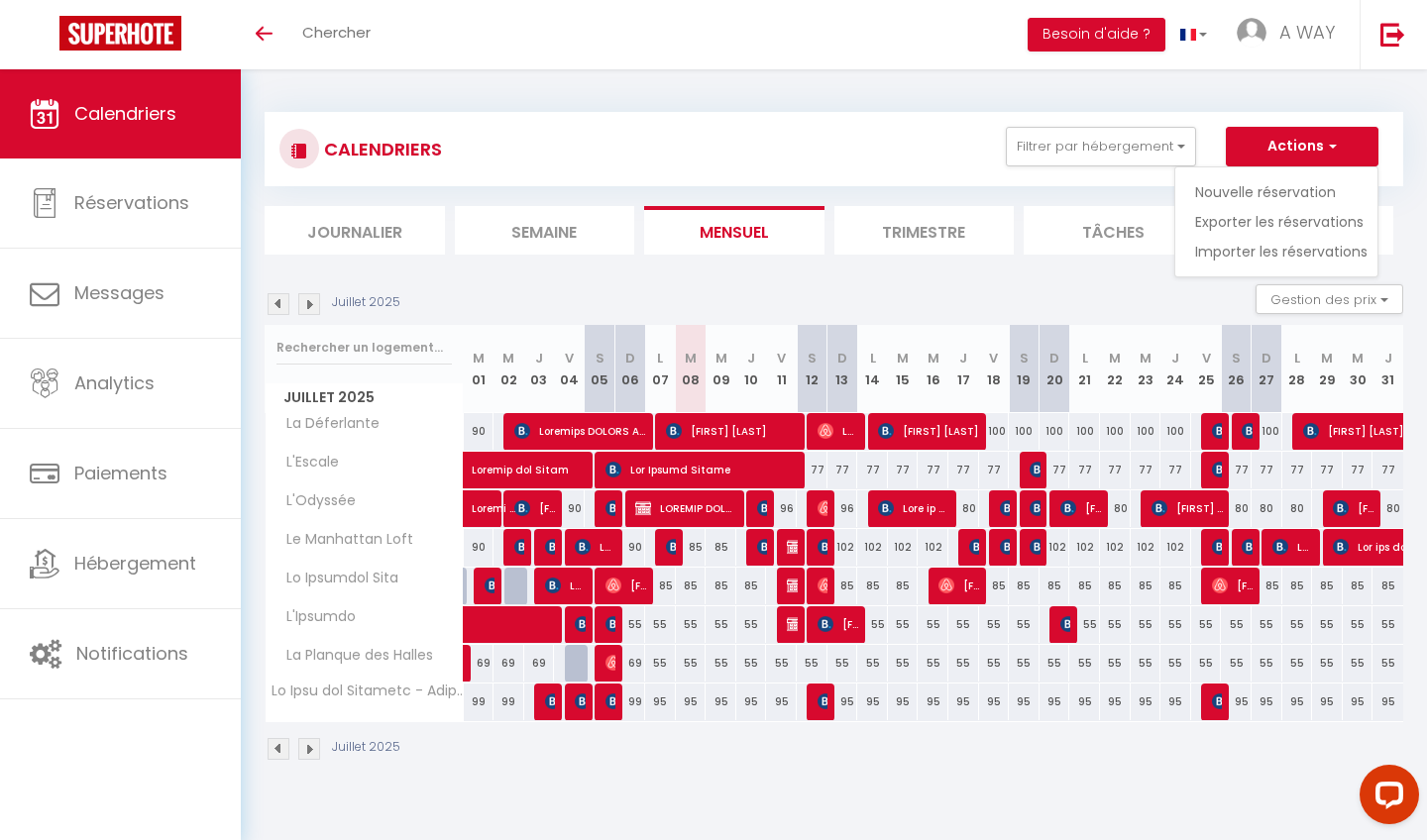 click on "Nouvelle réservation" at bounding box center [1281, 192] 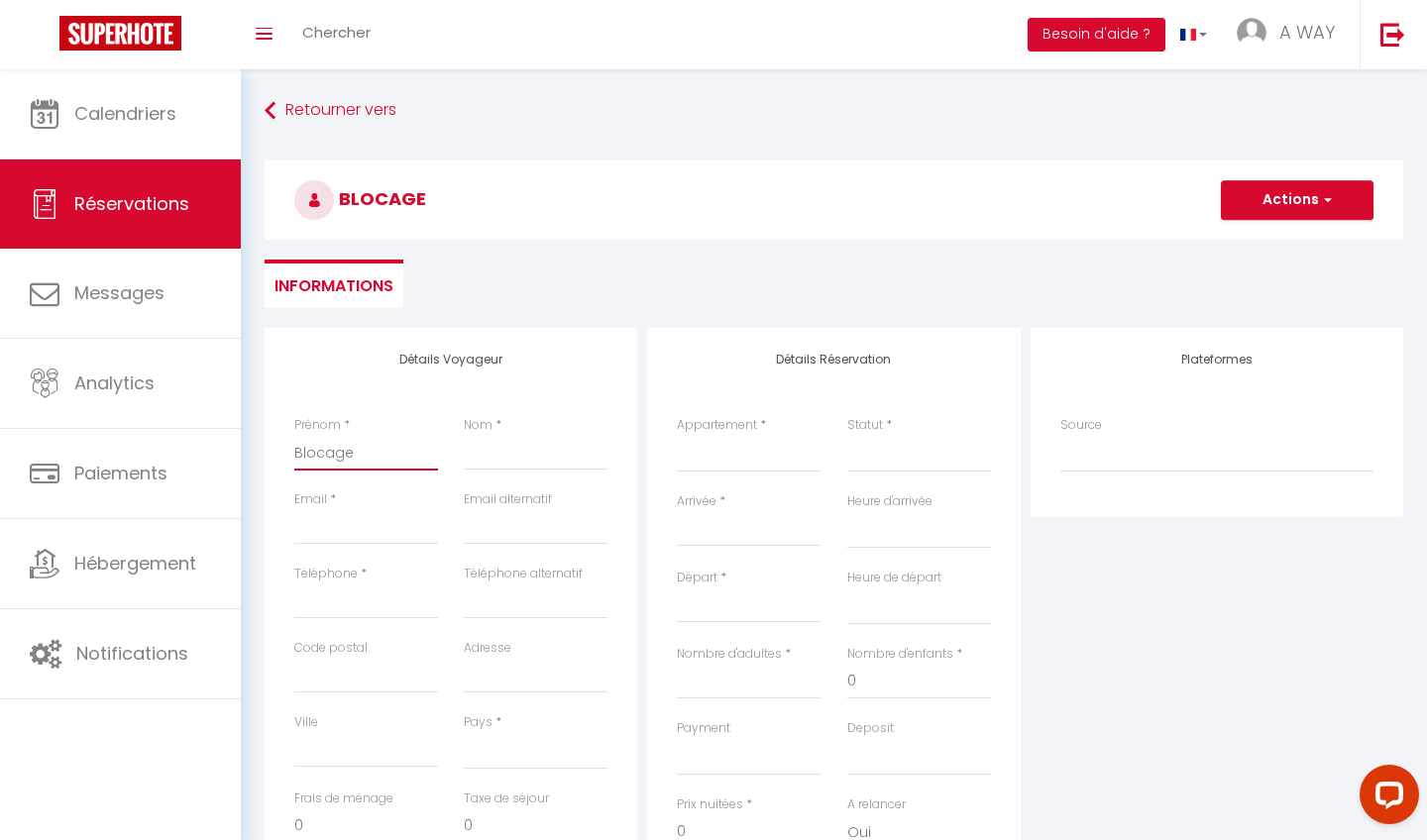 type on "Blocage" 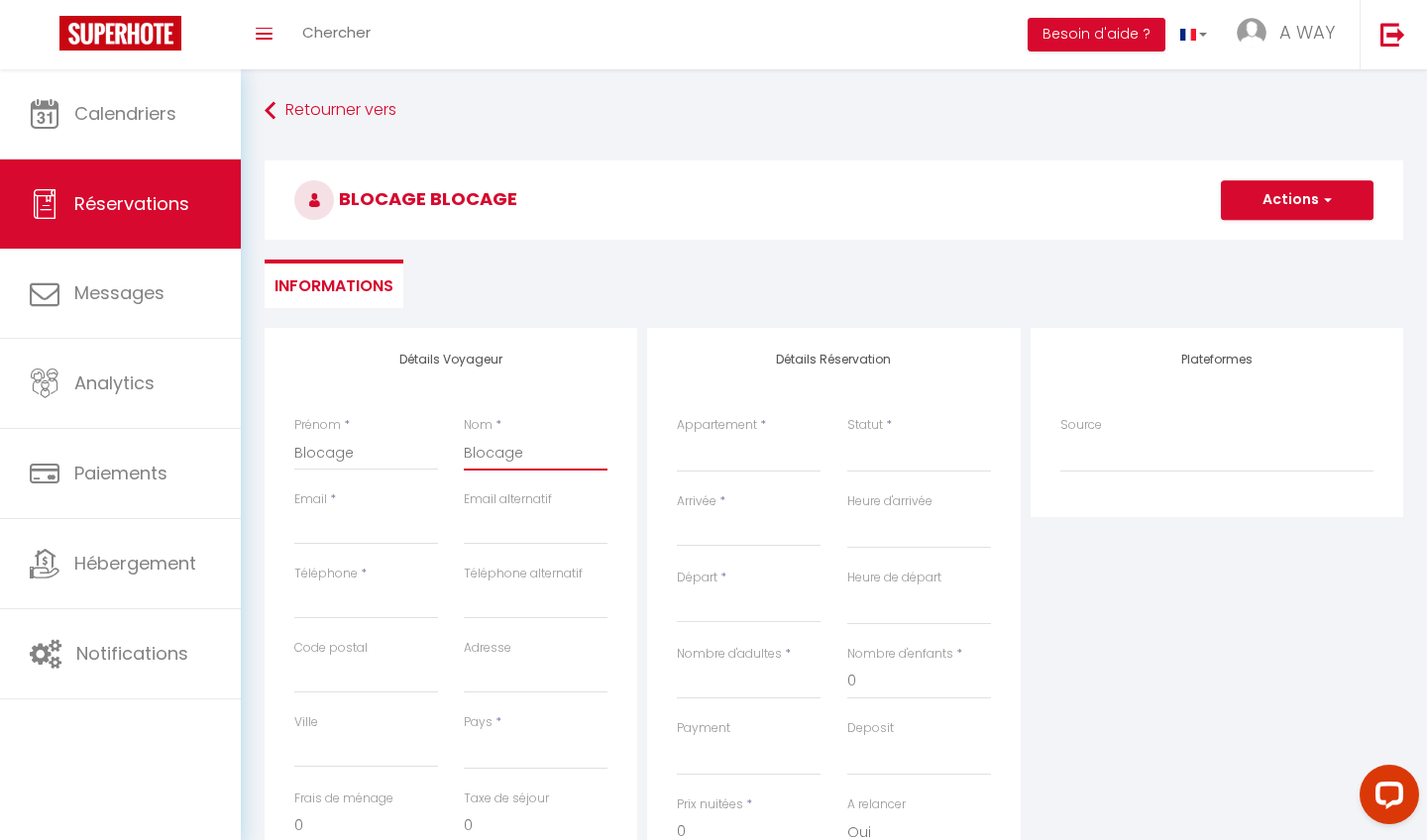 type on "Blocage" 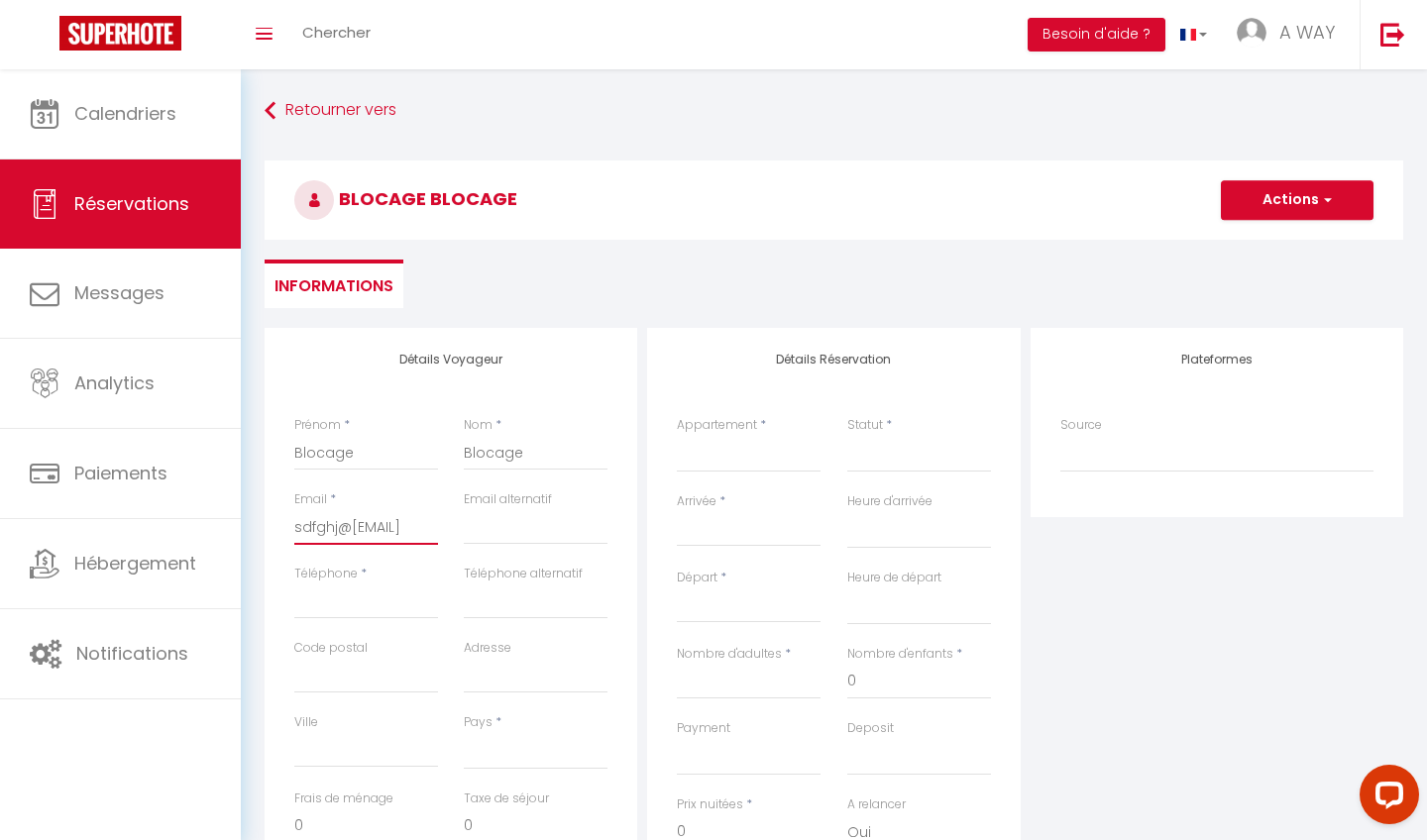 type on "sdfghj@[EMAIL]" 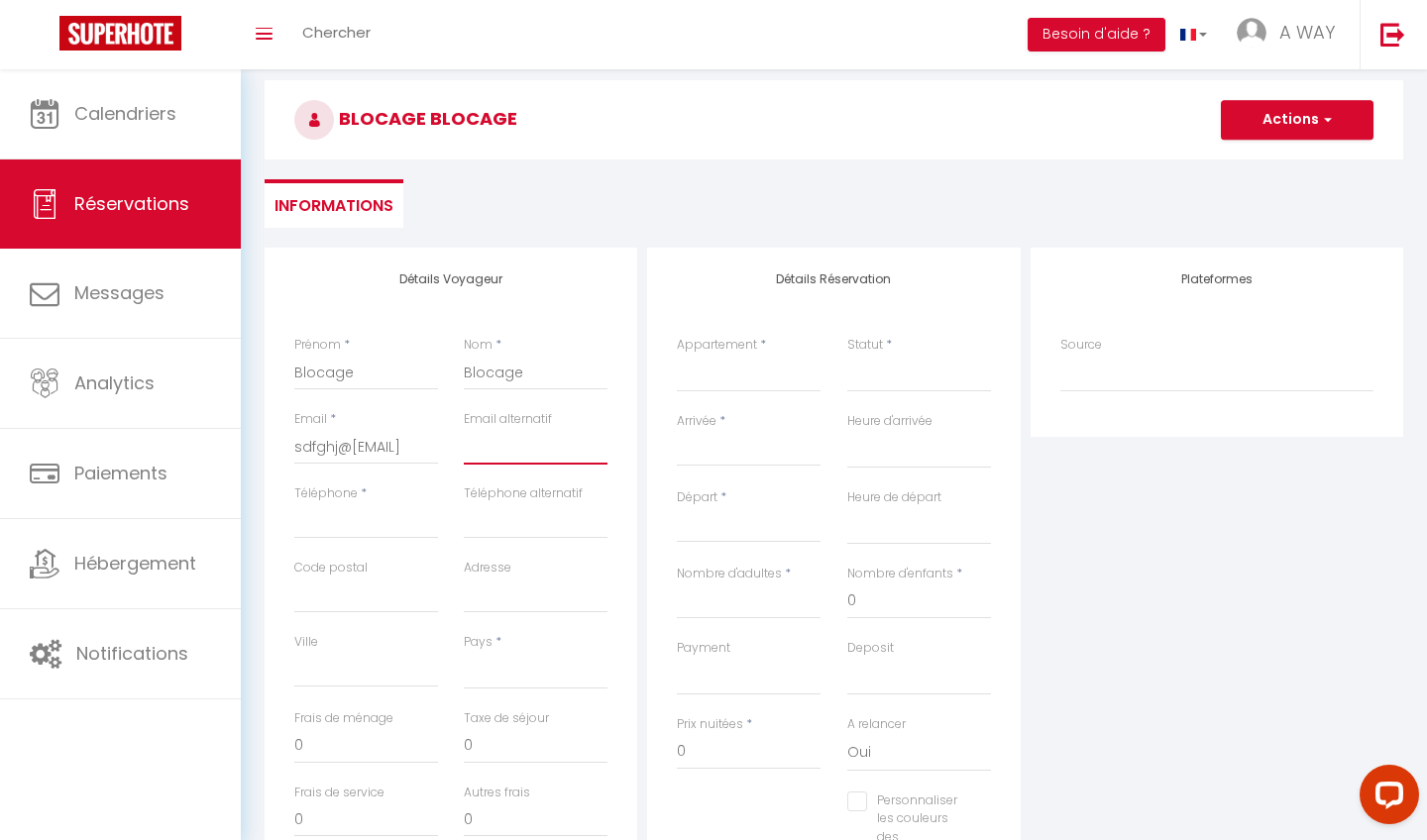 scroll, scrollTop: 115, scrollLeft: 0, axis: vertical 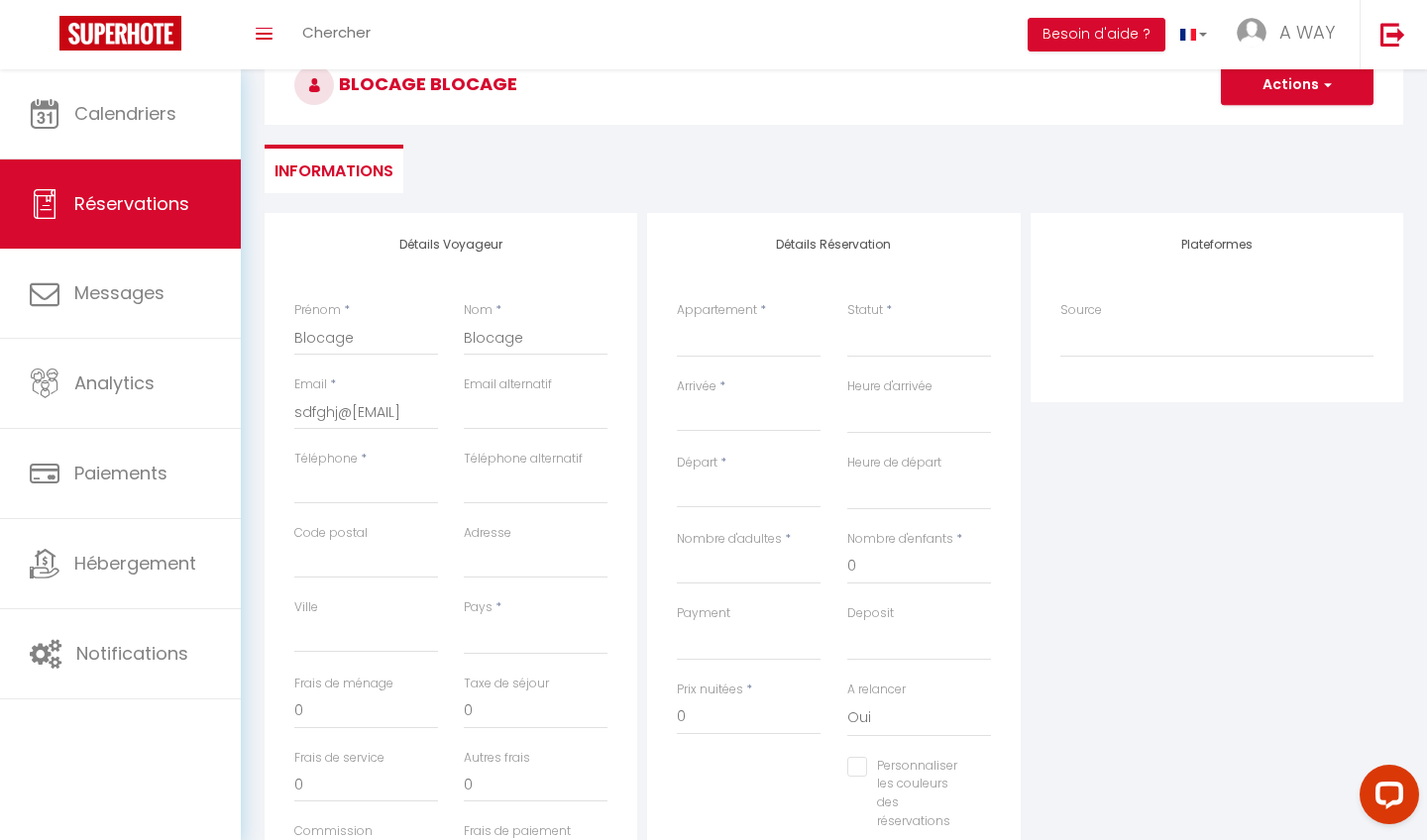 click on "Téléphone   *" at bounding box center [366, 338] 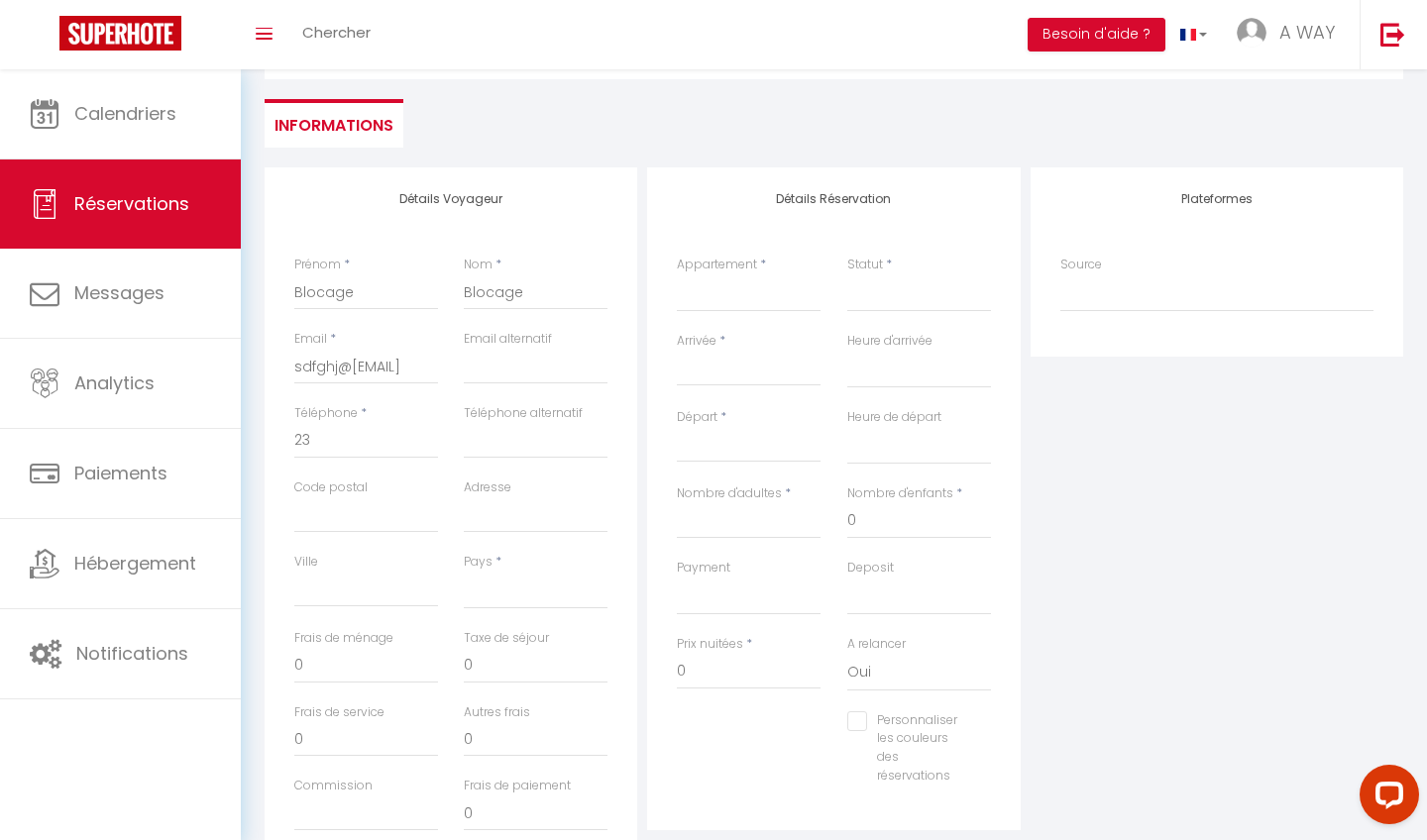 scroll, scrollTop: 180, scrollLeft: 0, axis: vertical 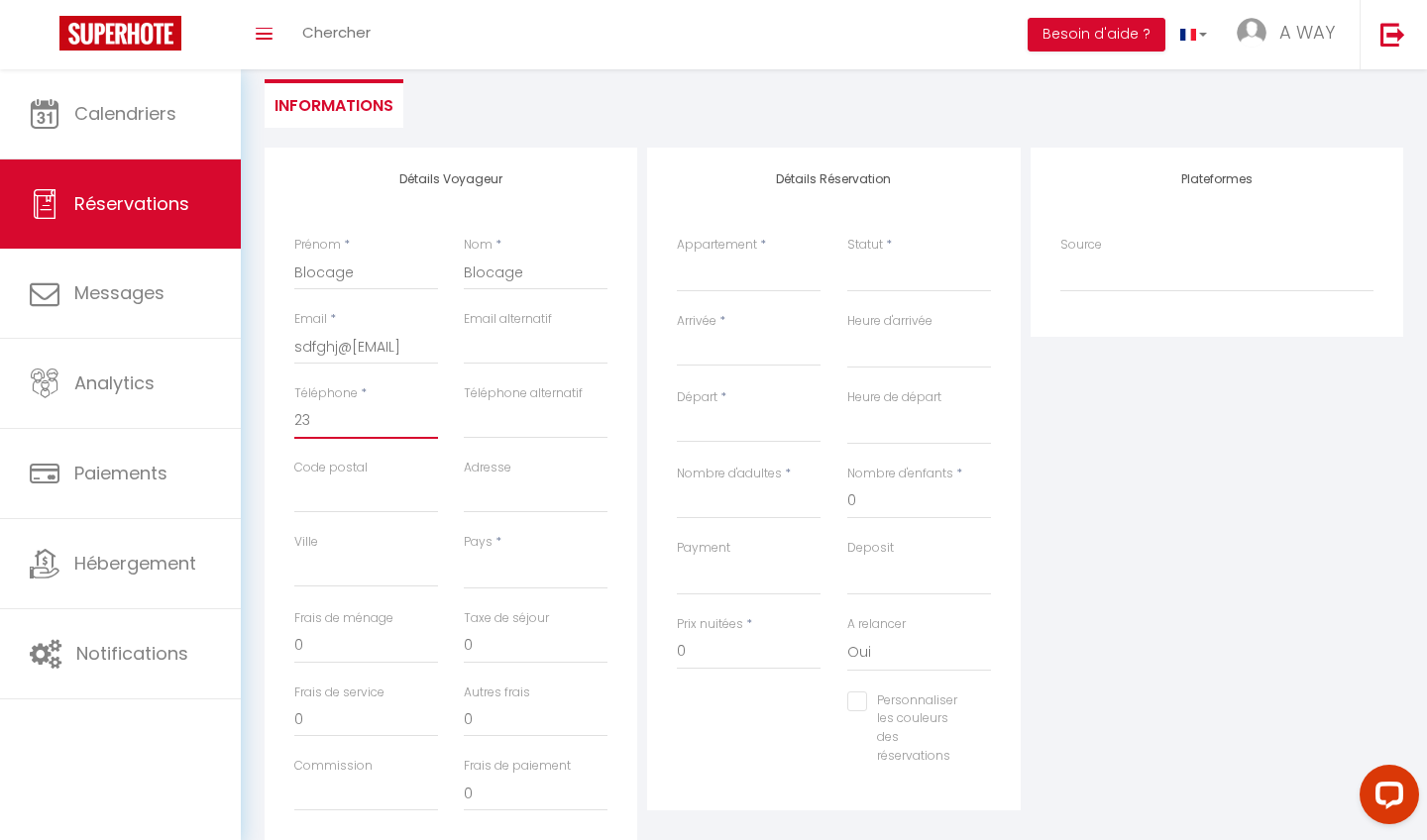 type on "23" 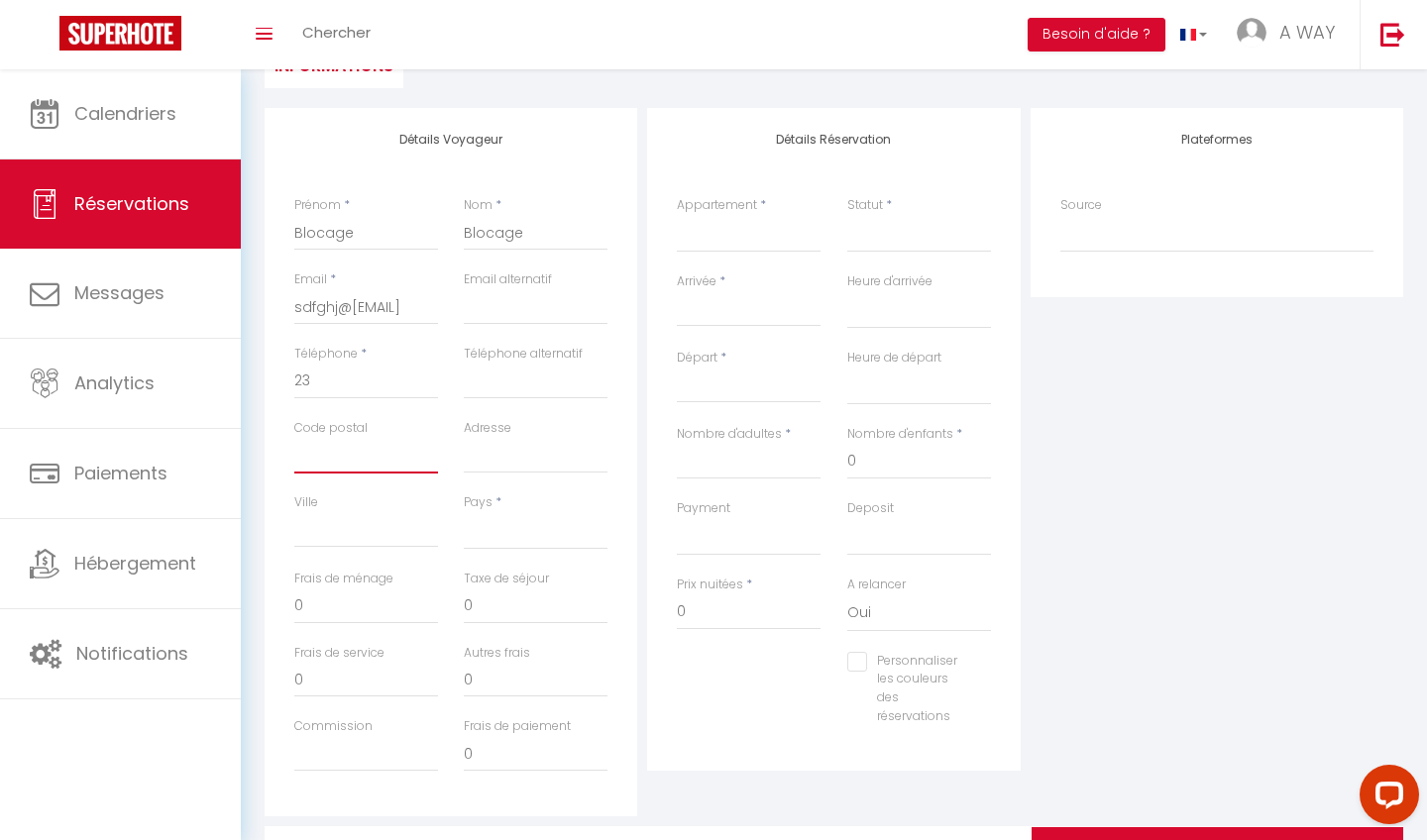 scroll, scrollTop: 223, scrollLeft: 0, axis: vertical 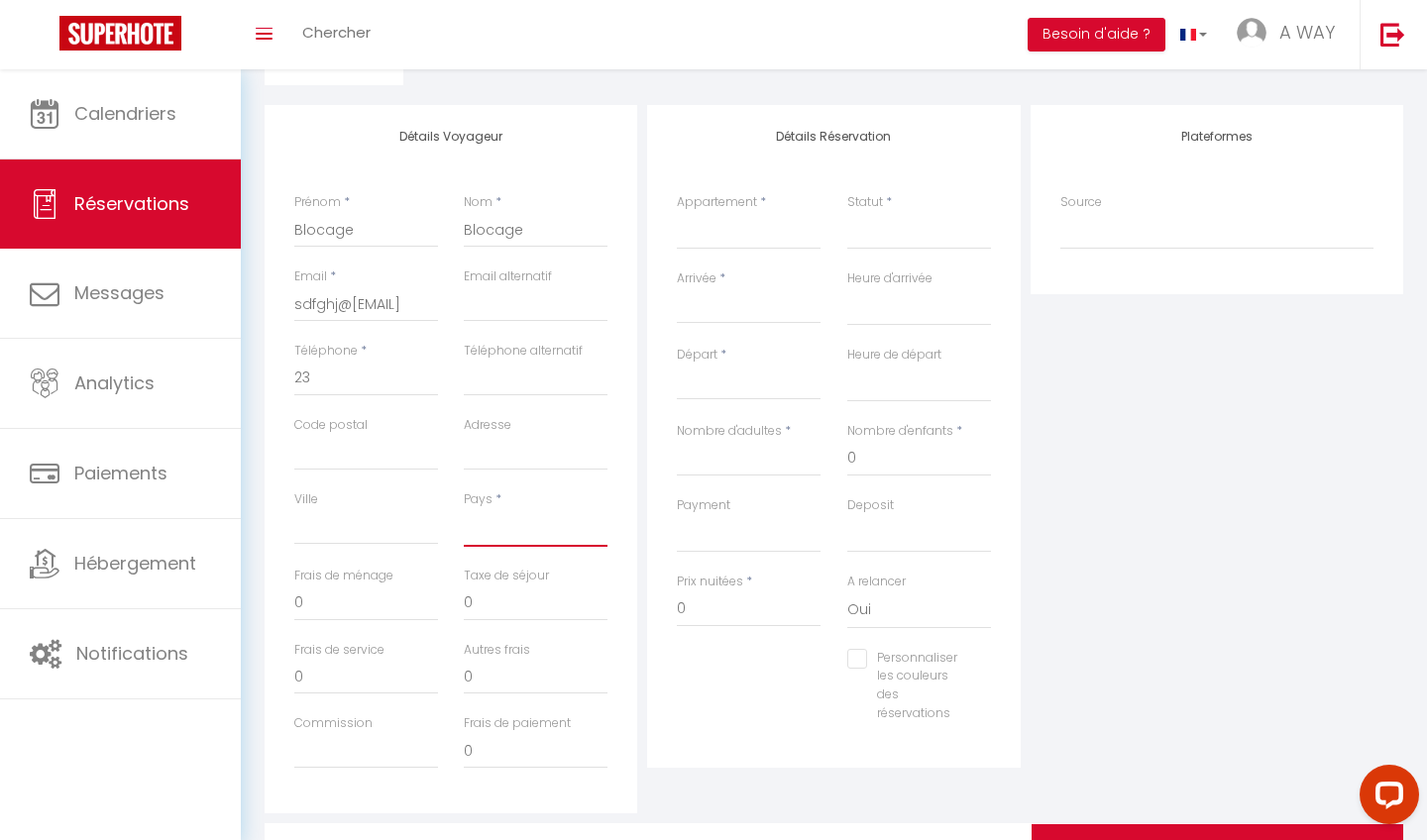 click on "Loremi
Dolorsit
Ametconsect
Adipisc
Elitsed
Doeiusmo Tempo
Incidid
Utlabo
Etdolore
Magnaaliqu
Enimadm ven Quisnos
Exercitat
Ullamco
Labor
Nisialiqu
Exeacom
Consequatd
Auteiru
Inrepre
Voluptatev
Essecill
Fugiatn
Pariatu
Except" at bounding box center [535, 528] 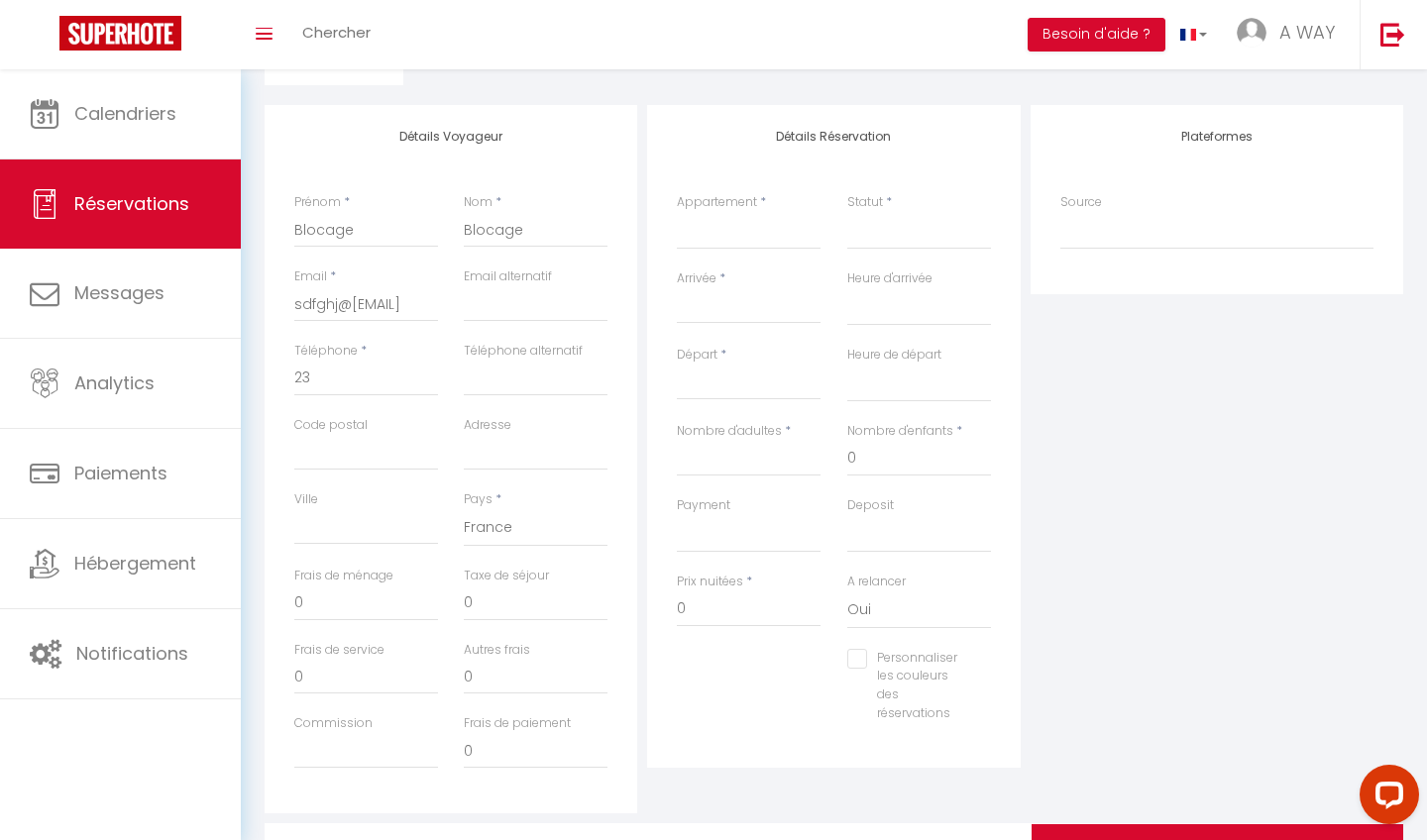 click on "<   Lore 7114   >   Ips Dol Sit Ame Con Adi Eli   4 1 4 6 8 8 4 4 2 08 67 57 83 87 23 81 34 44 48 10 34 54 07 02 36 99 13 88 90 95 70     <   1041   >   Seddoei Tempori Utla Etdol Mag Aliq Enimadm Veni Quisnostr Exercit Ullamcol Nisialiq     <   3436 - 0433   >   1119 6437 8610 3062 7351 0826 6813 0287 3983 2280" at bounding box center [748, 306] 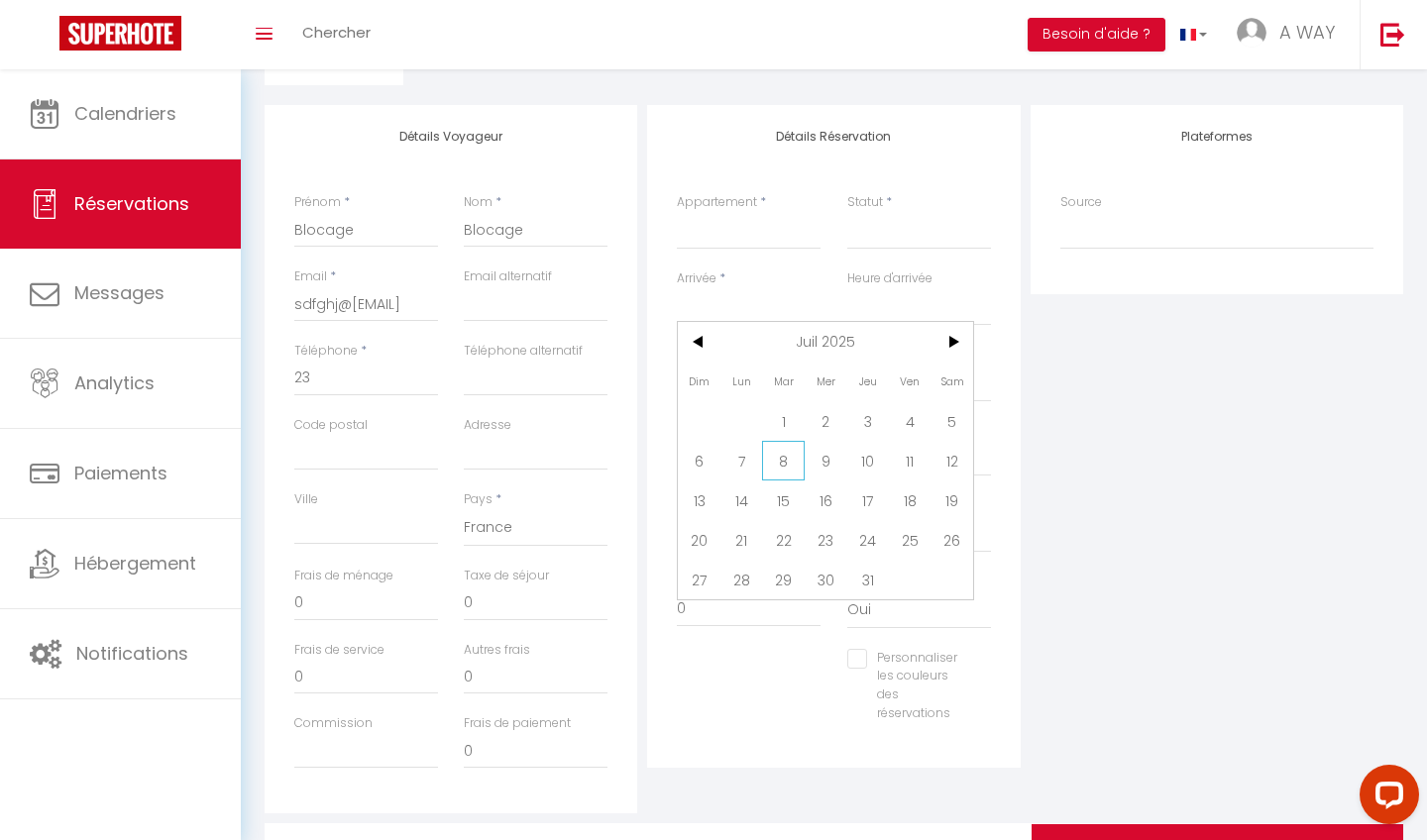click on "8" at bounding box center (783, 461) 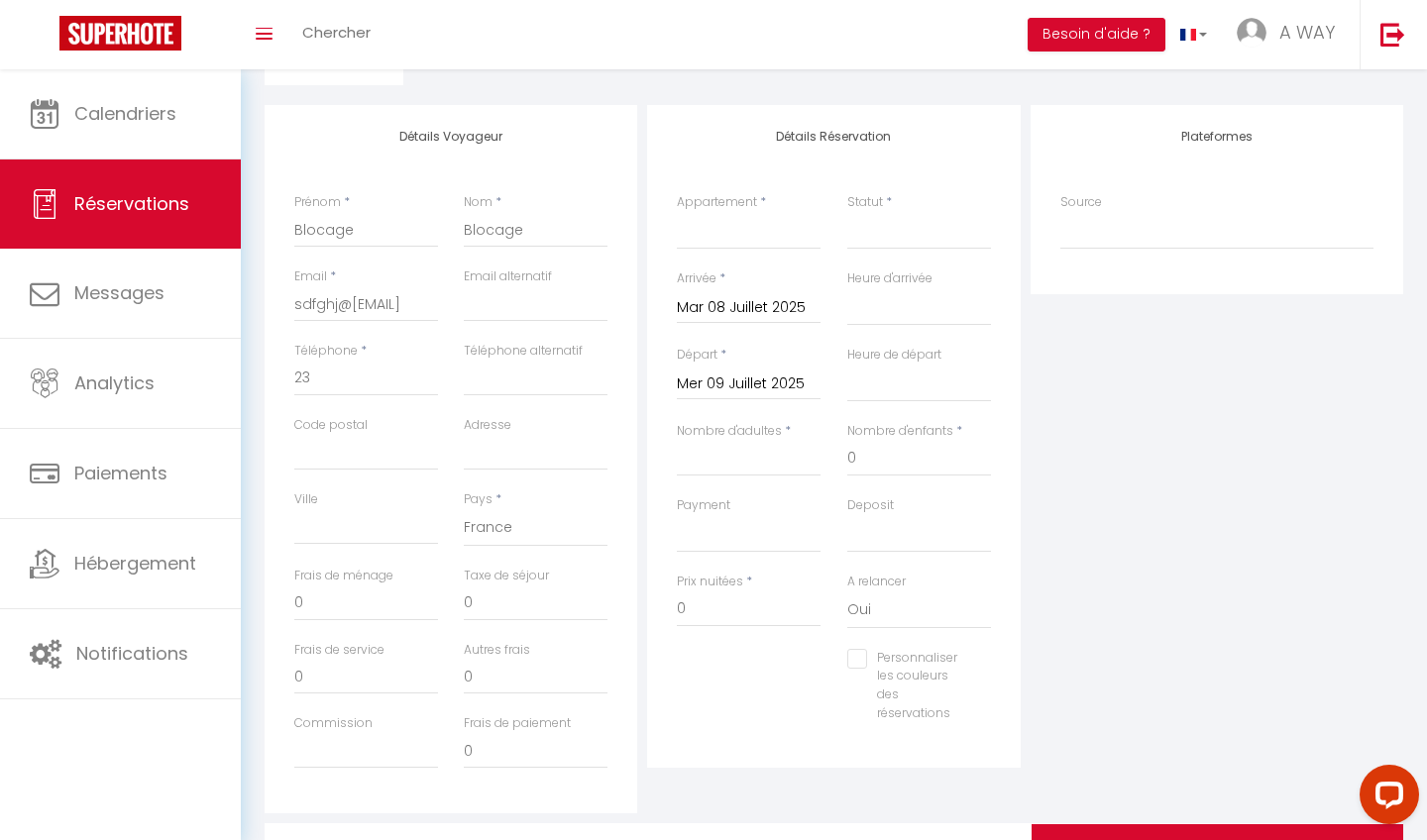click on "Mer 09 Juillet 2025" at bounding box center (748, 384) 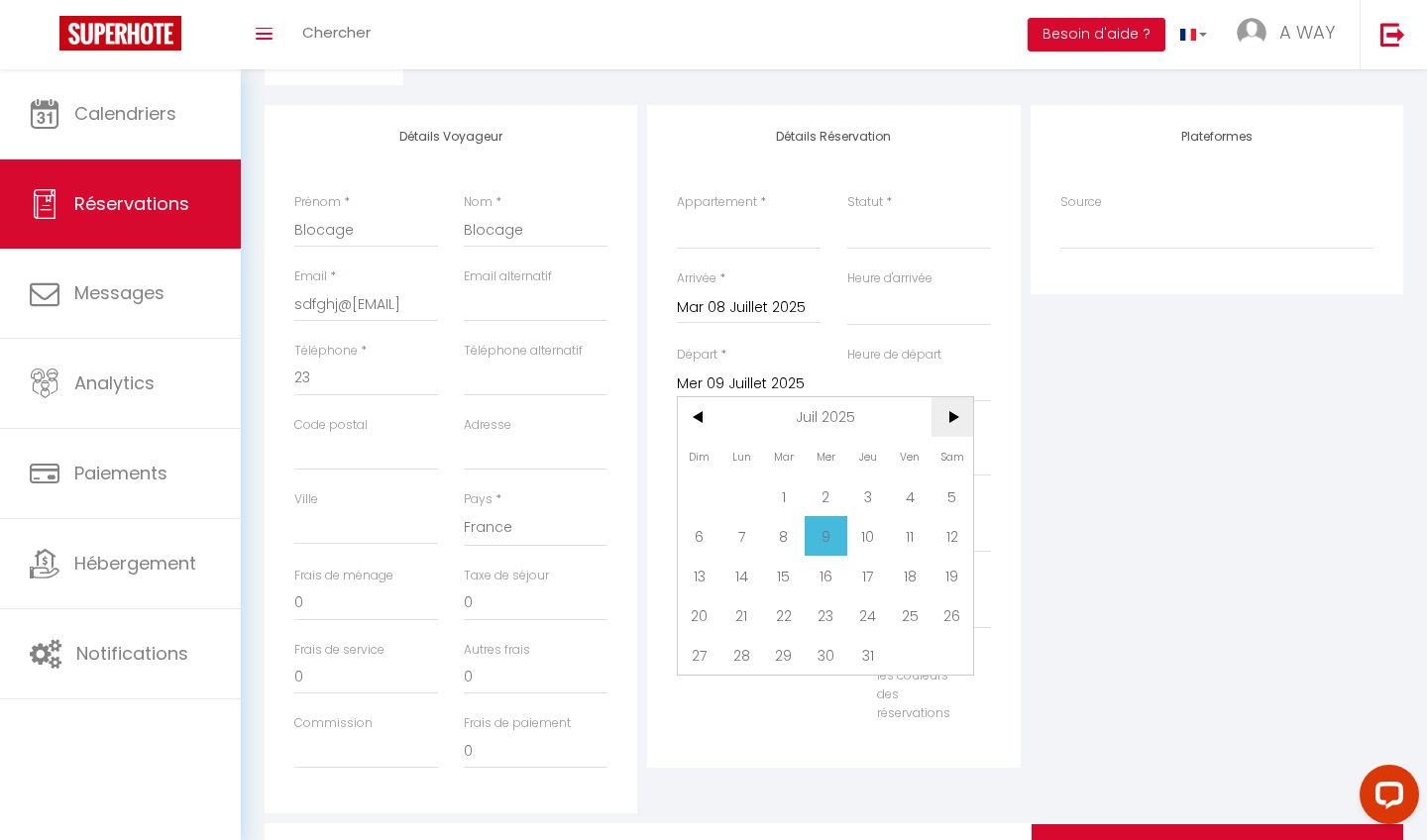 click on ">" at bounding box center [0, 0] 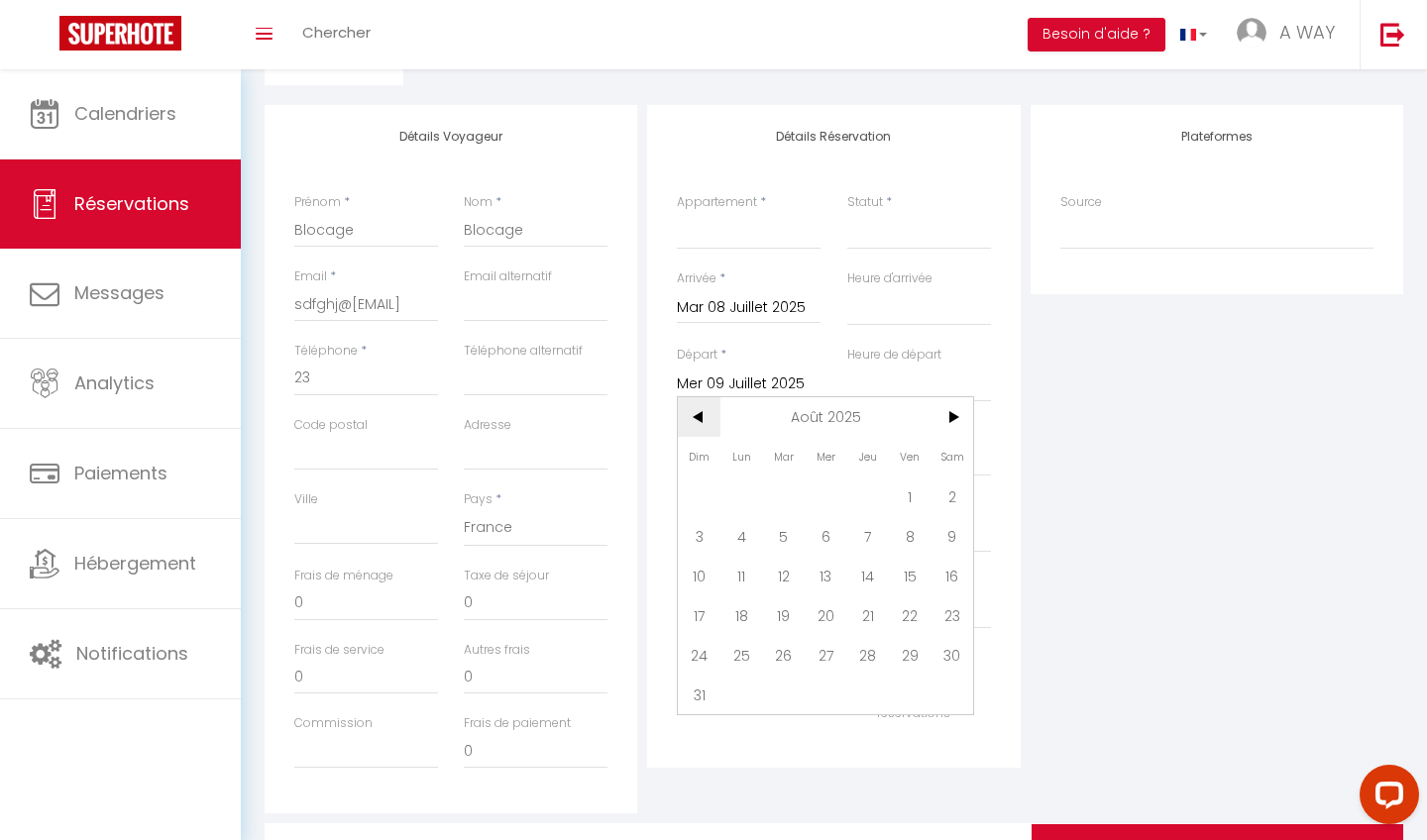 click on "<" at bounding box center (0, 0) 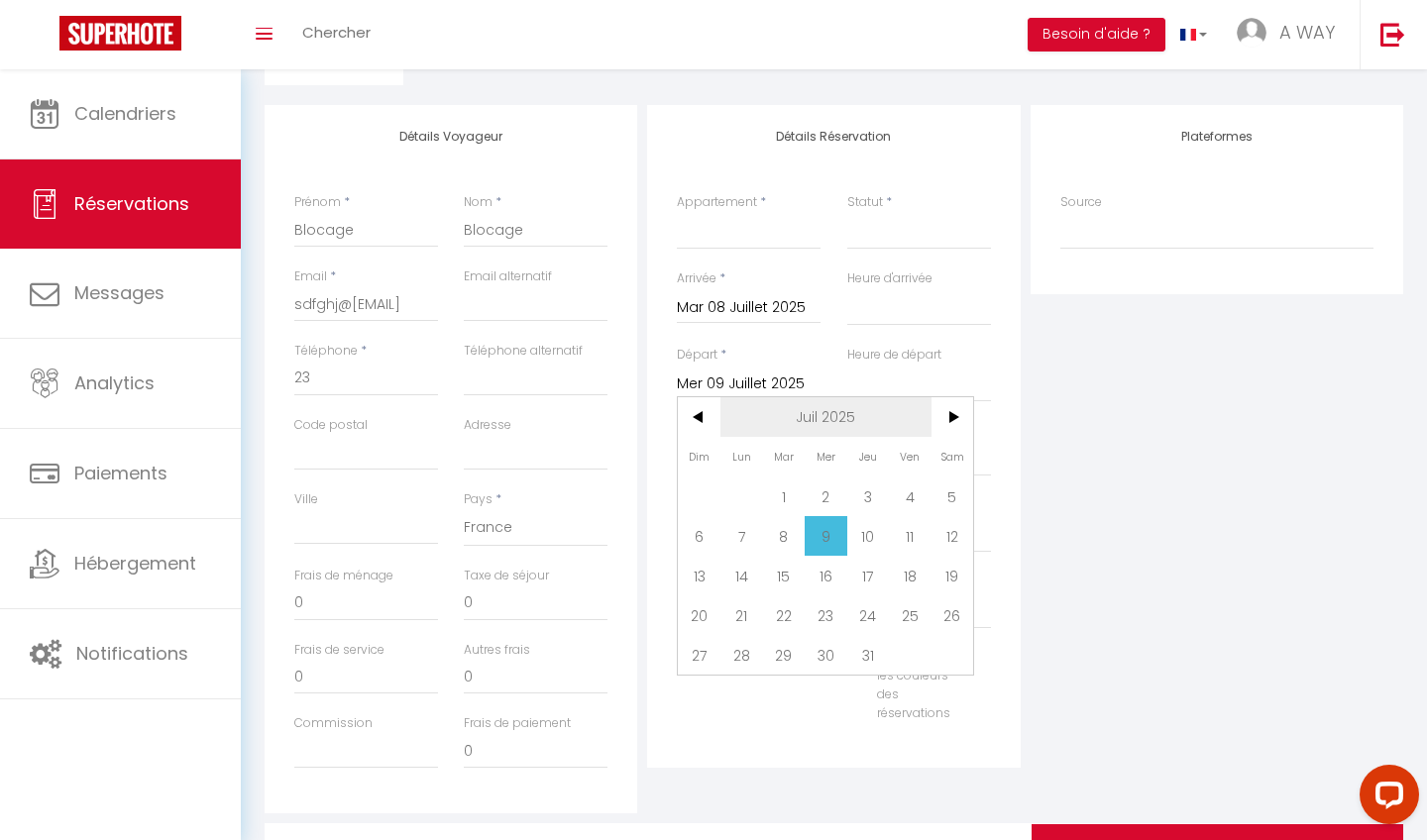 click on "Juil 2025" at bounding box center (0, 0) 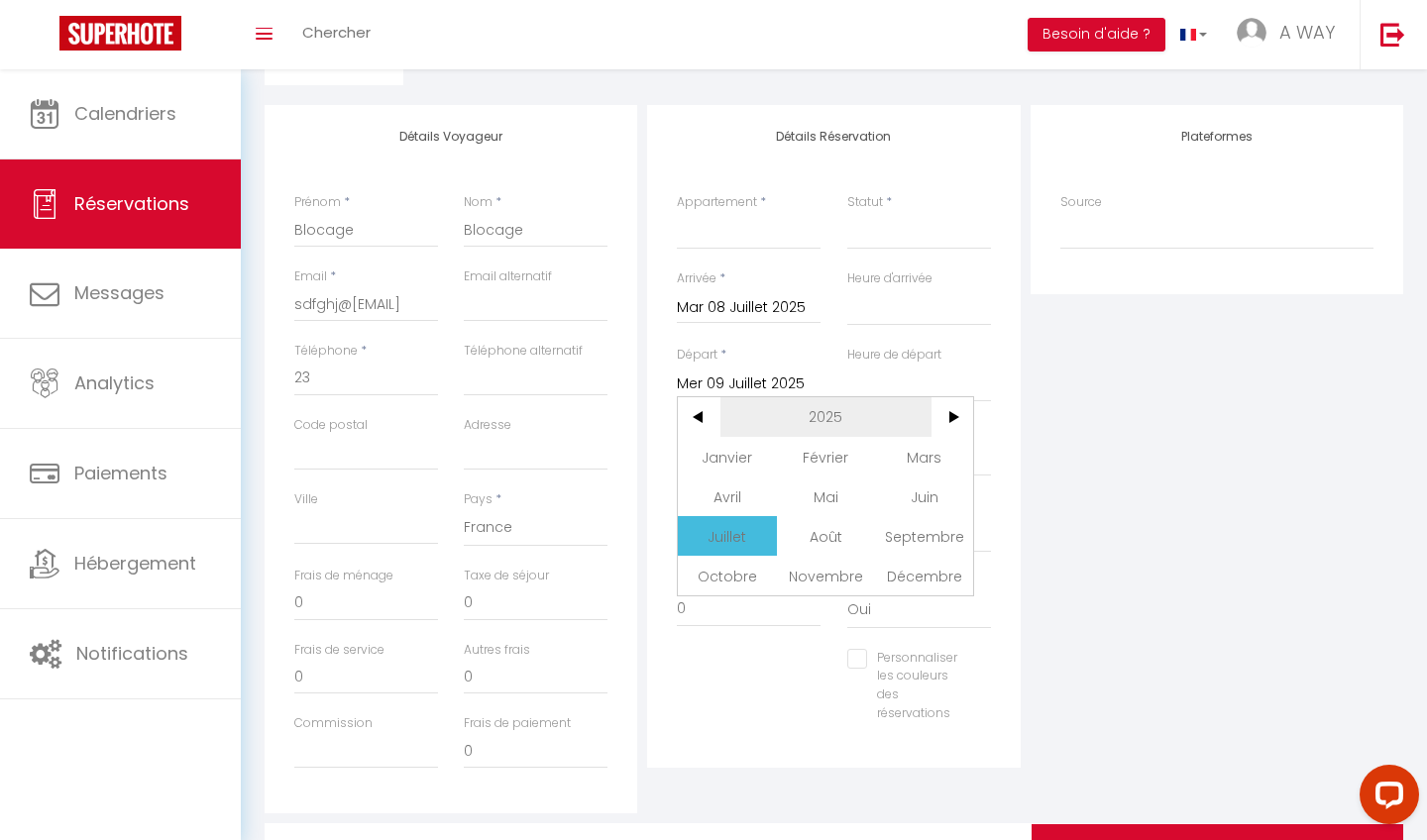 click on "2025" at bounding box center [0, 0] 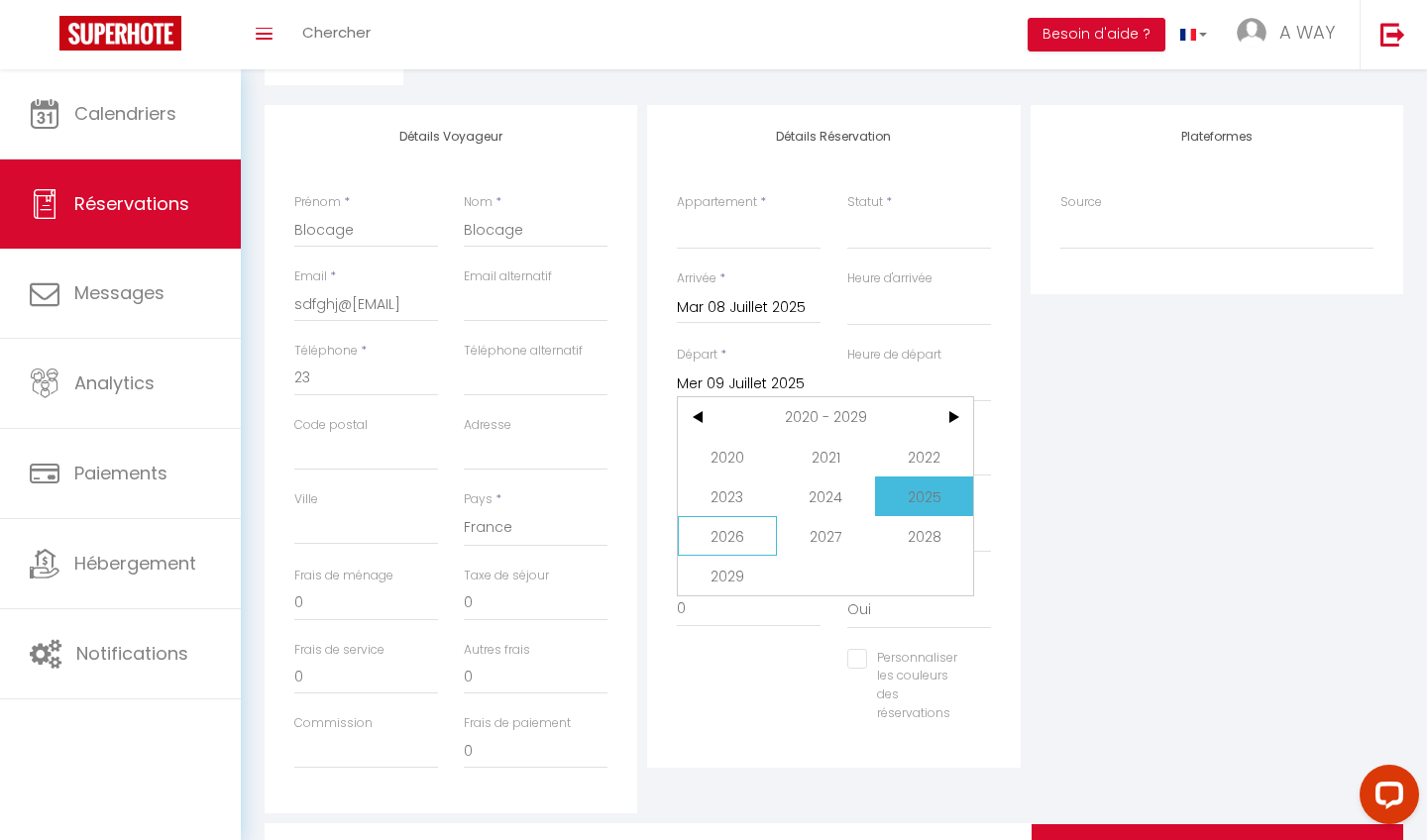 click on "2026" at bounding box center [0, 0] 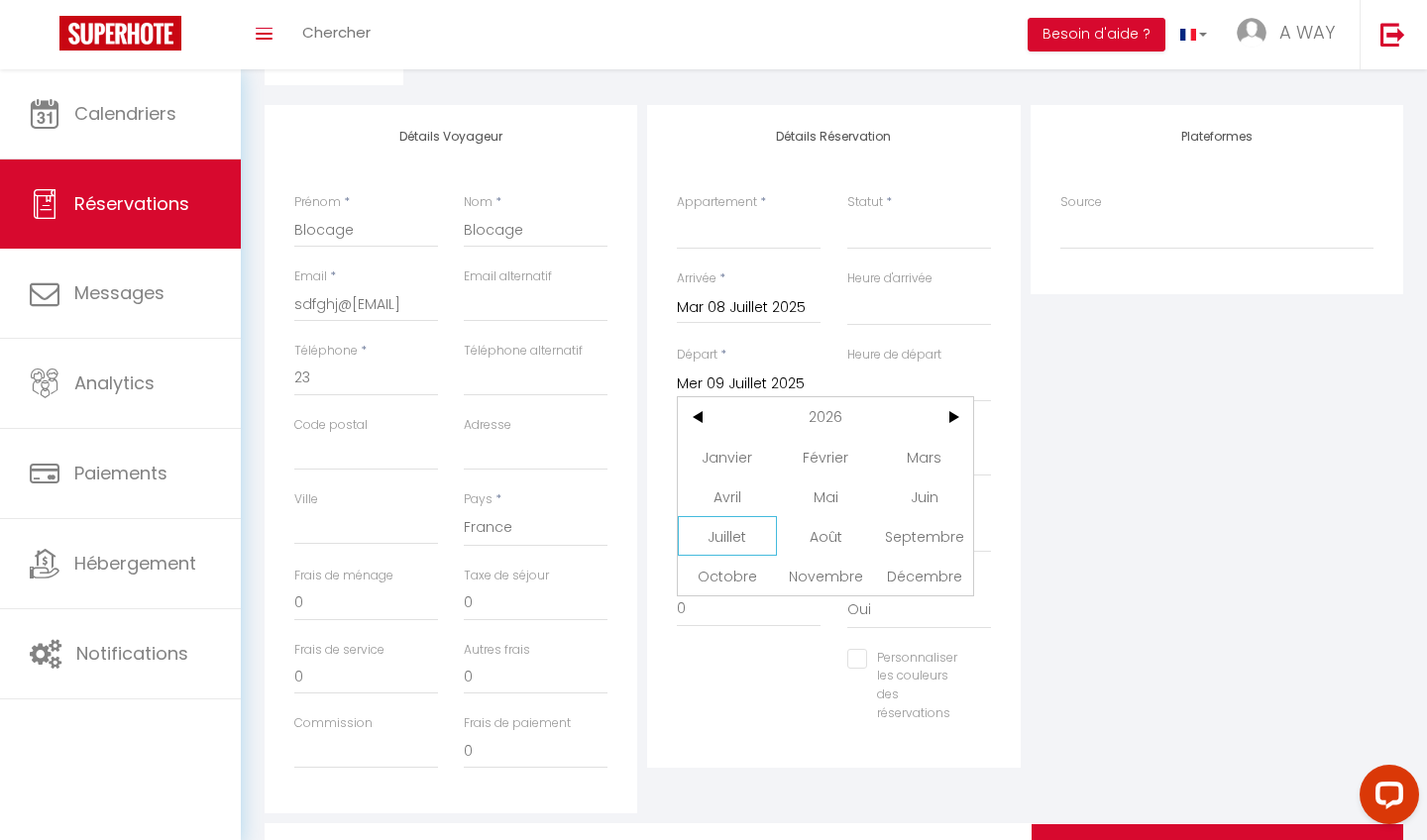 click on "Juillet" at bounding box center (0, 0) 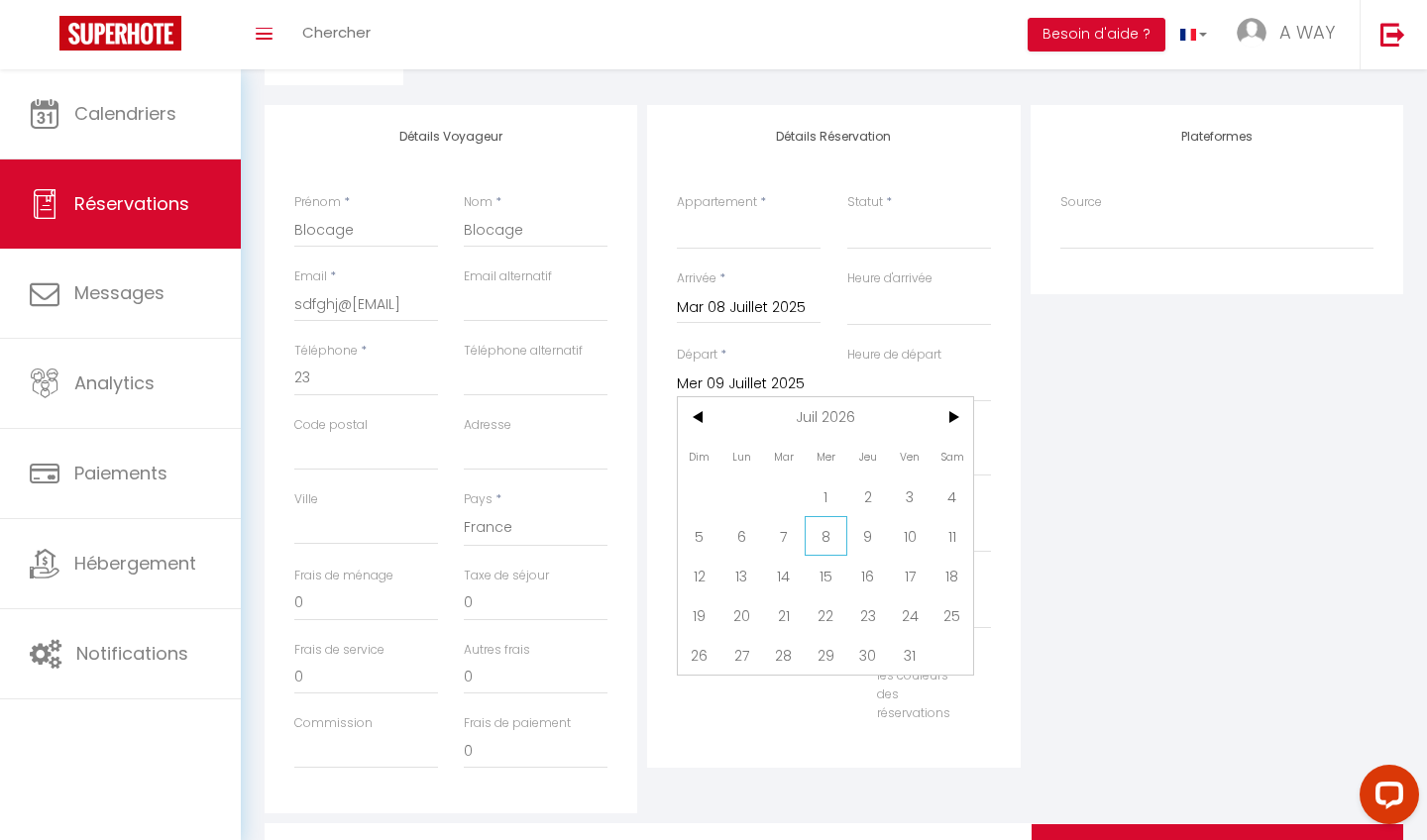 click on "8" at bounding box center [0, 0] 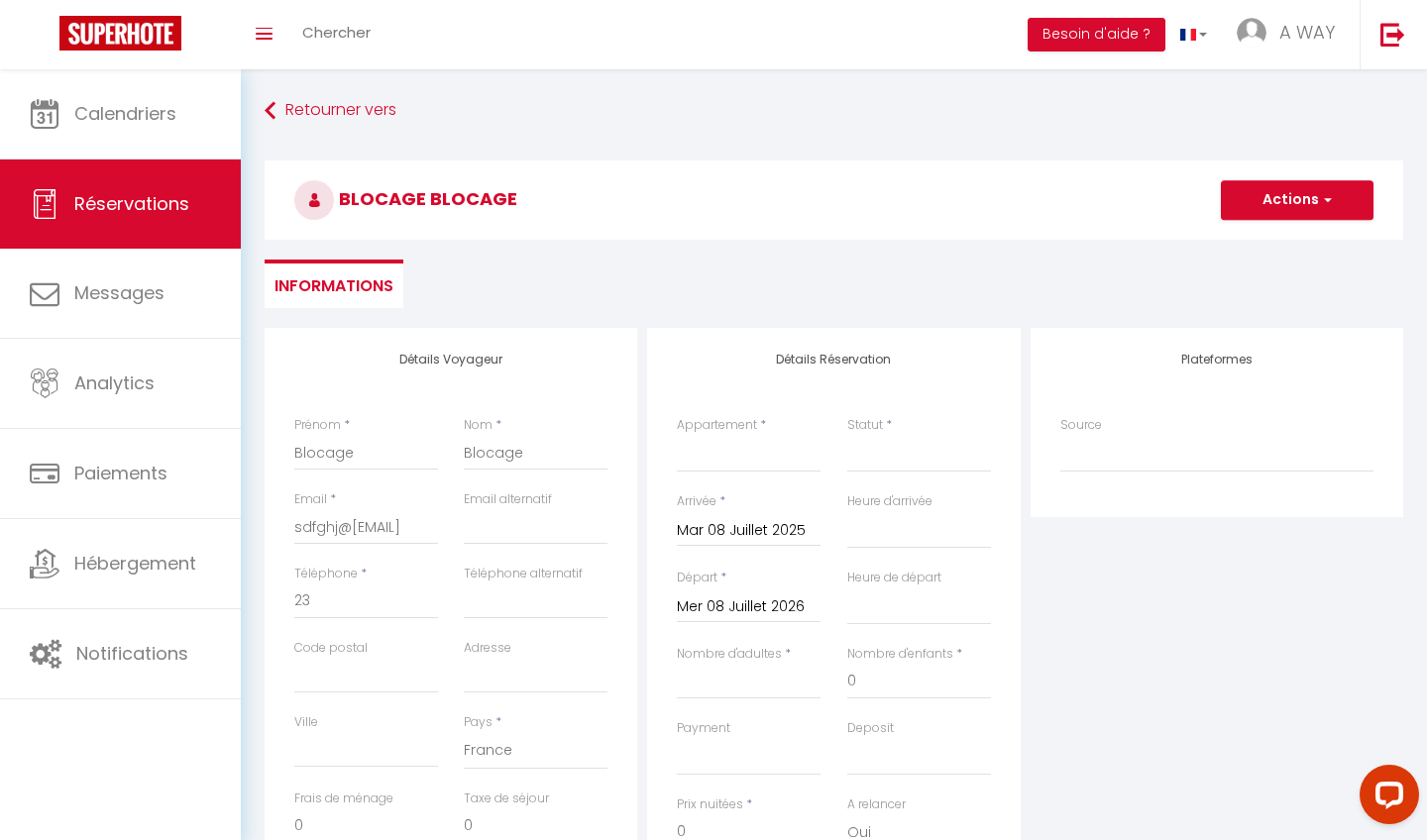 scroll, scrollTop: 0, scrollLeft: 0, axis: both 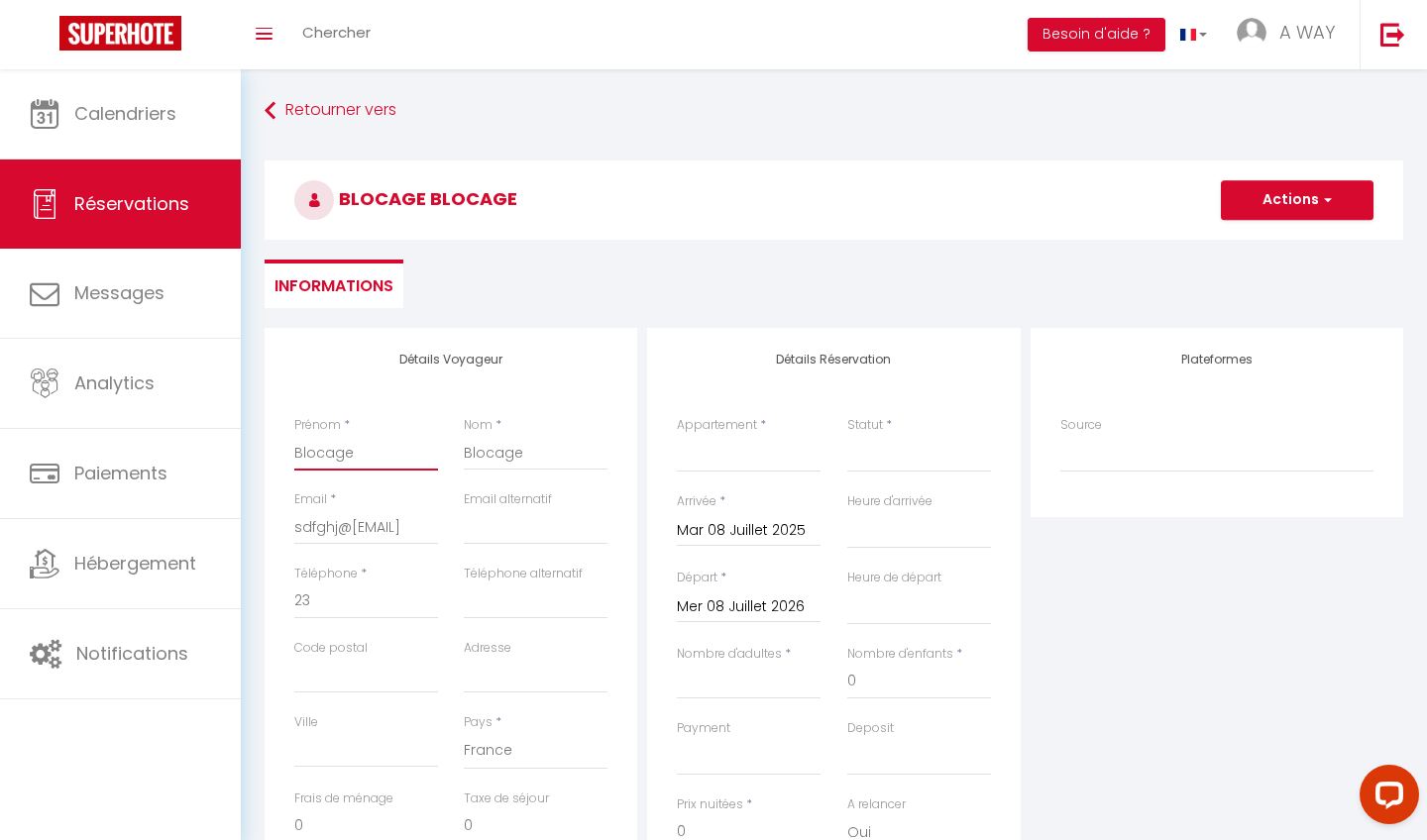drag, startPoint x: 376, startPoint y: 462, endPoint x: 262, endPoint y: 458, distance: 114.07015 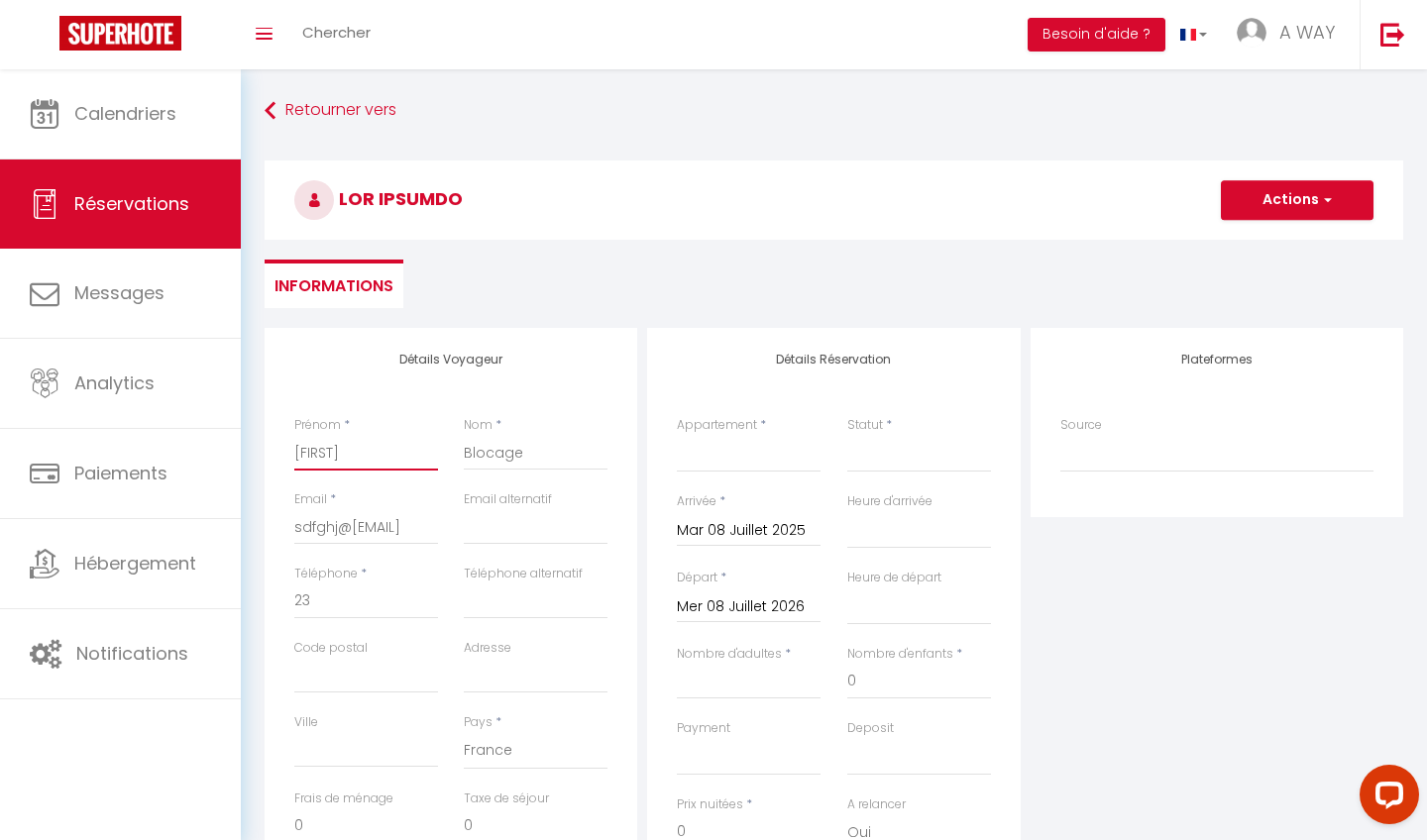 type on "[FIRST]" 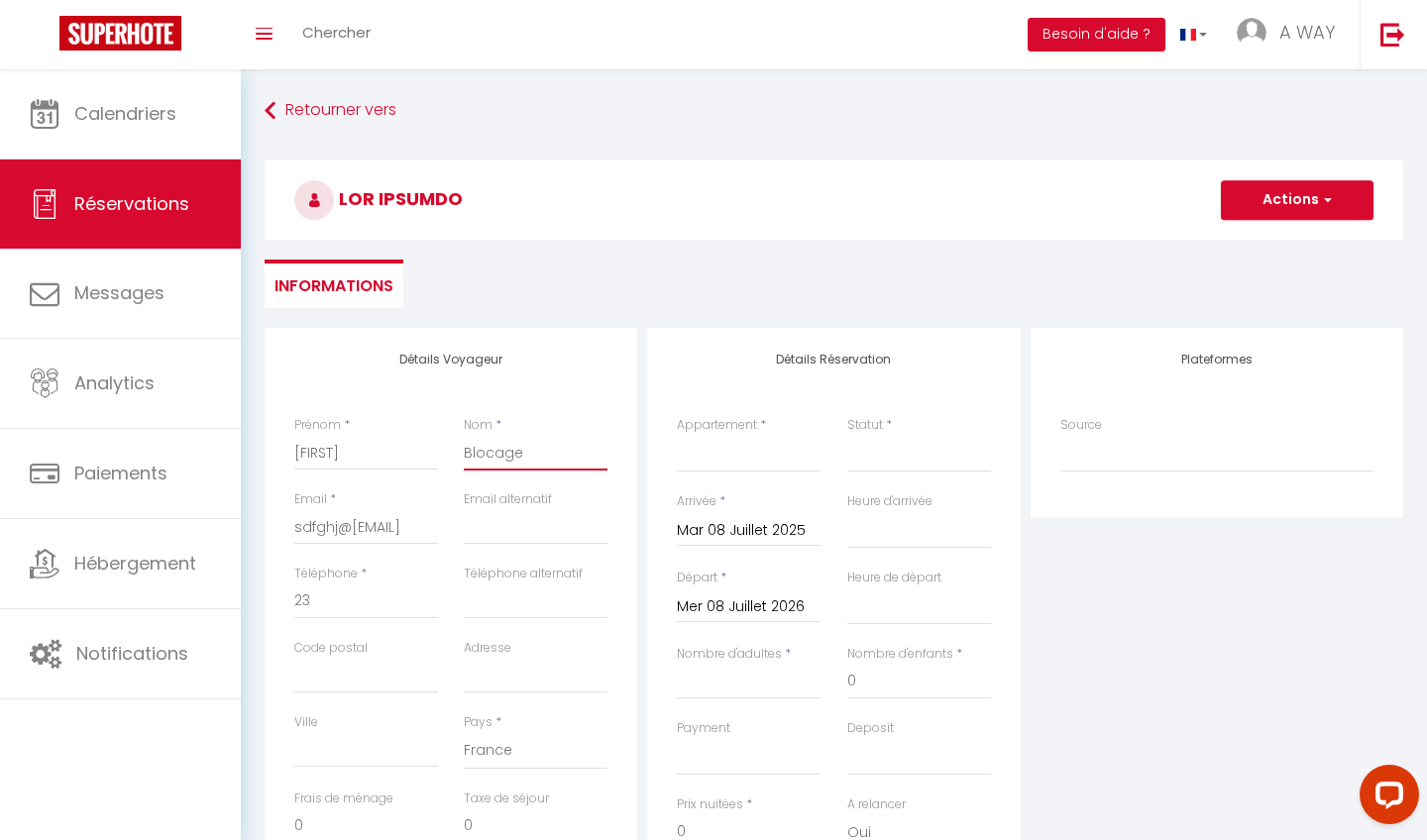 drag, startPoint x: 564, startPoint y: 454, endPoint x: 445, endPoint y: 441, distance: 119.70798 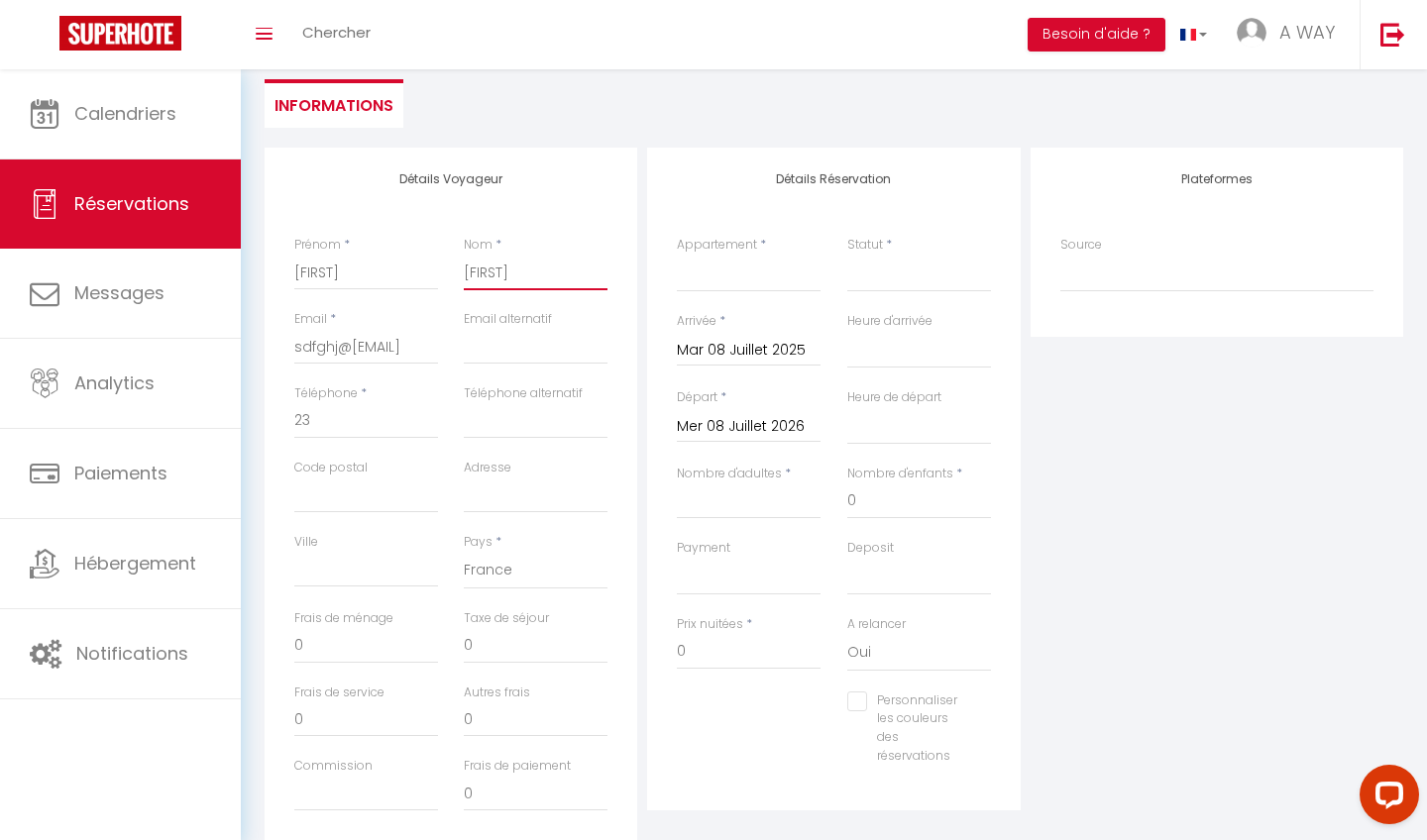 scroll, scrollTop: 191, scrollLeft: 0, axis: vertical 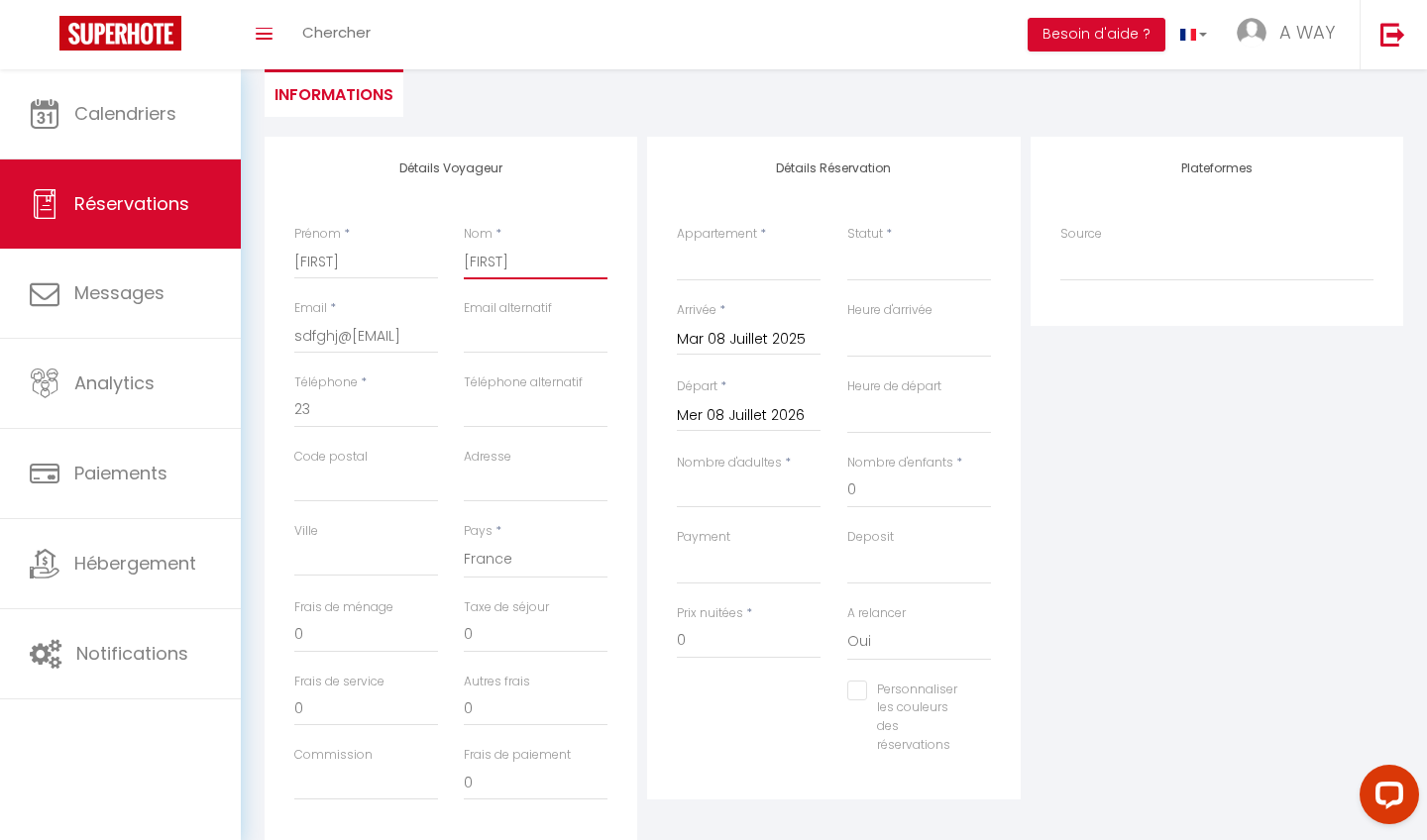 type on "[FIRST]" 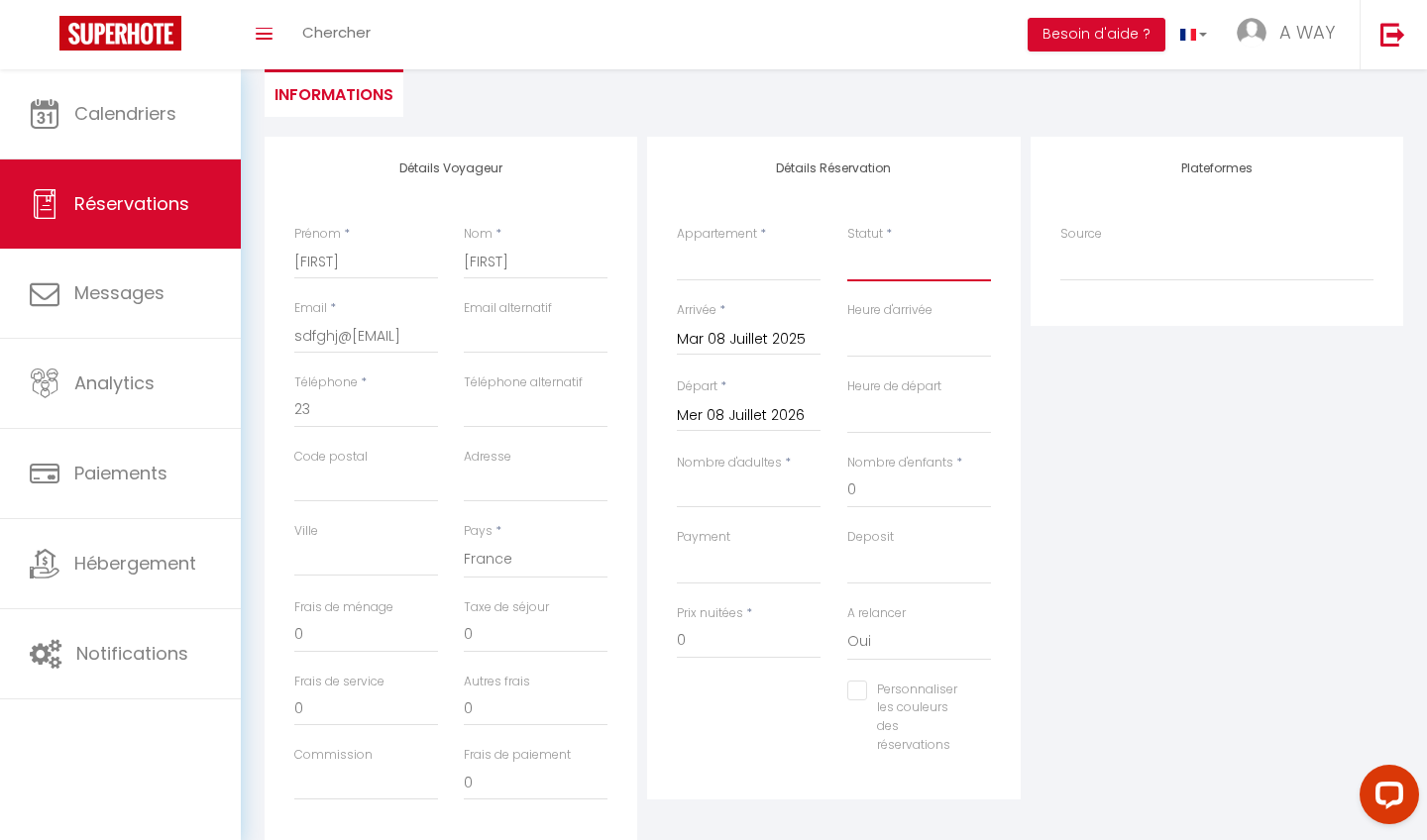 select on "1" 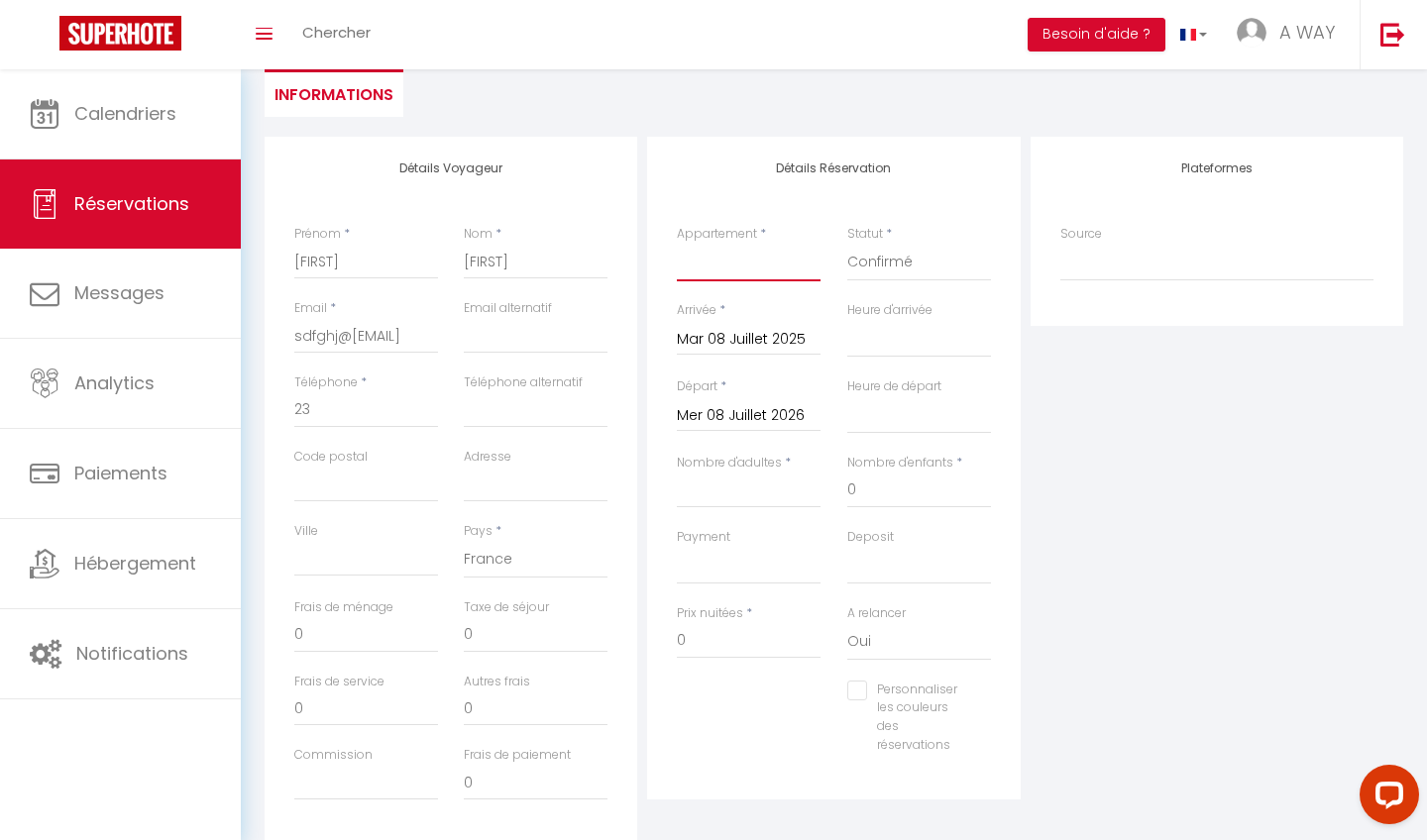 select on "60248" 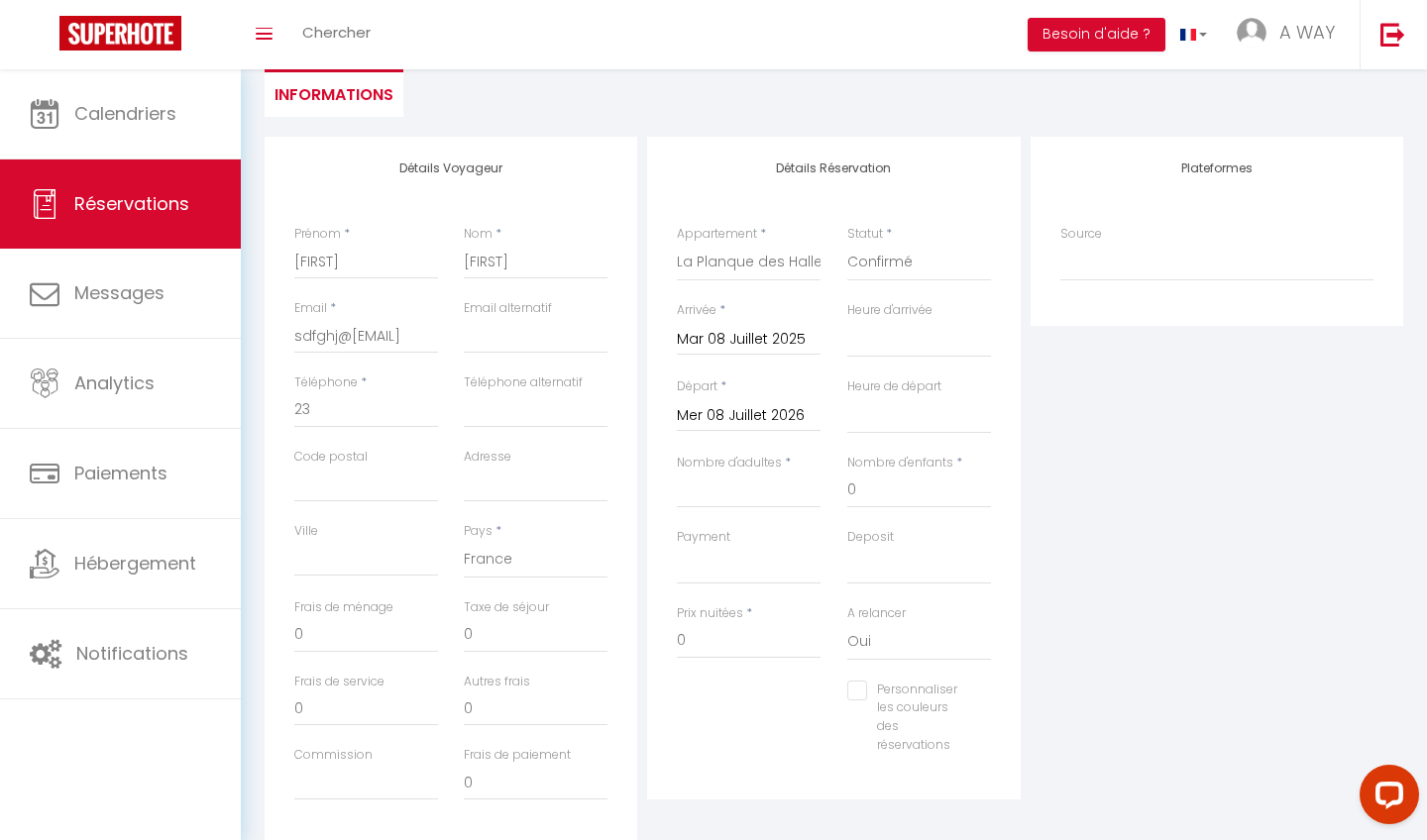 click on "Mer 08 Juillet 2026" at bounding box center (748, 416) 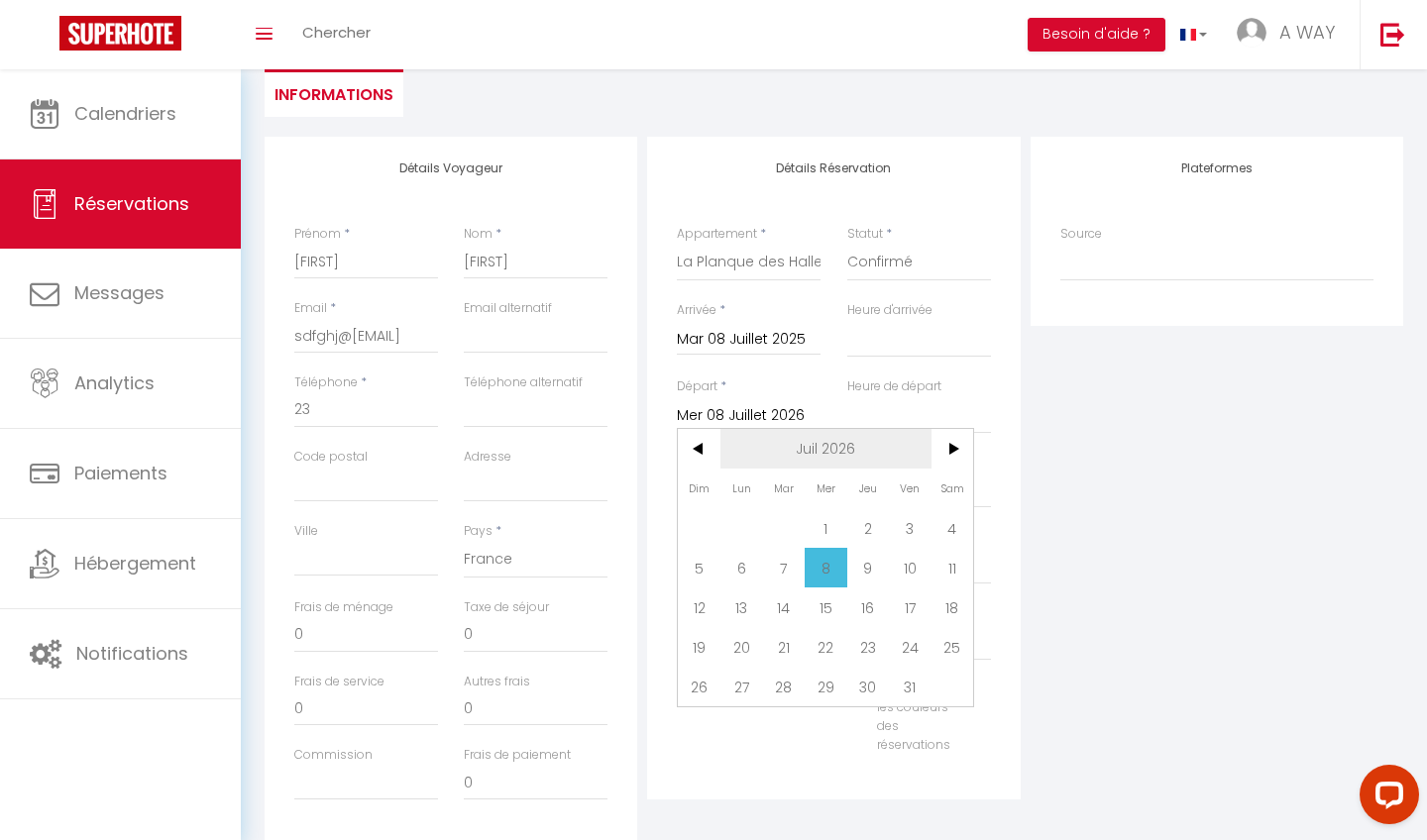 click on "Juil 2026" at bounding box center [0, 0] 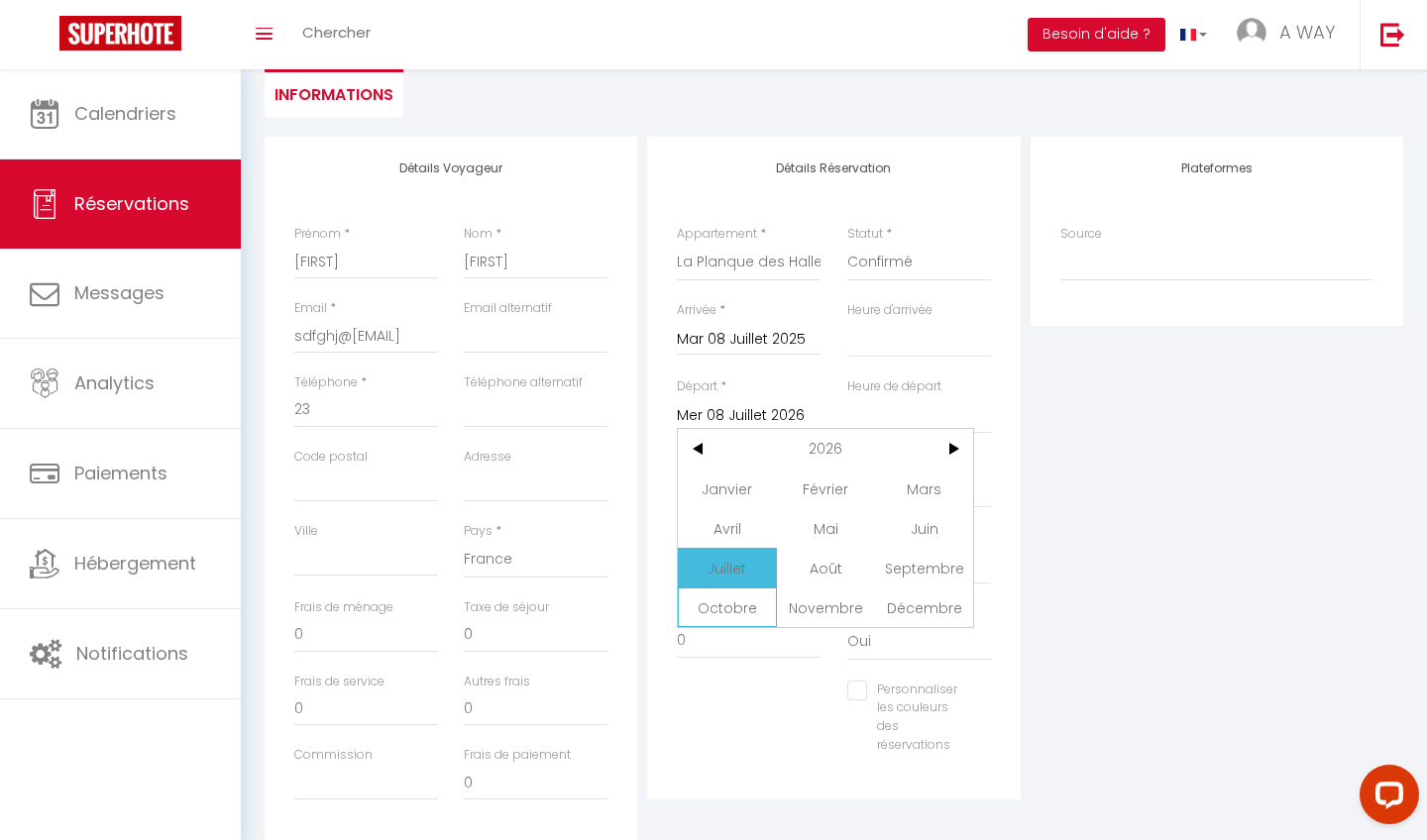 click on "Octobre" at bounding box center [0, 0] 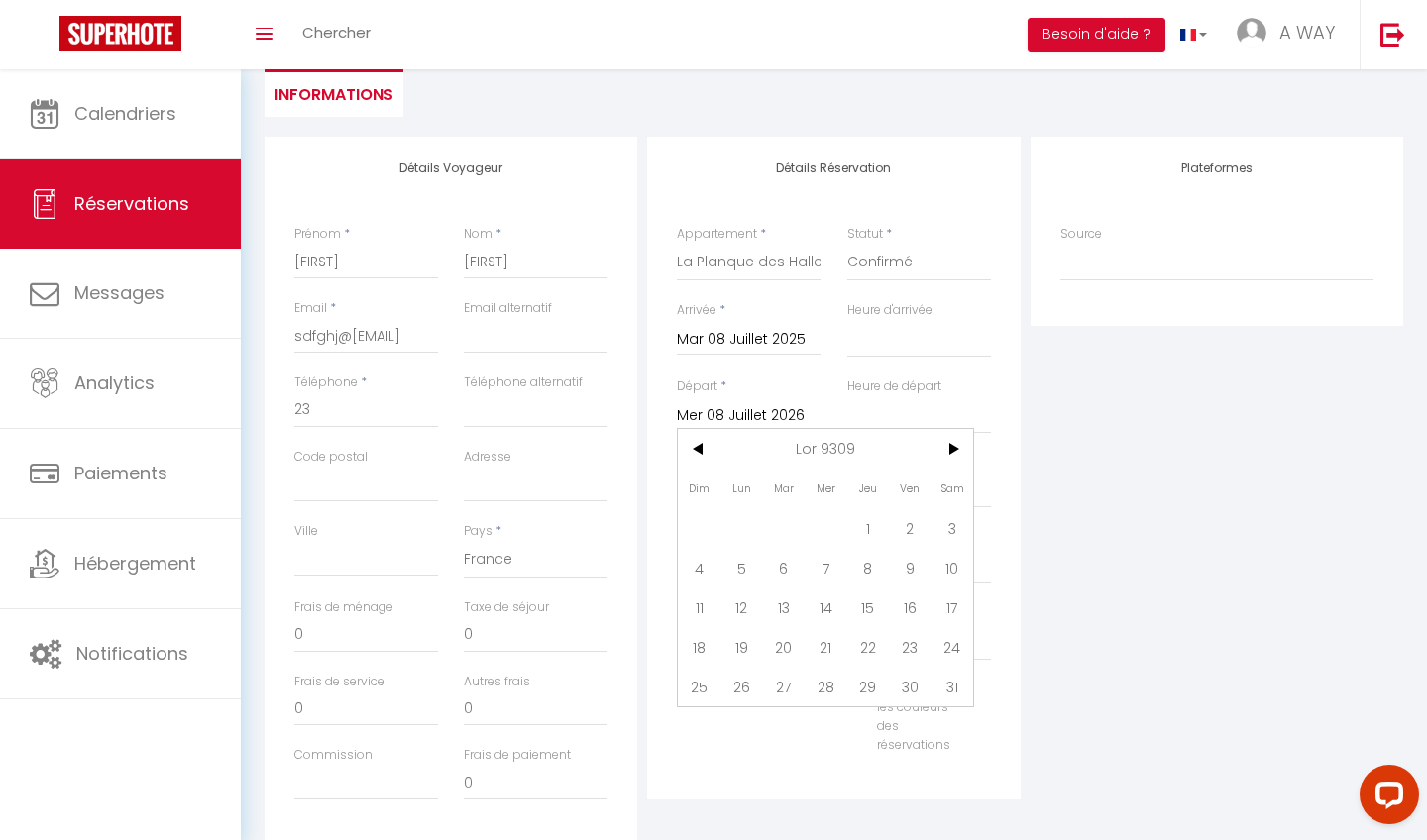 click on "19" at bounding box center (0, 0) 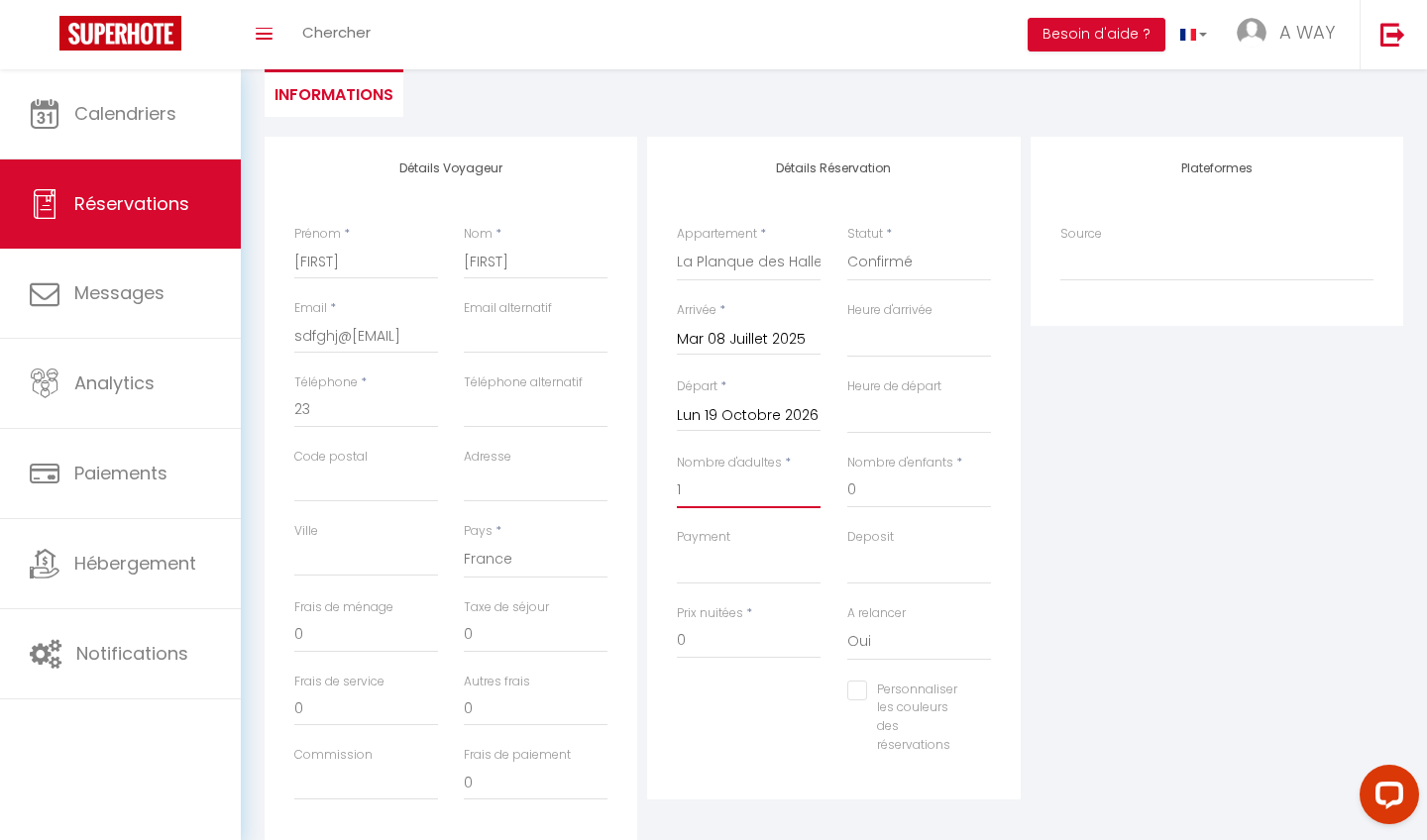 type on "1" 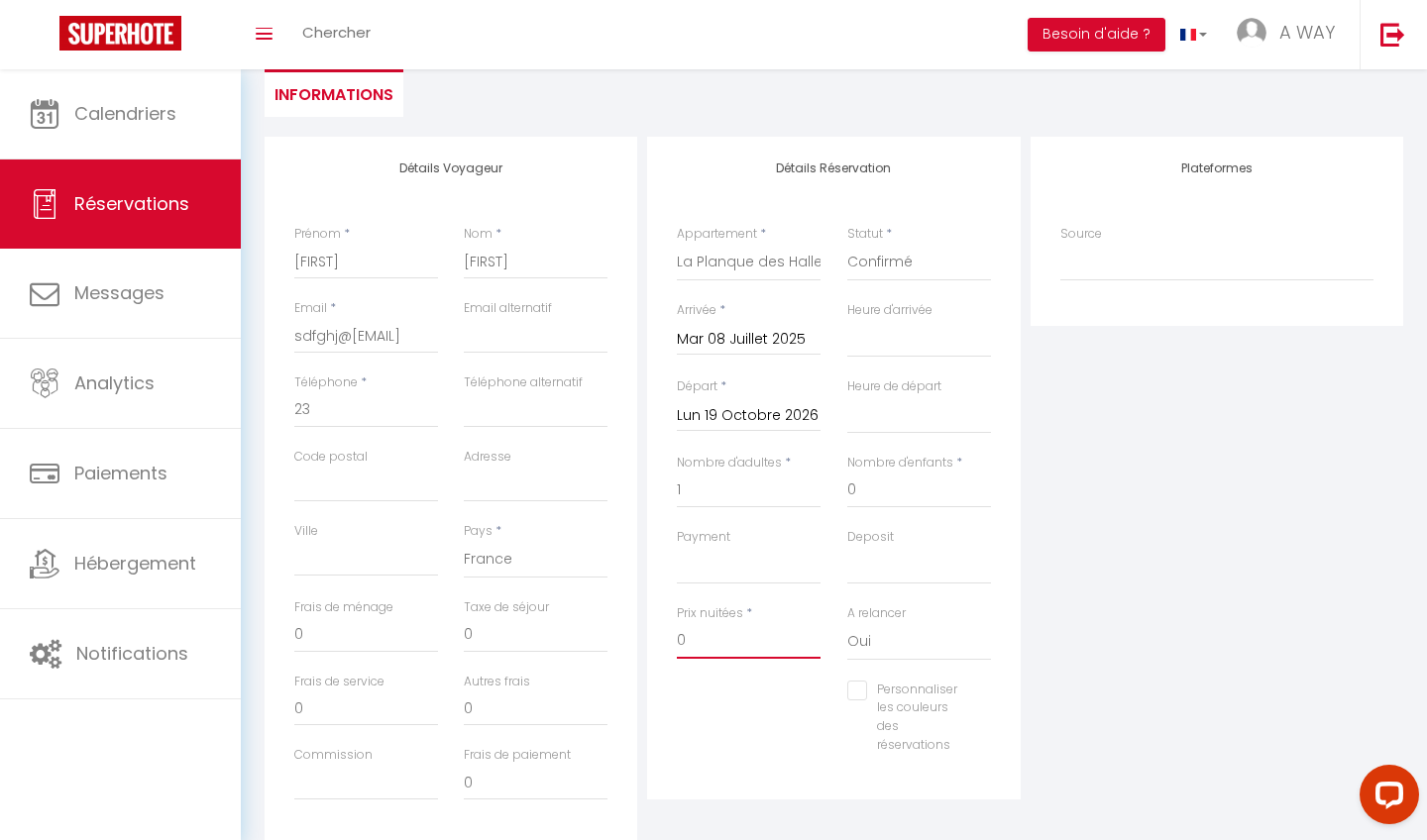 click on "0" at bounding box center [748, 641] 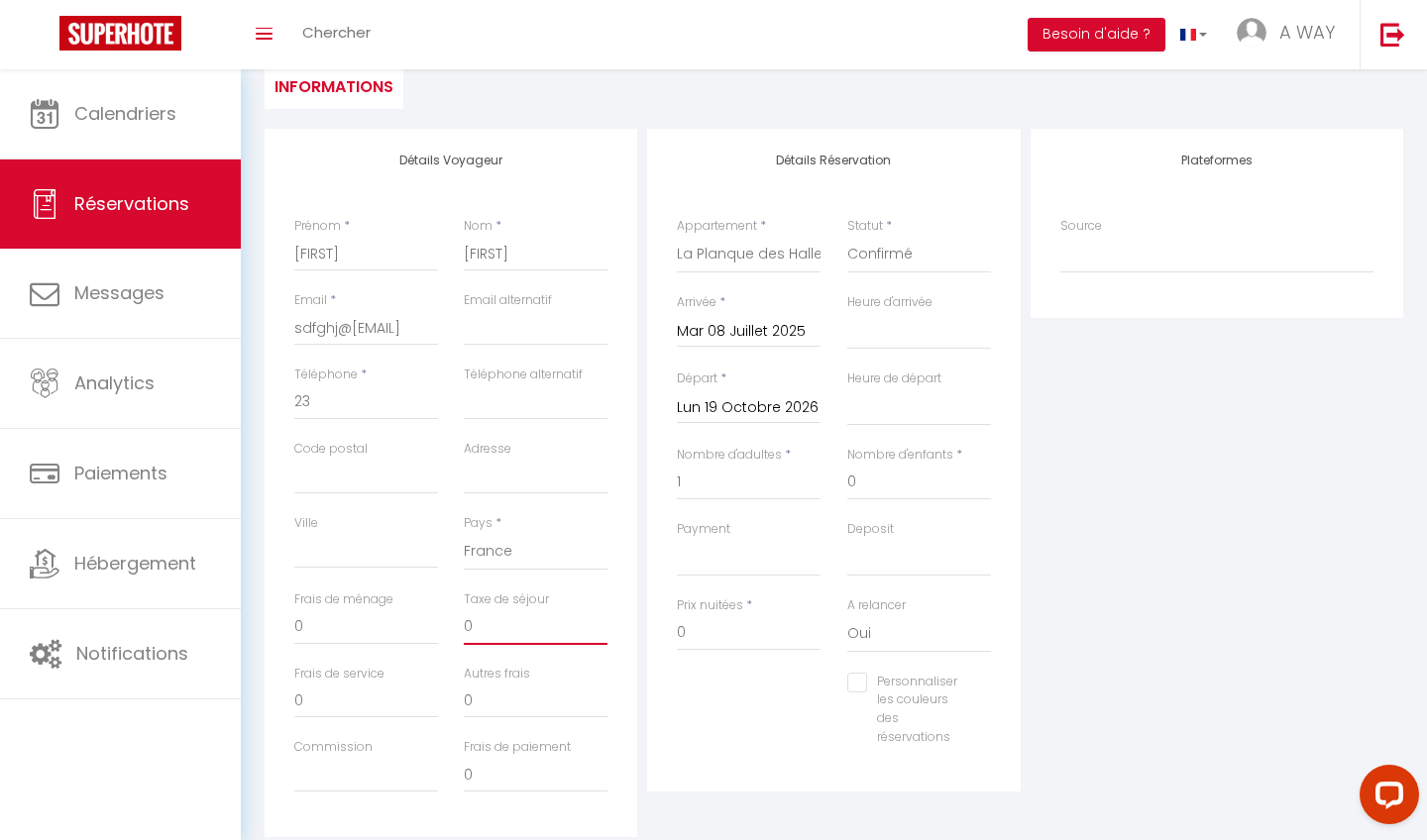 scroll, scrollTop: 0, scrollLeft: 0, axis: both 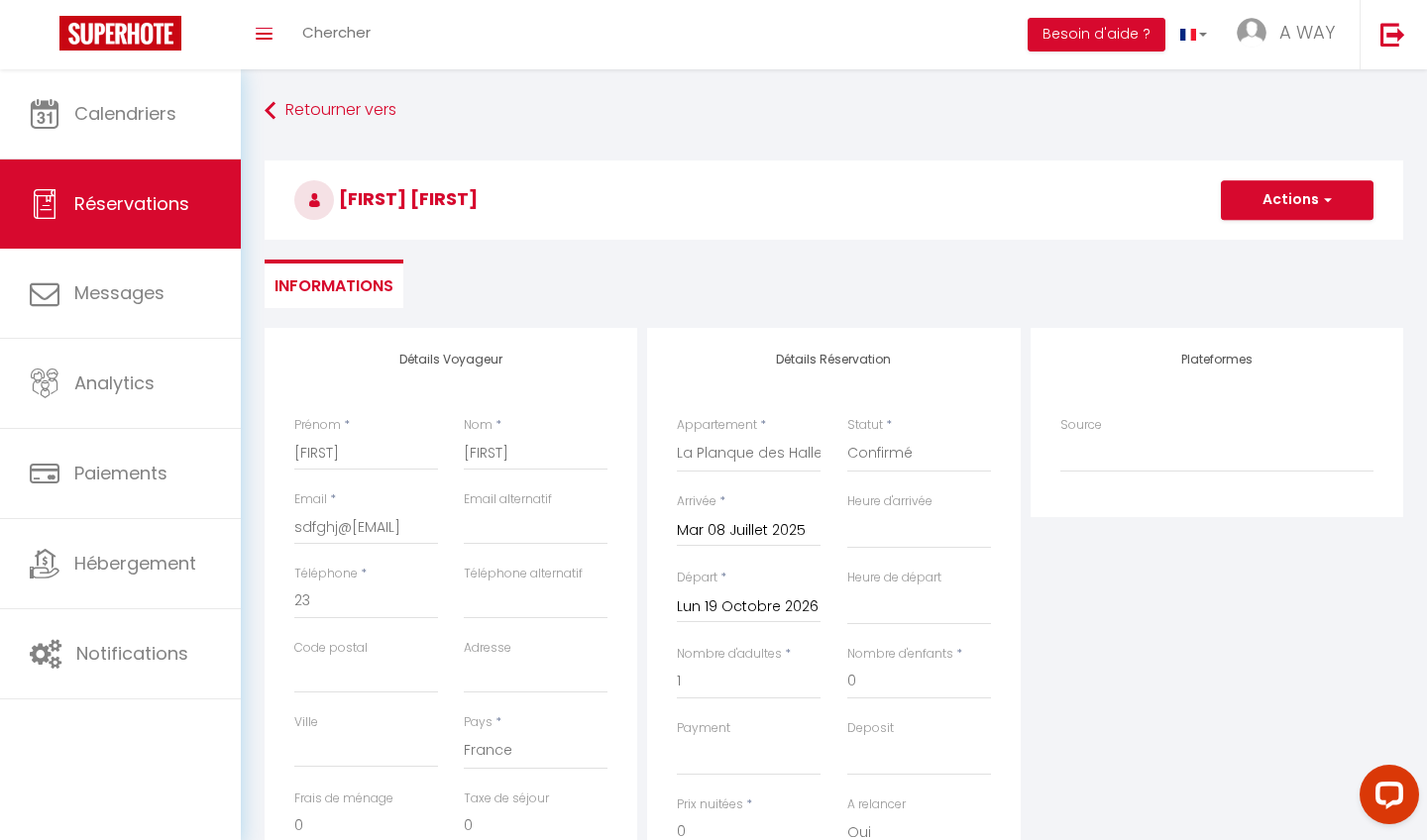 click at bounding box center [1325, 200] 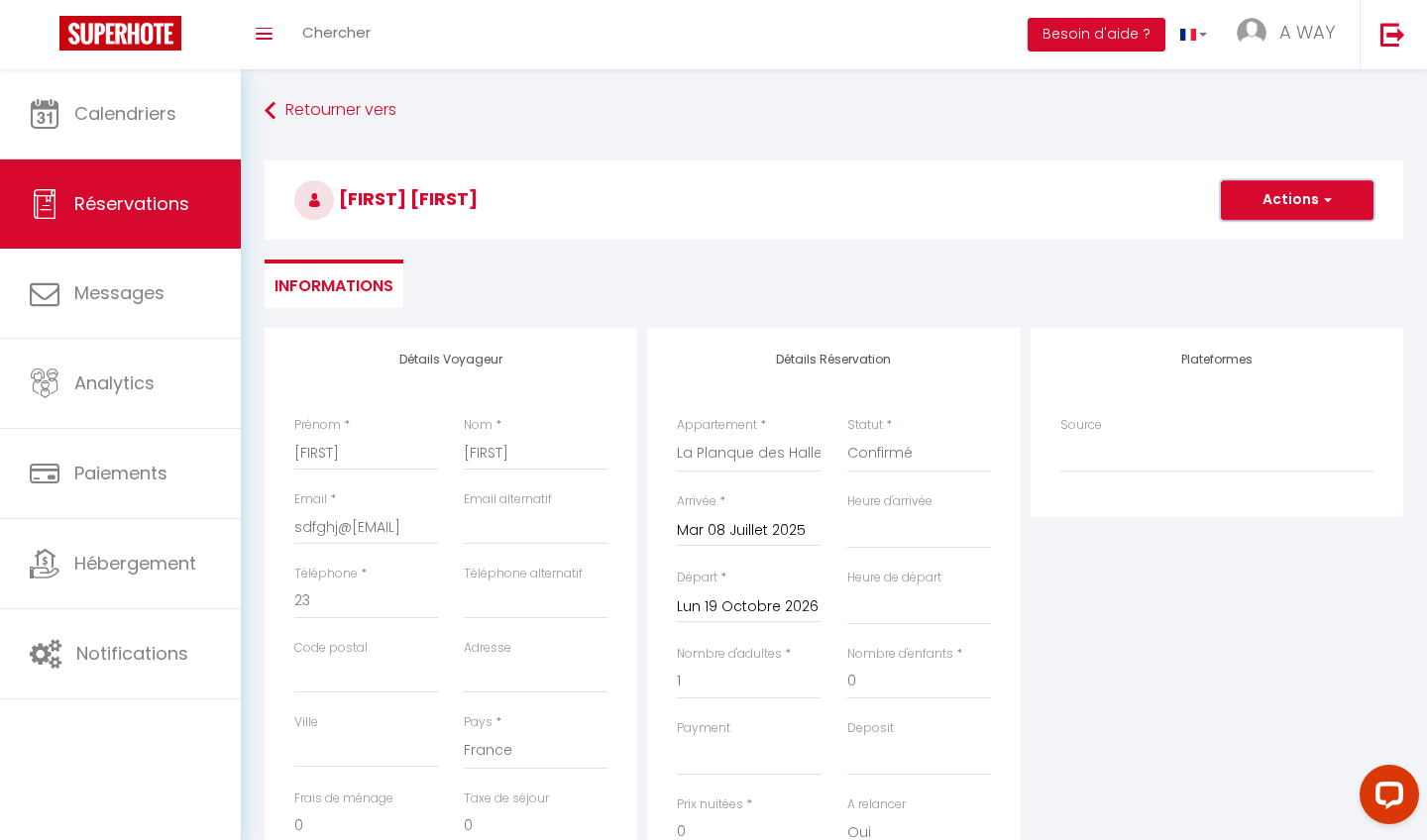 scroll, scrollTop: 0, scrollLeft: 0, axis: both 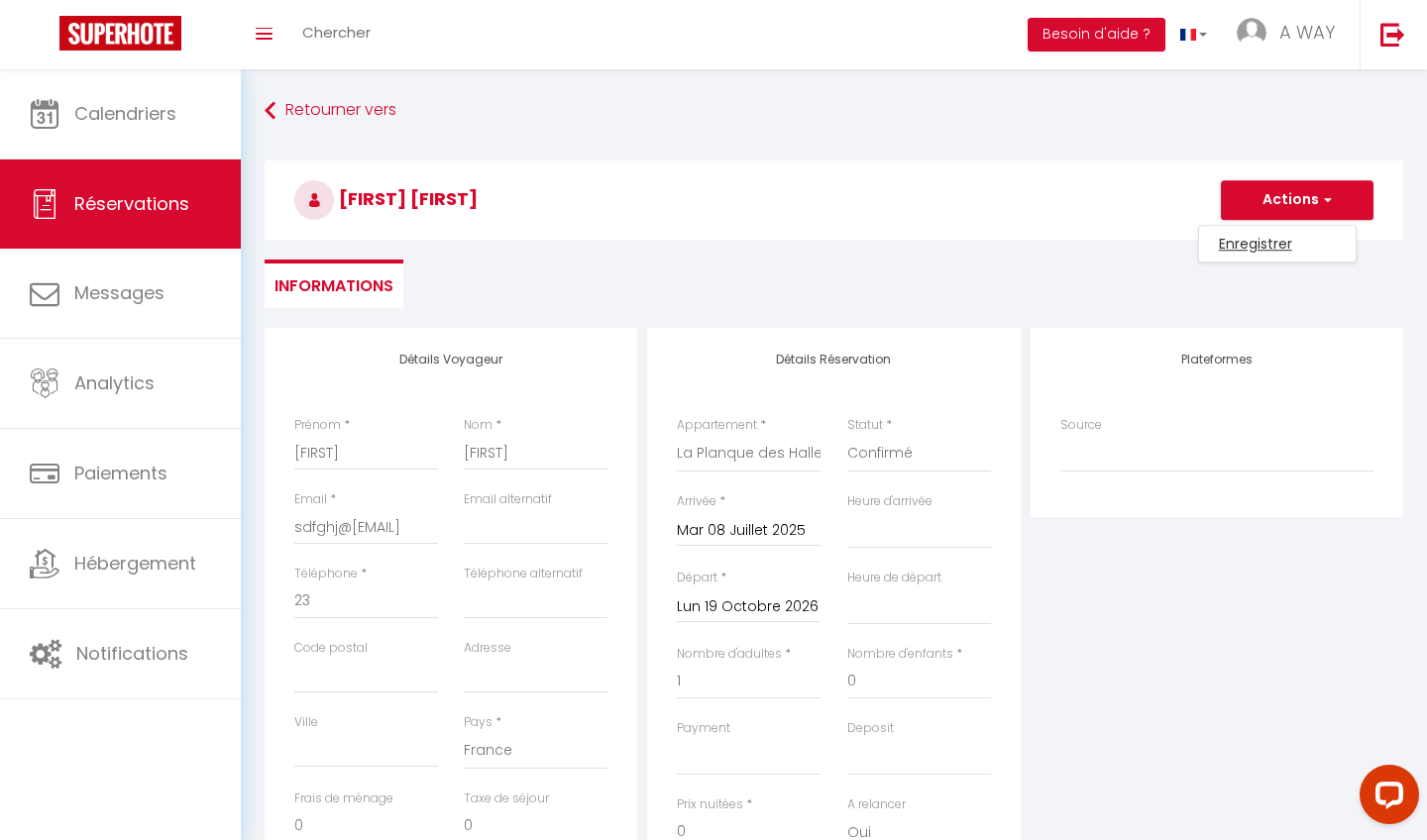 click on "Enregistrer" at bounding box center [1277, 244] 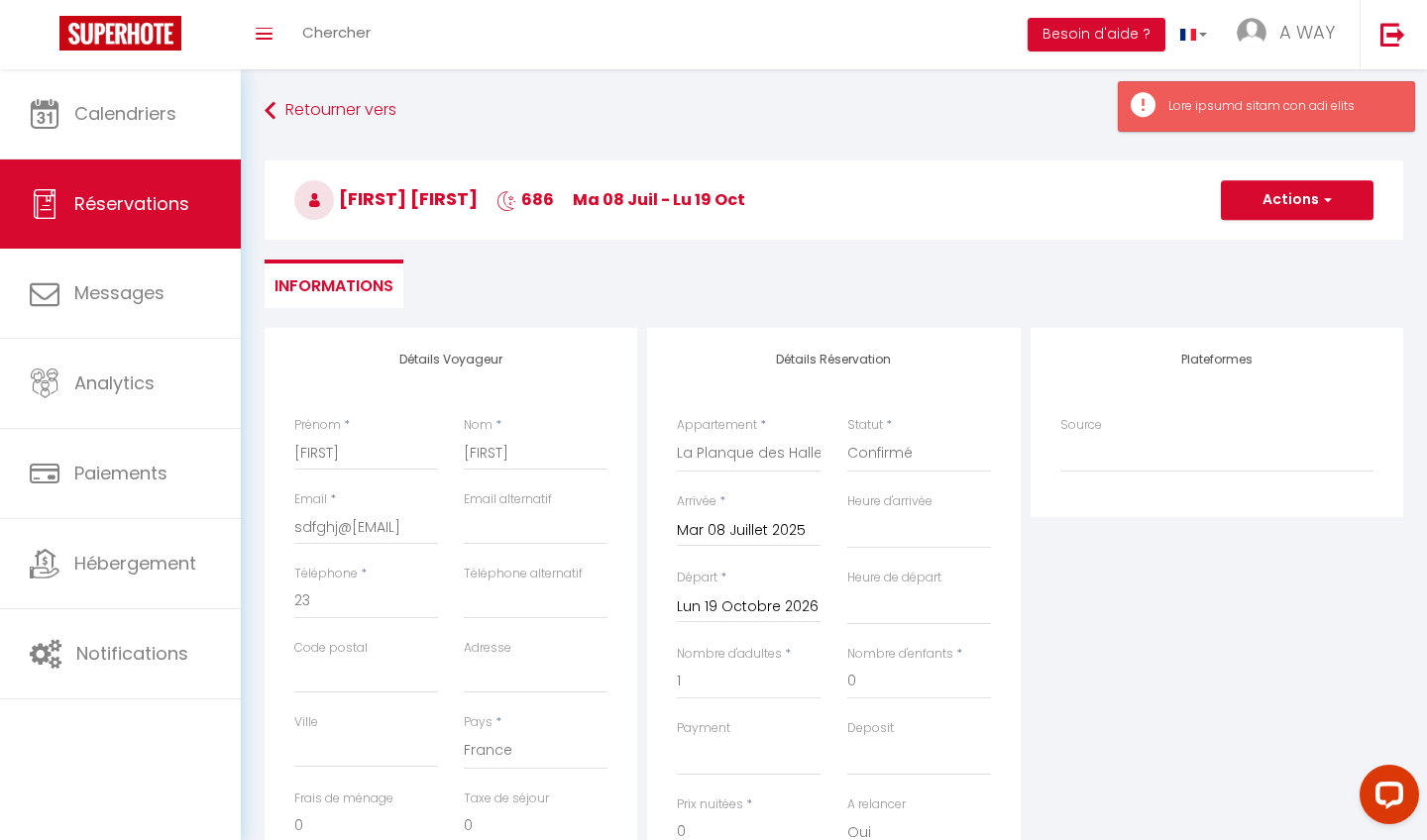 click on "Actions" at bounding box center [1297, 200] 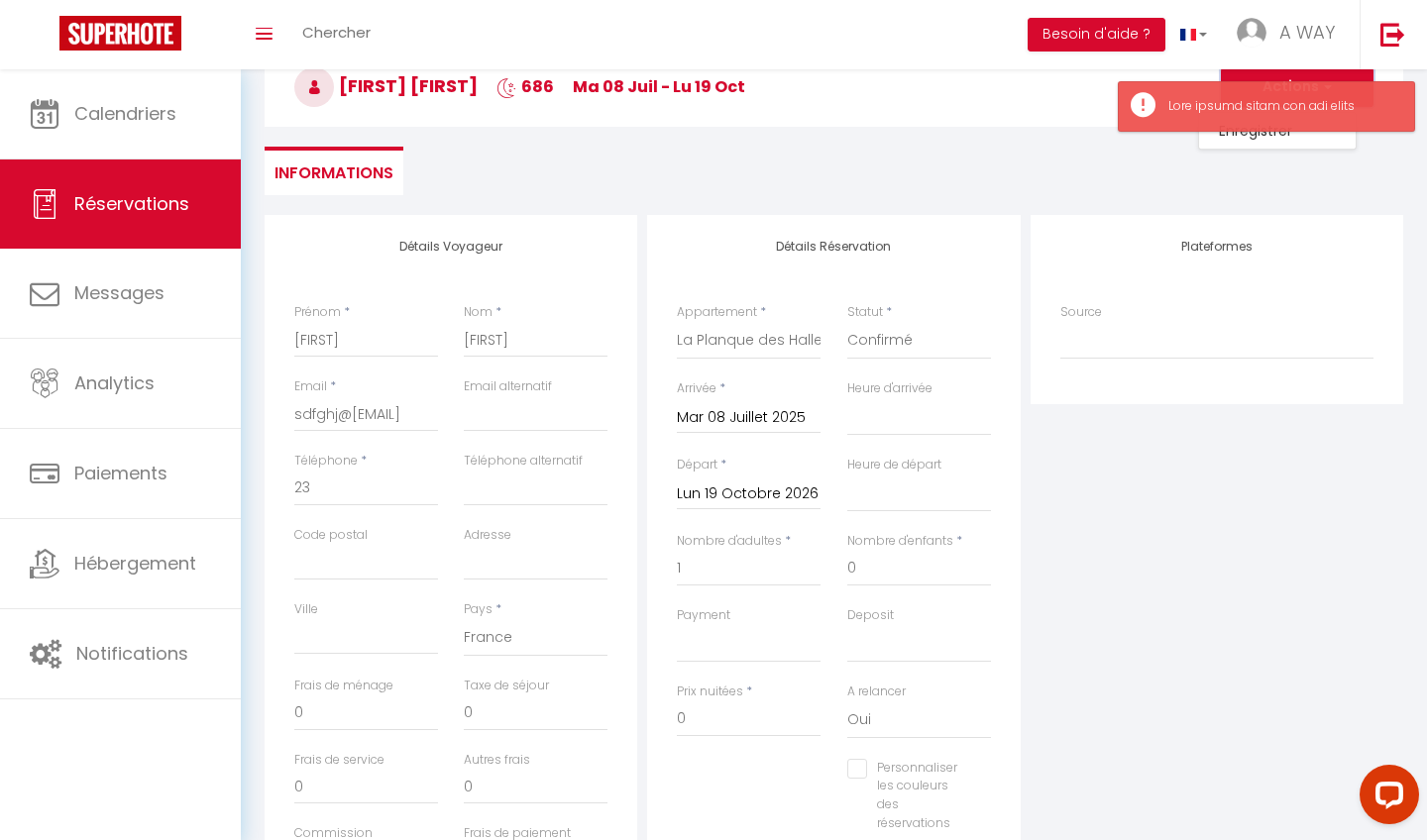 scroll, scrollTop: 115, scrollLeft: 0, axis: vertical 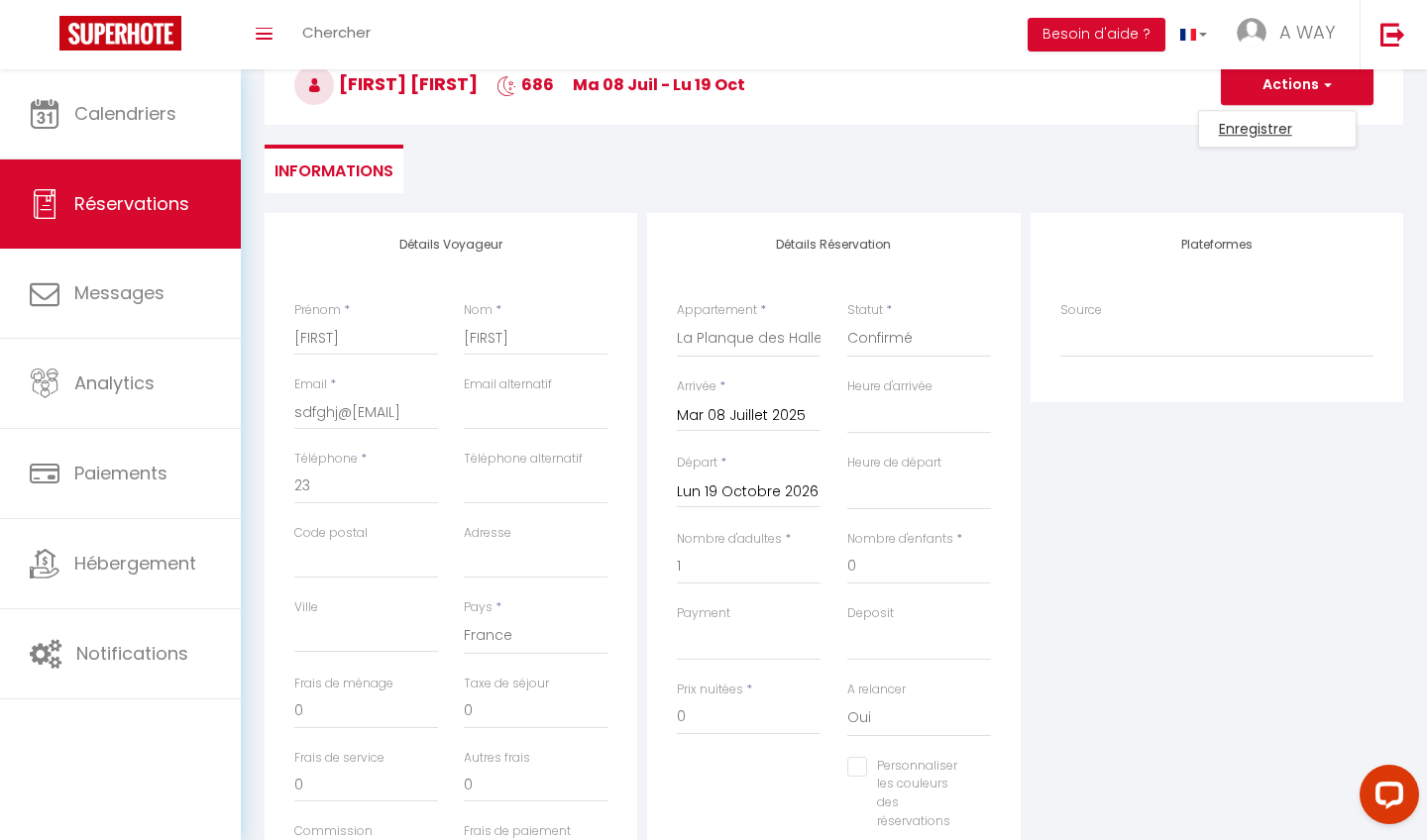 click on "Enregistrer" at bounding box center [1277, 129] 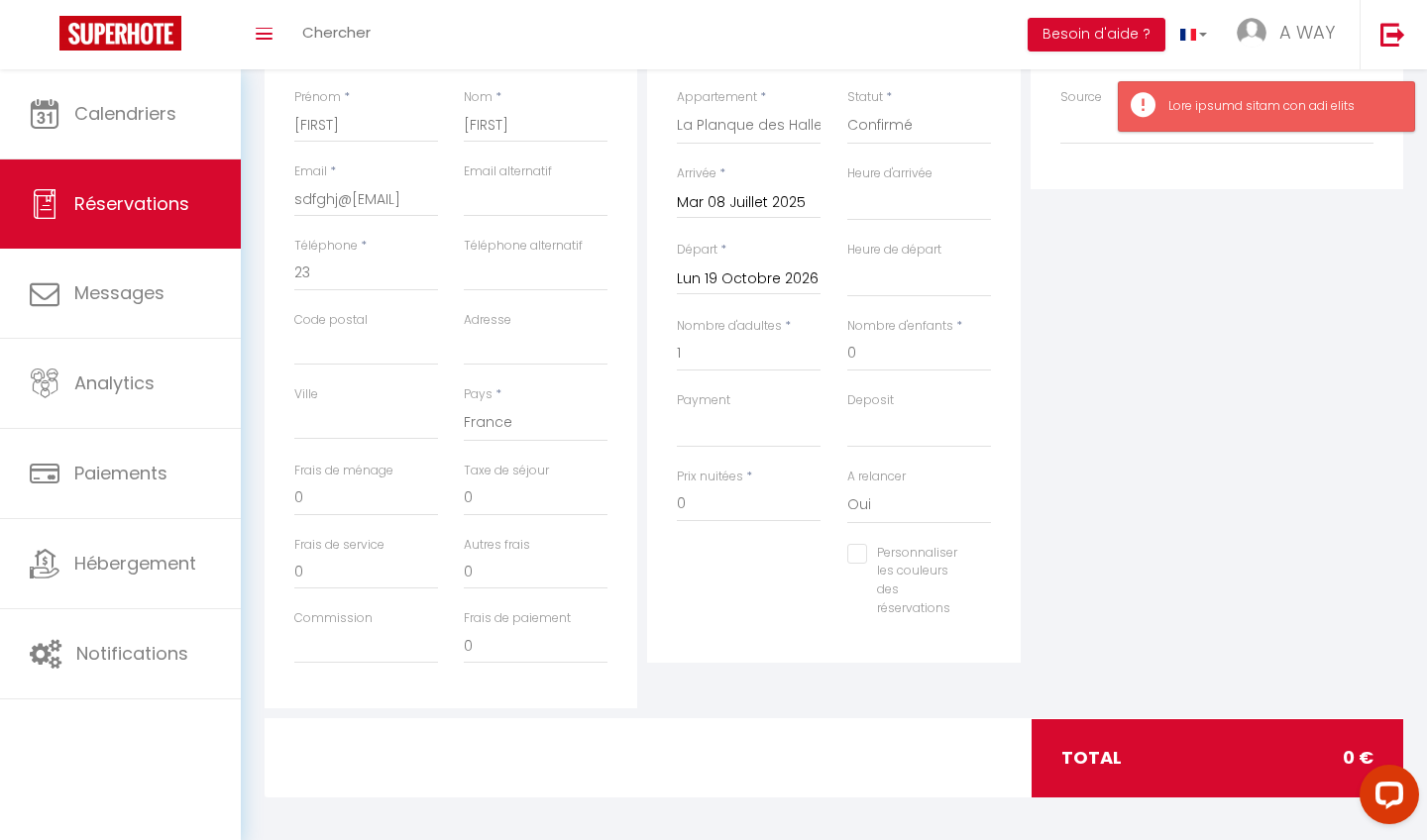 scroll, scrollTop: 327, scrollLeft: 0, axis: vertical 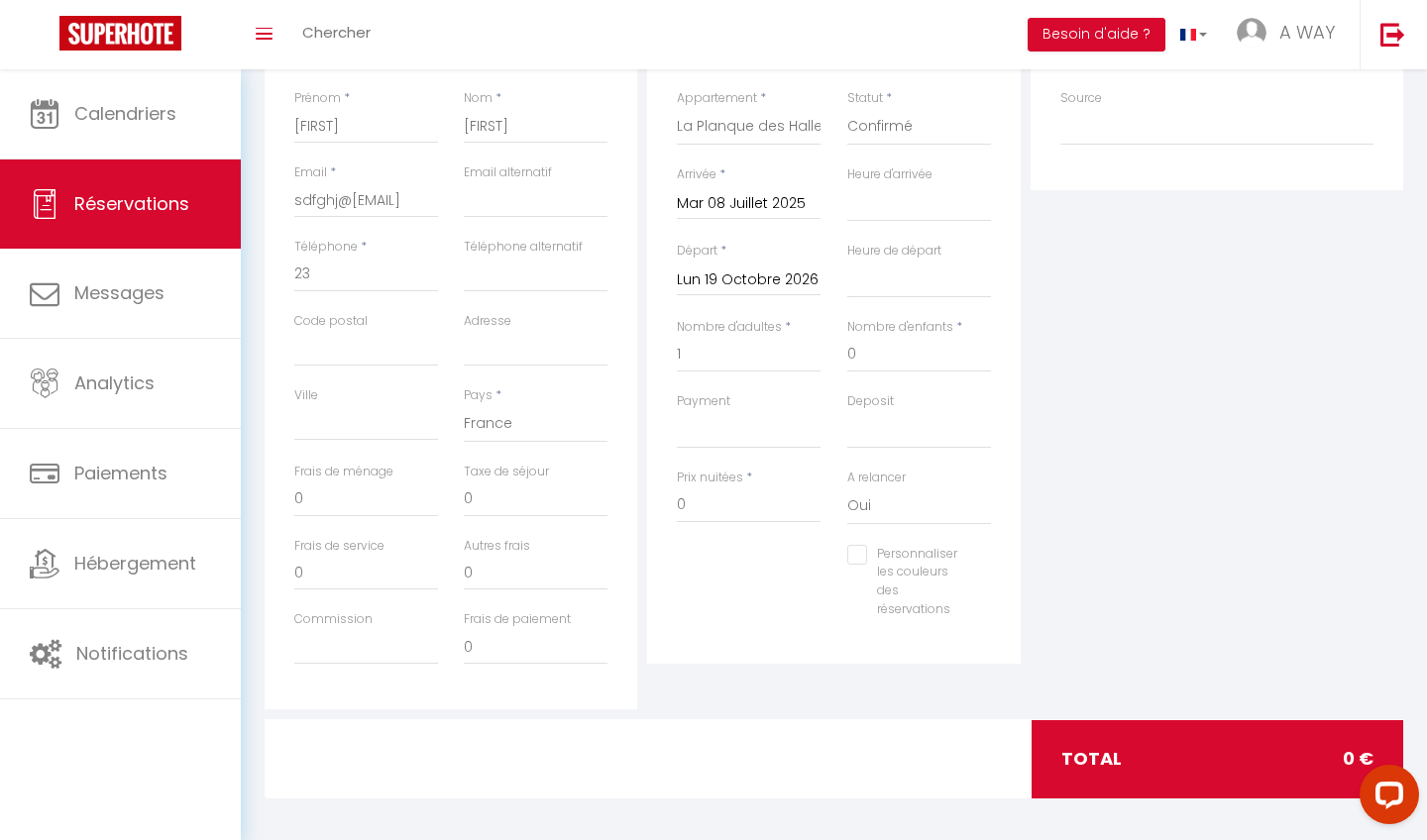 click on "Lun 19 Octobre 2026" at bounding box center (748, 280) 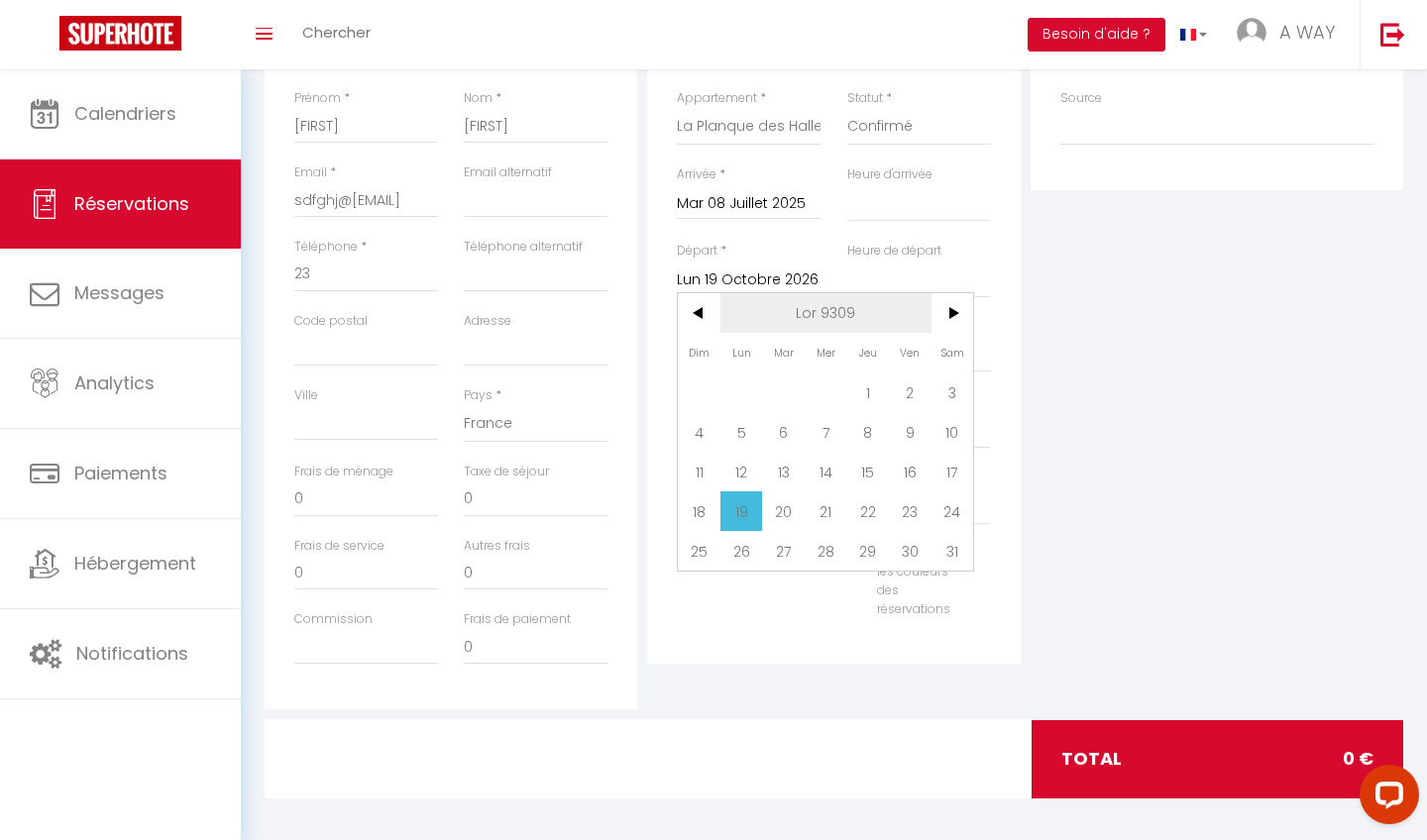 click on "Lor 9309" at bounding box center (0, 0) 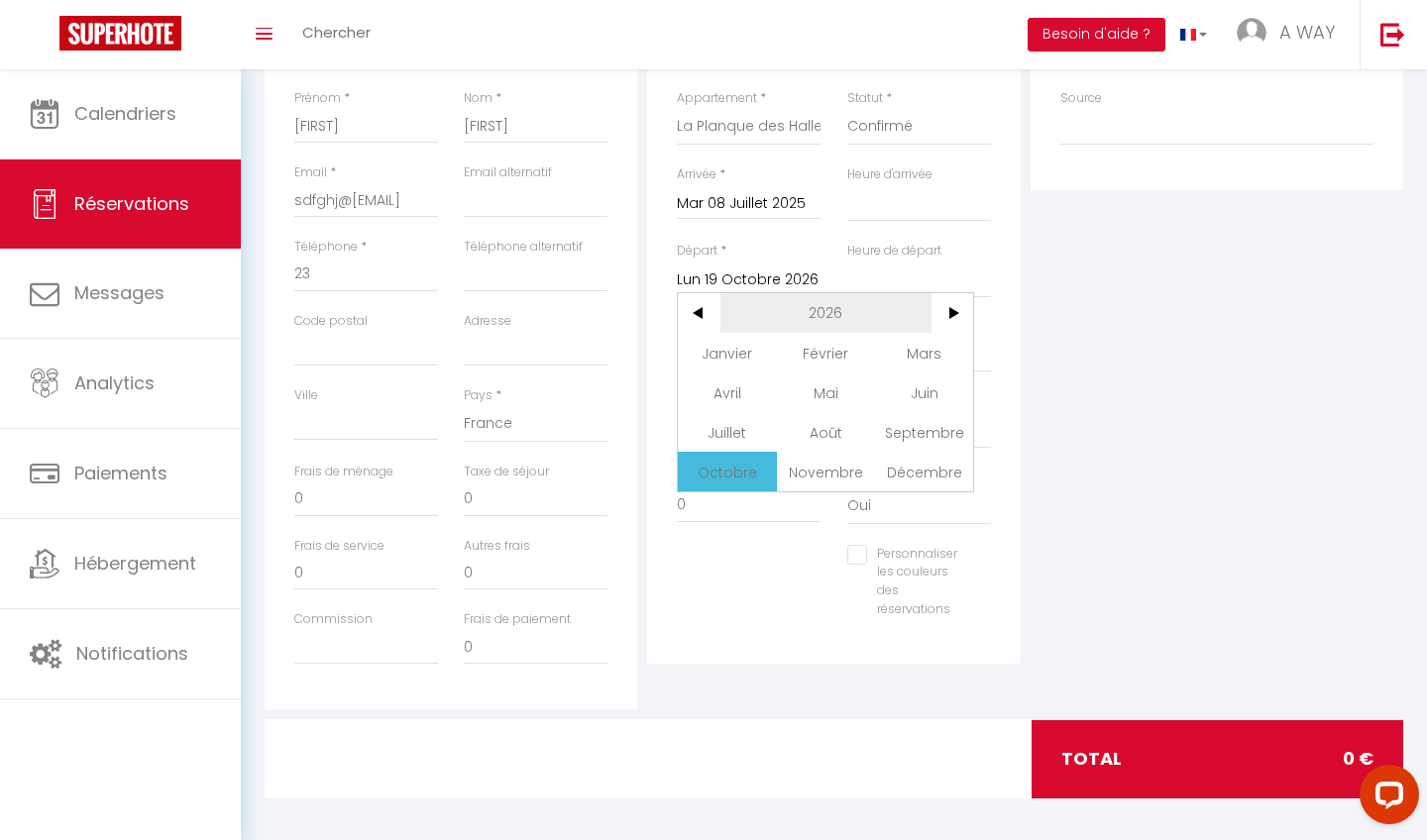 click on "2026" at bounding box center [0, 0] 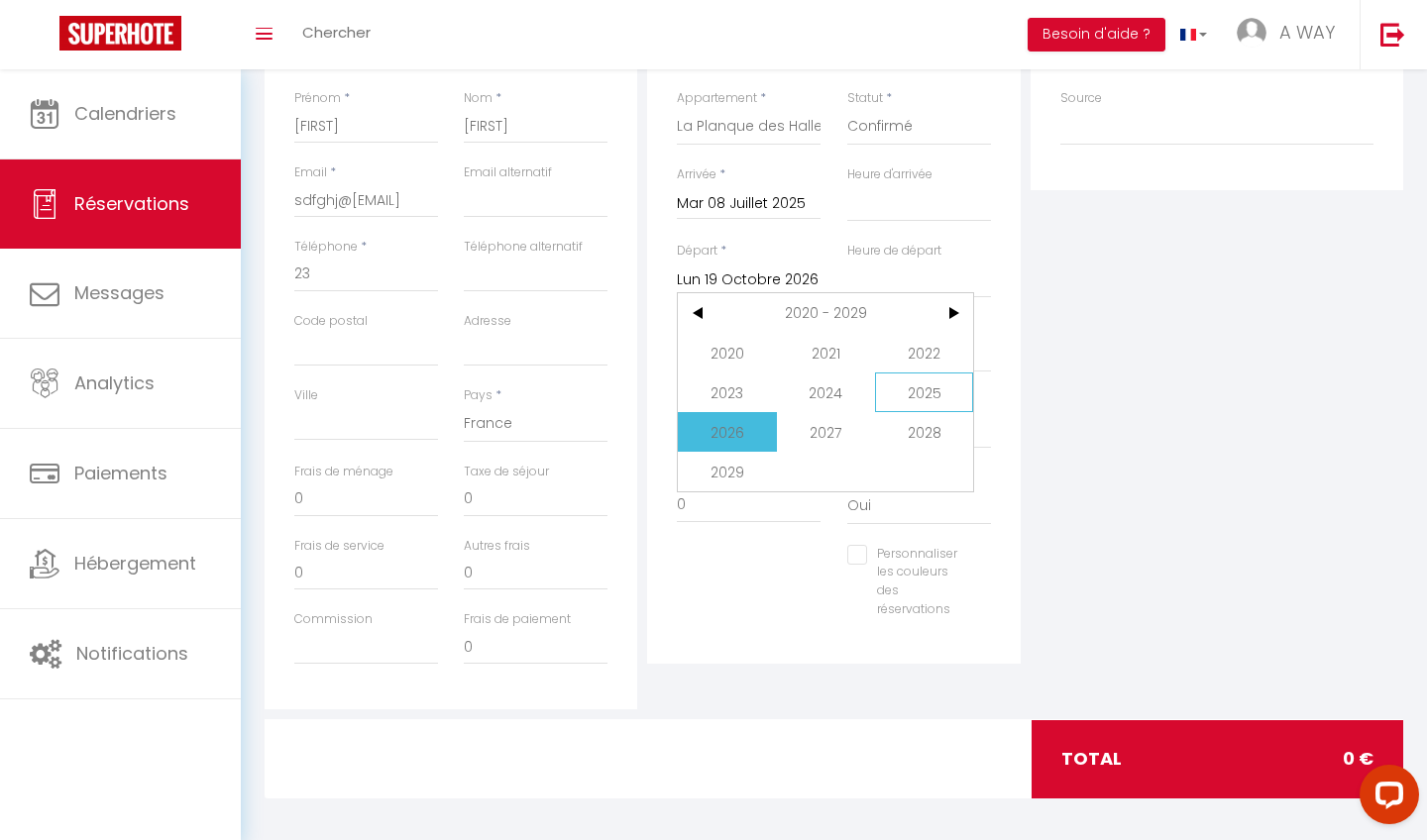 click on "2025" at bounding box center (0, 0) 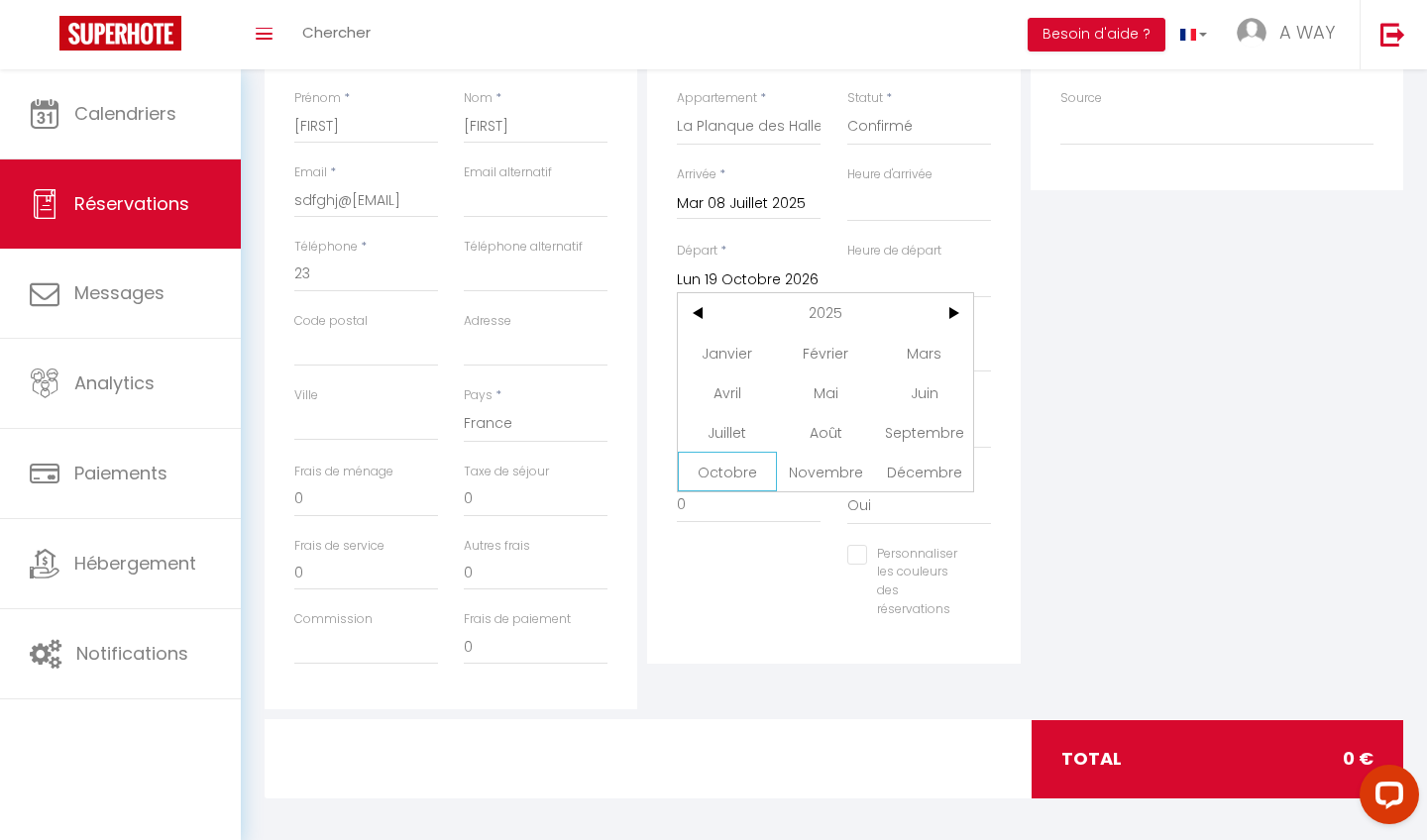 click on "Octobre" at bounding box center [0, 0] 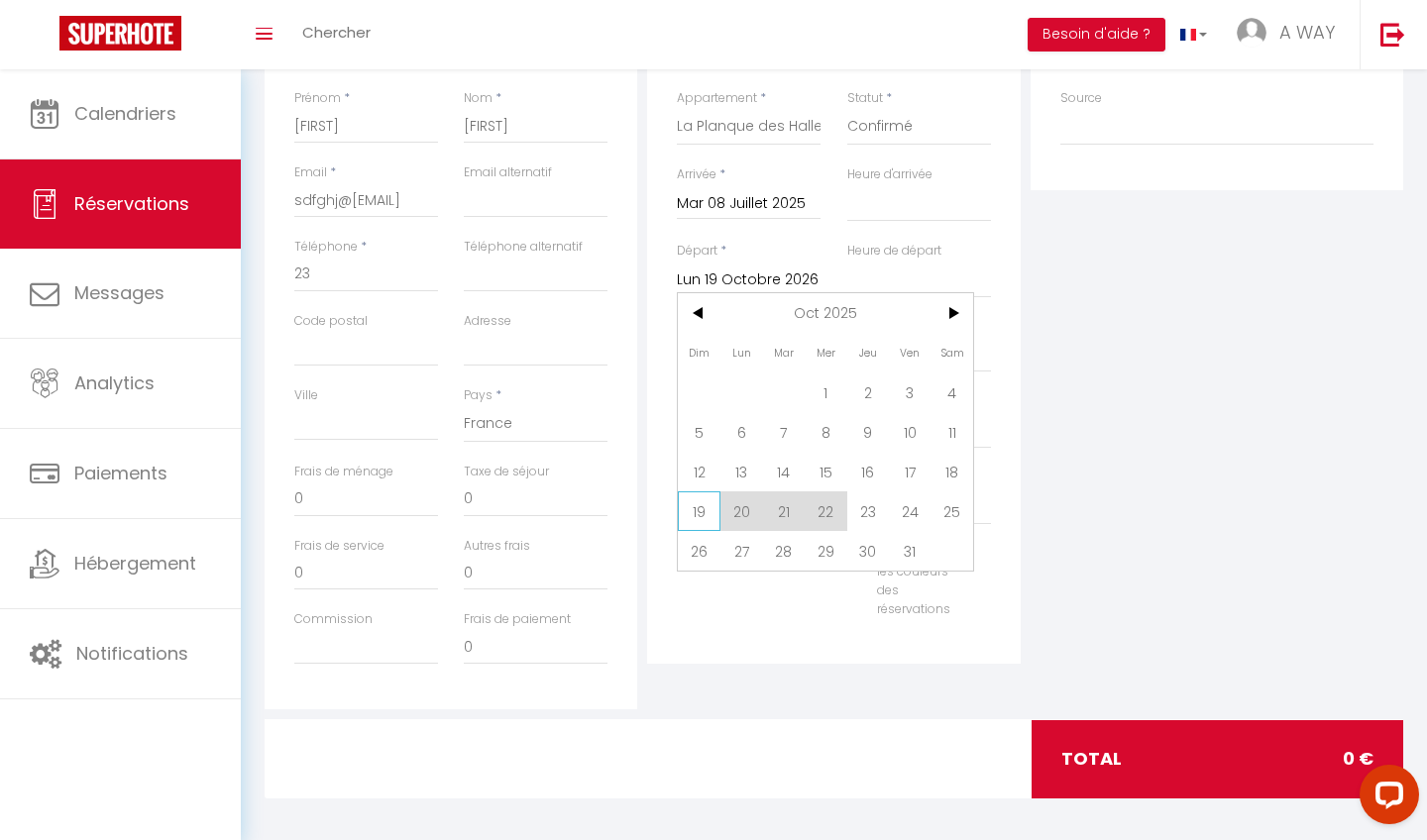 click on "19" at bounding box center [0, 0] 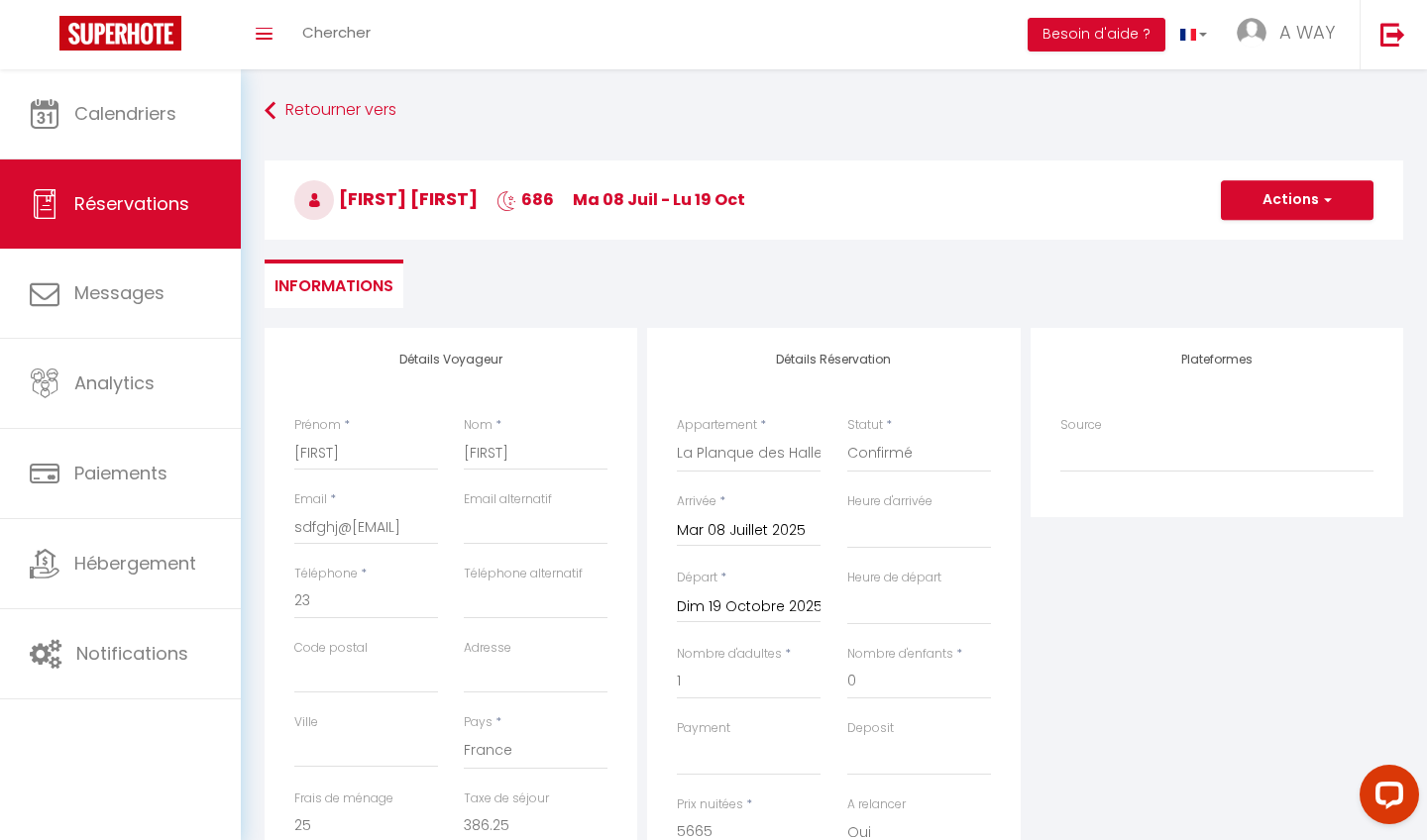 scroll, scrollTop: 0, scrollLeft: 0, axis: both 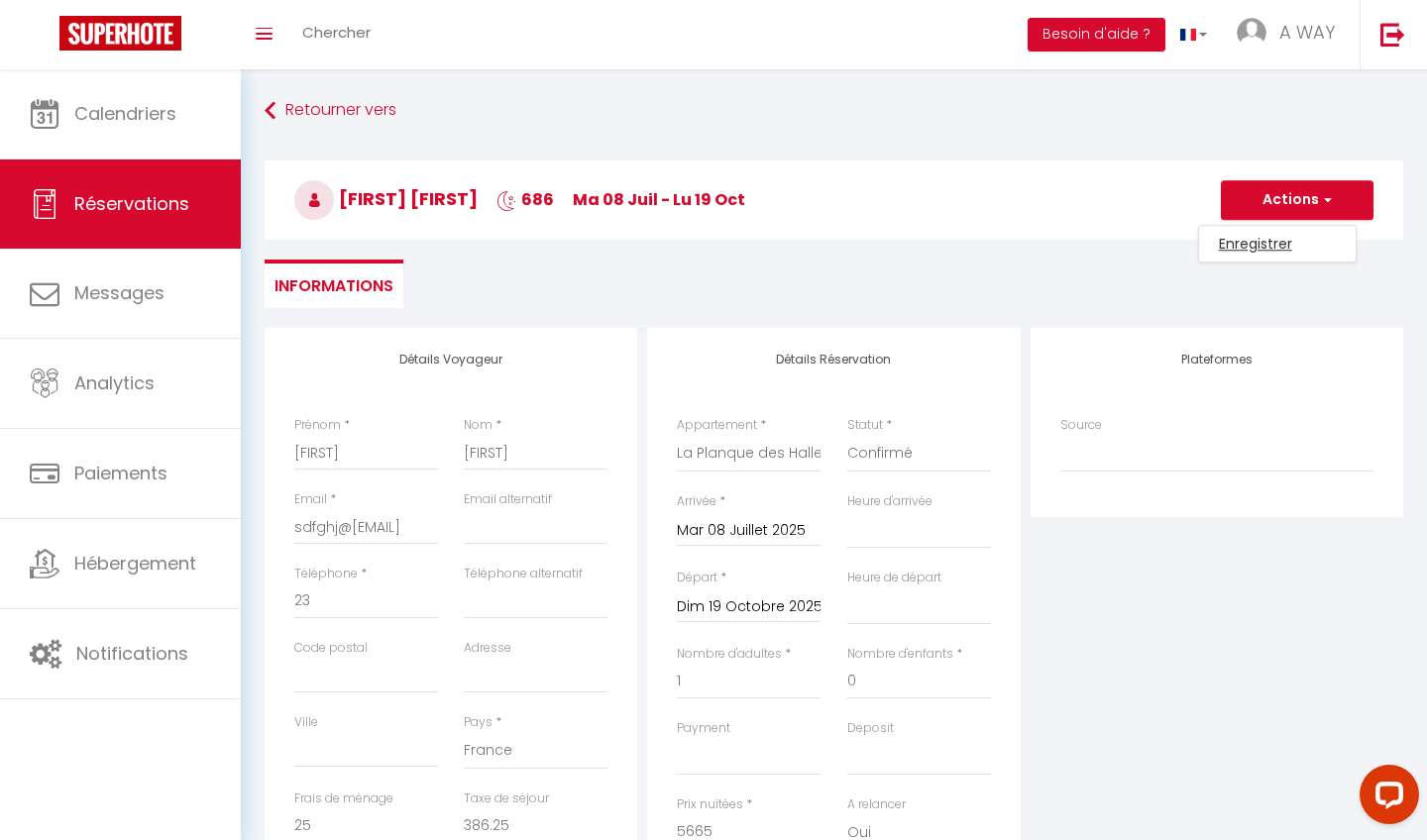 click on "Enregistrer" at bounding box center (1277, 244) 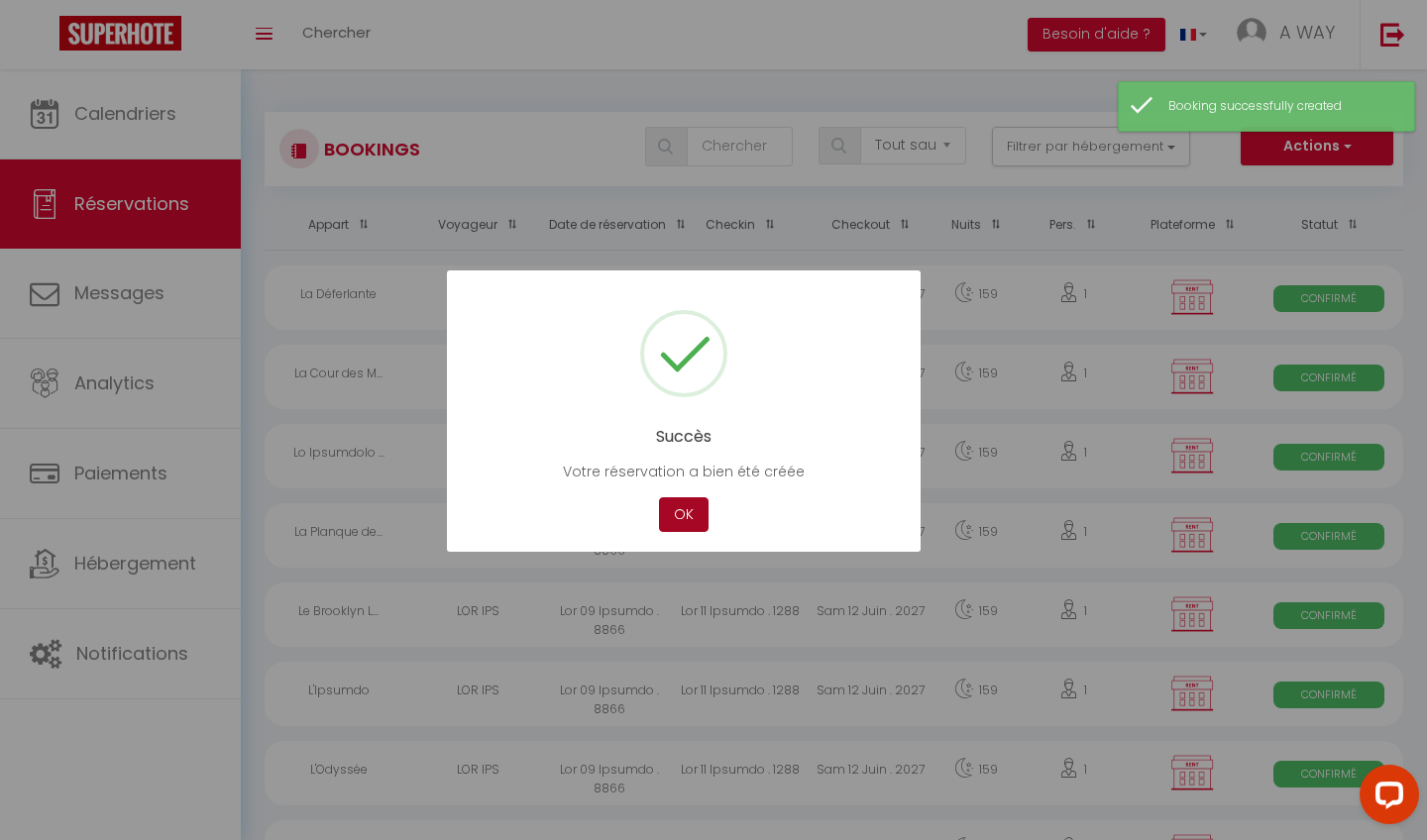 click on "OK" at bounding box center [684, 514] 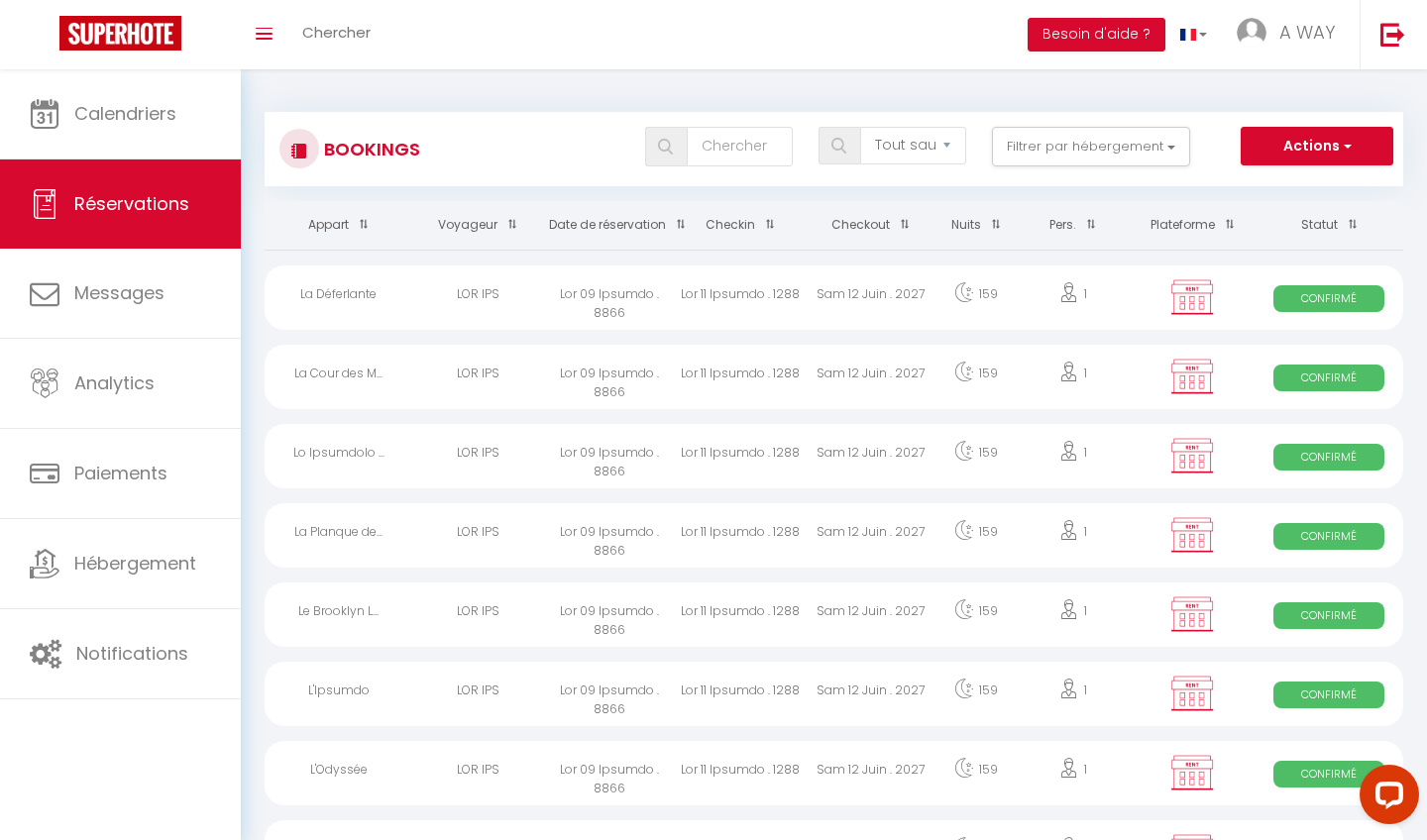 click on "Actions" at bounding box center [1317, 147] 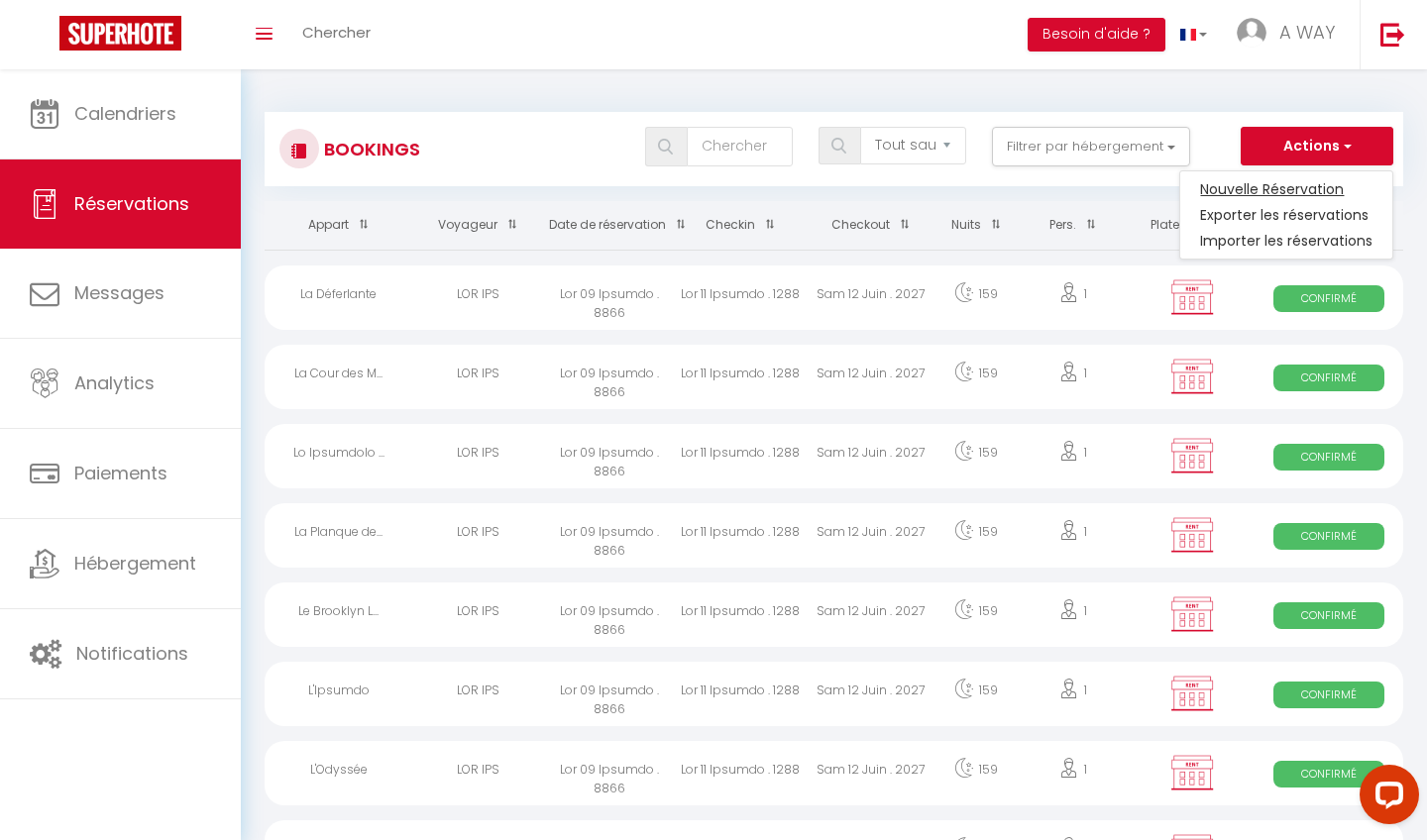 click on "Nouvelle Réservation" at bounding box center (1286, 189) 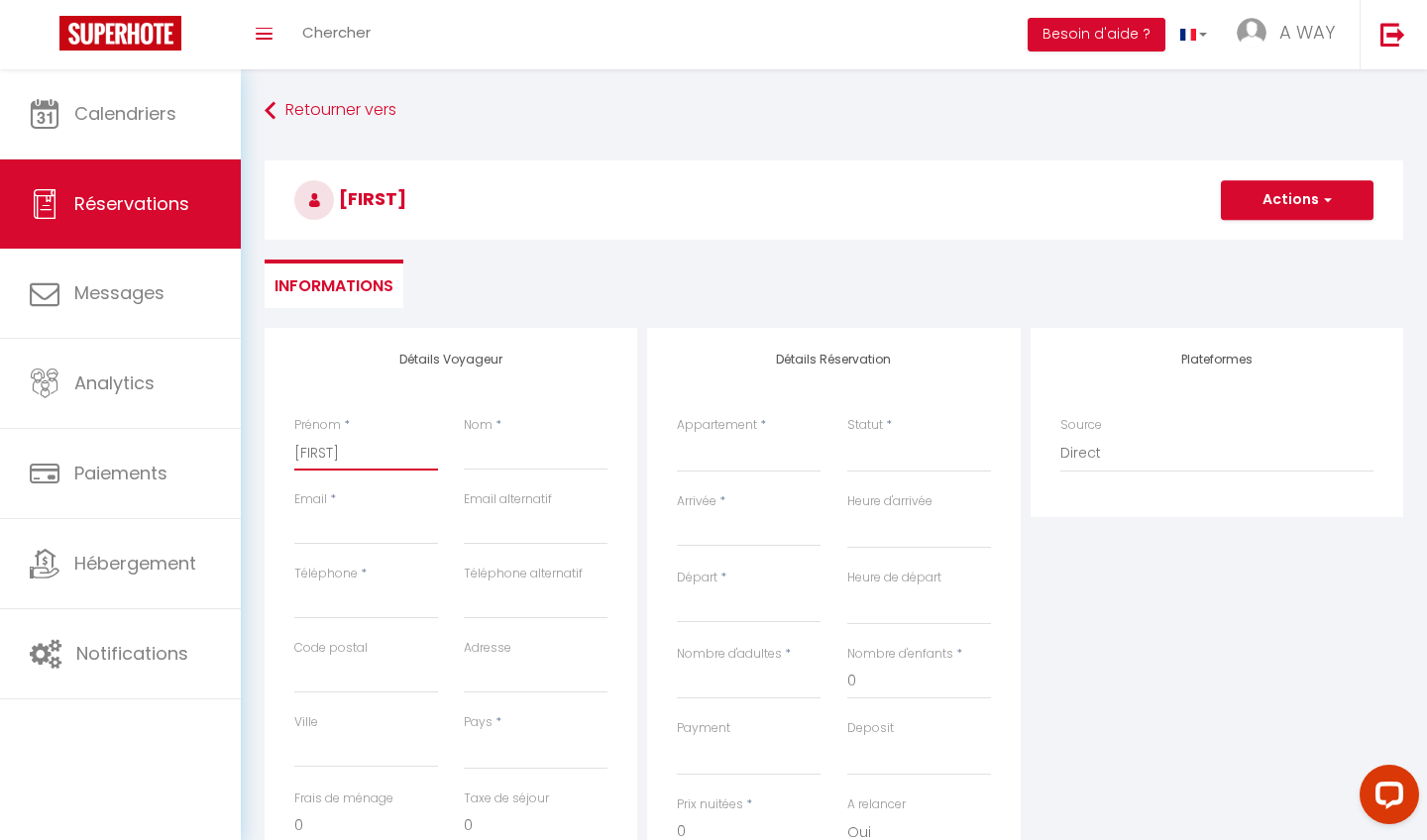 type on "[FIRST]" 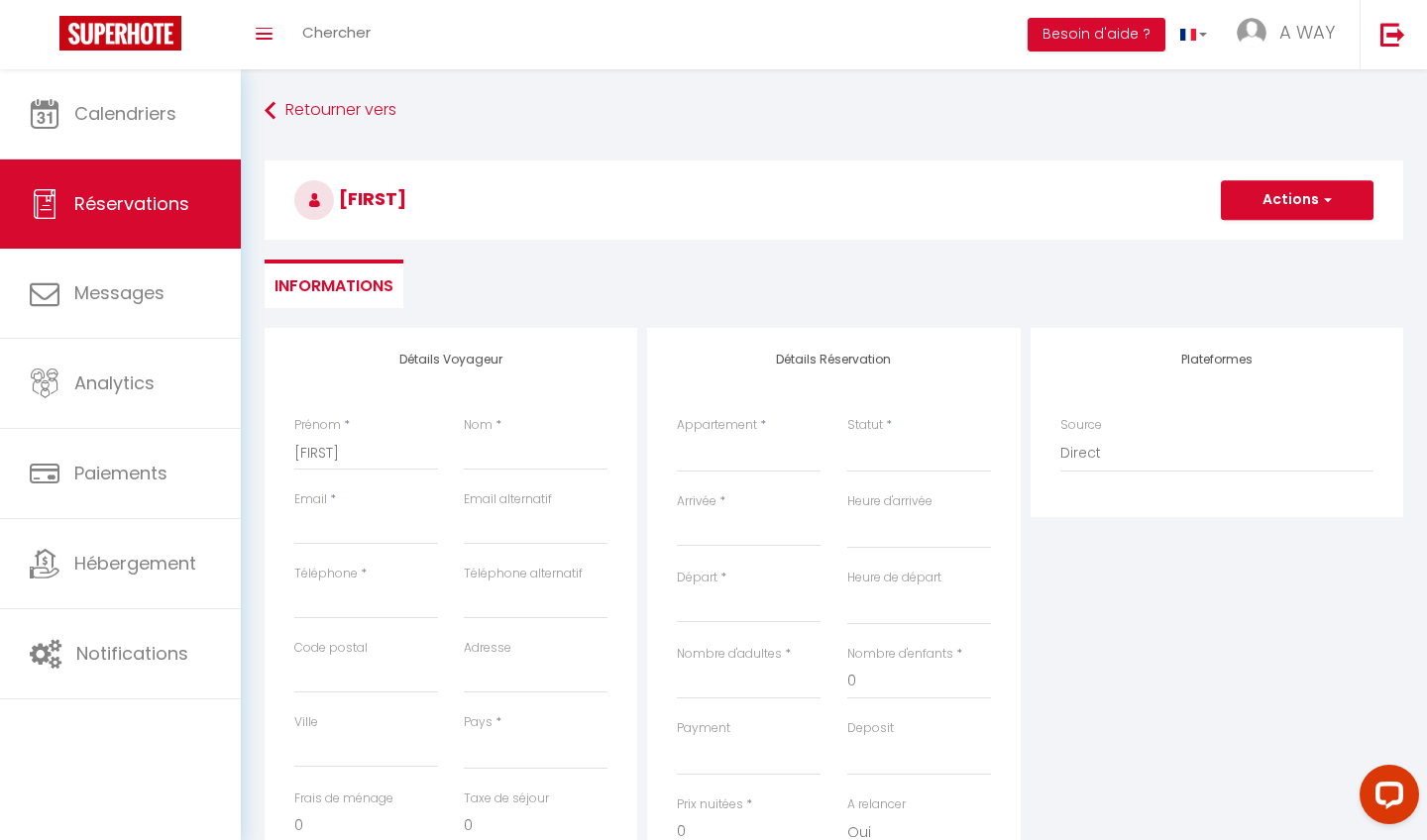 click on "Lor   *" at bounding box center [535, 453] 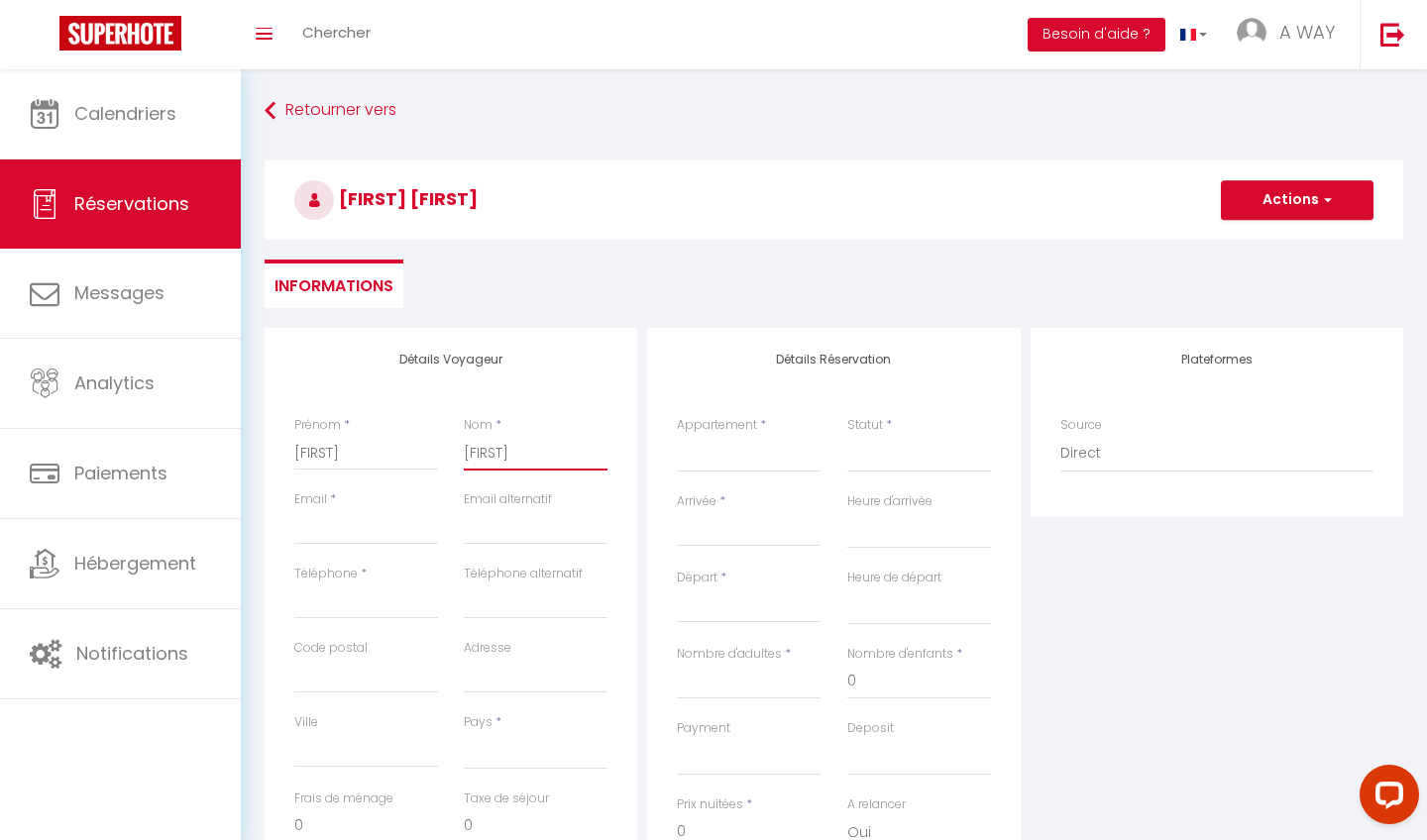 type on "[FIRST]" 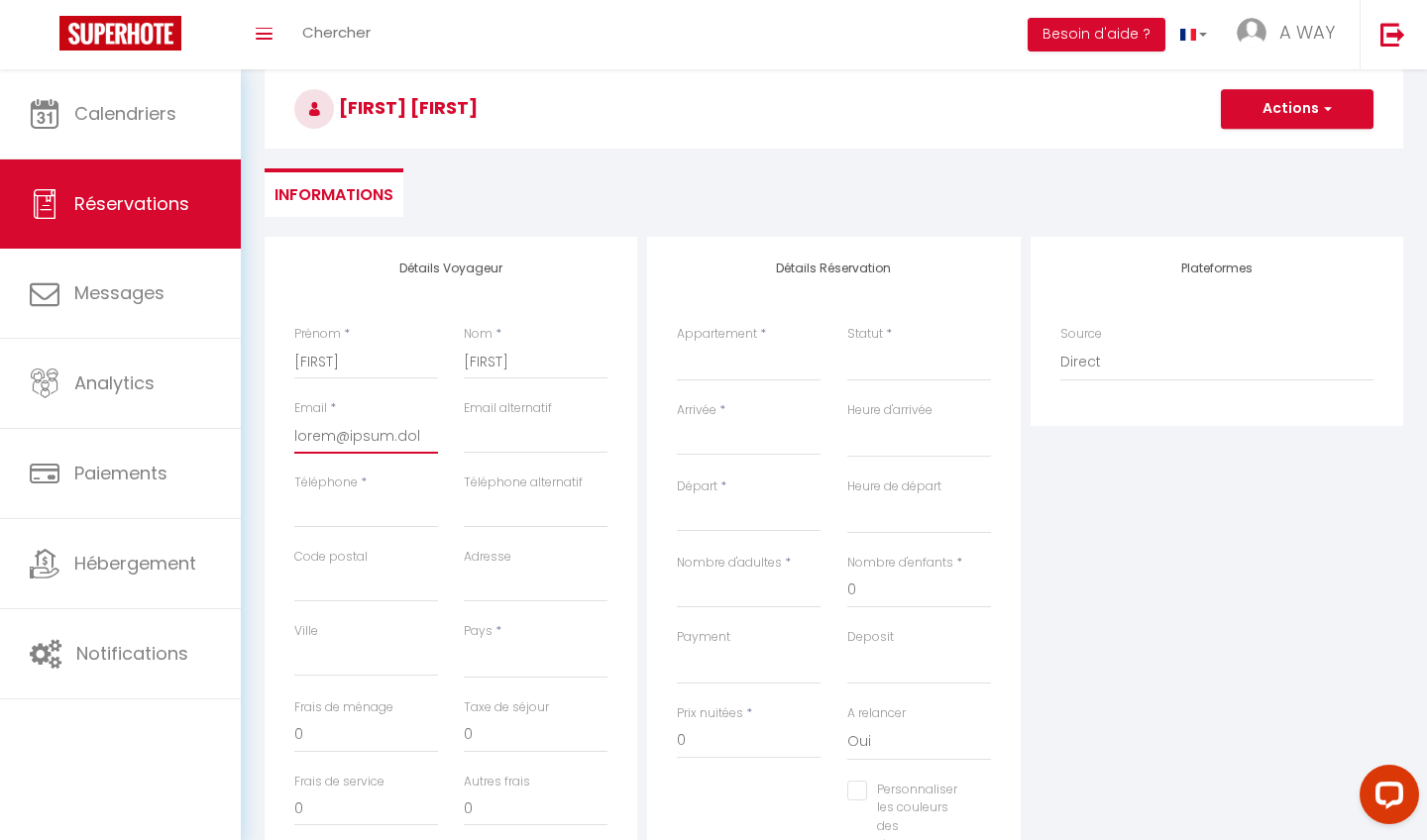scroll, scrollTop: 209, scrollLeft: 0, axis: vertical 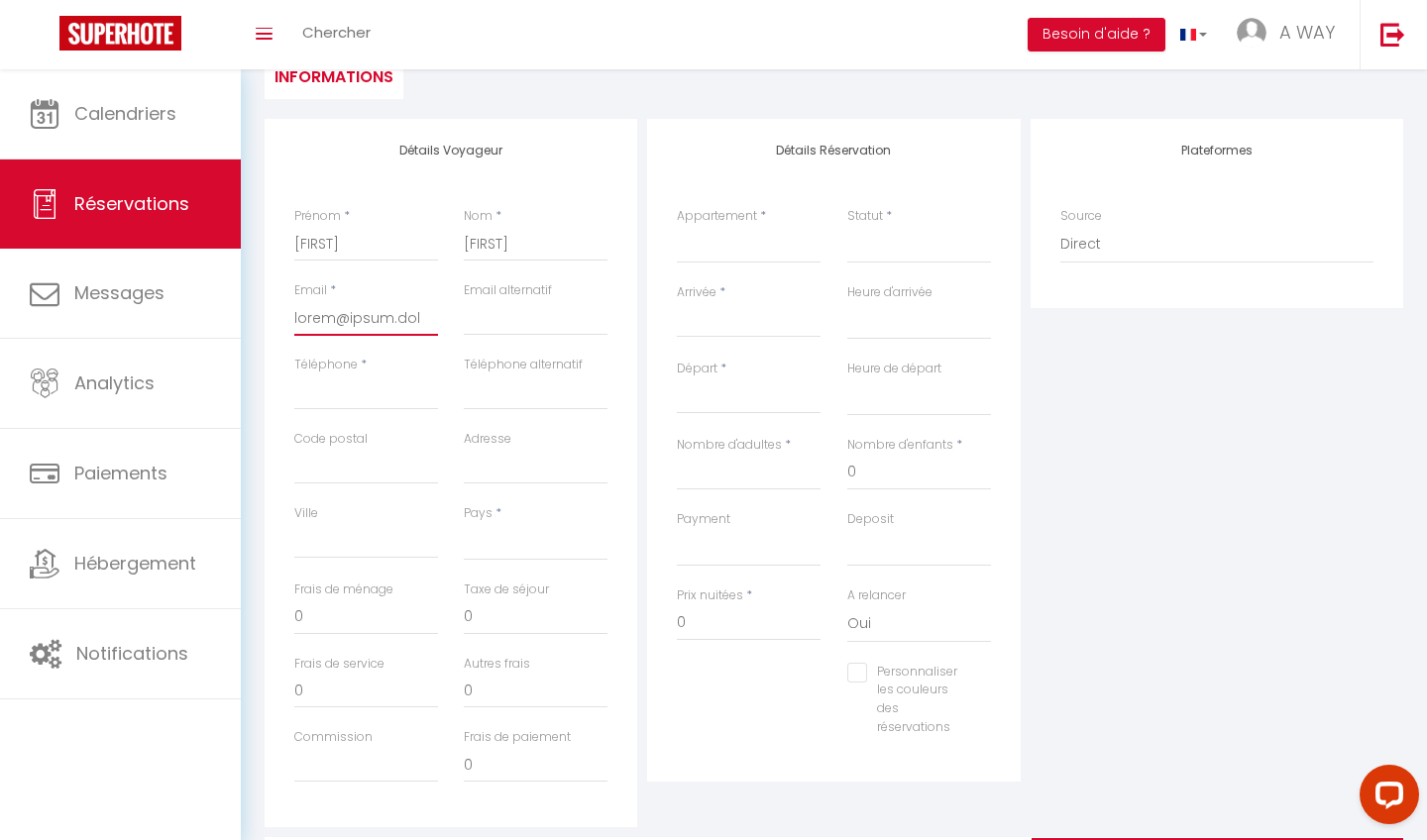 type on "lorem@ipsum.dol" 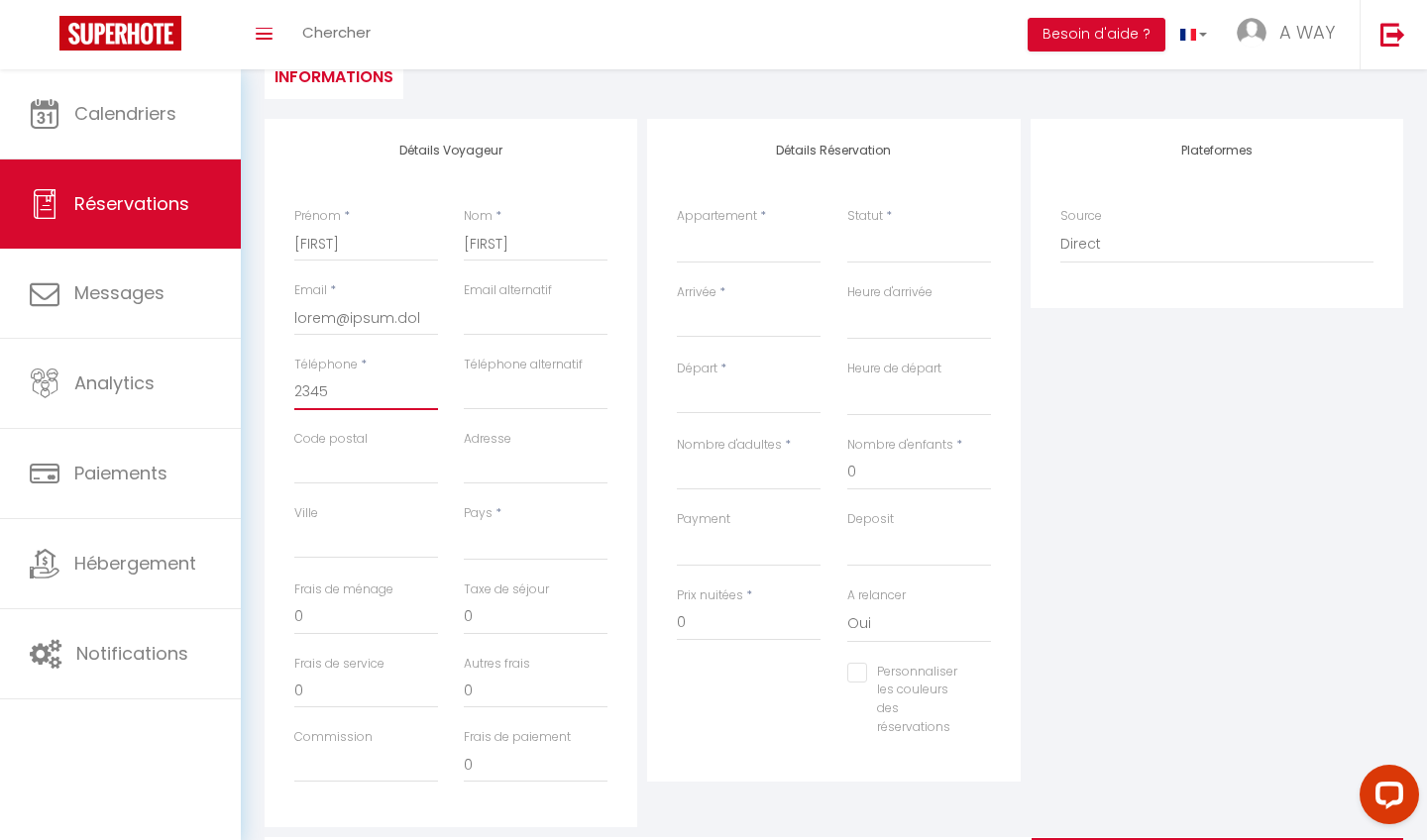 type on "2345" 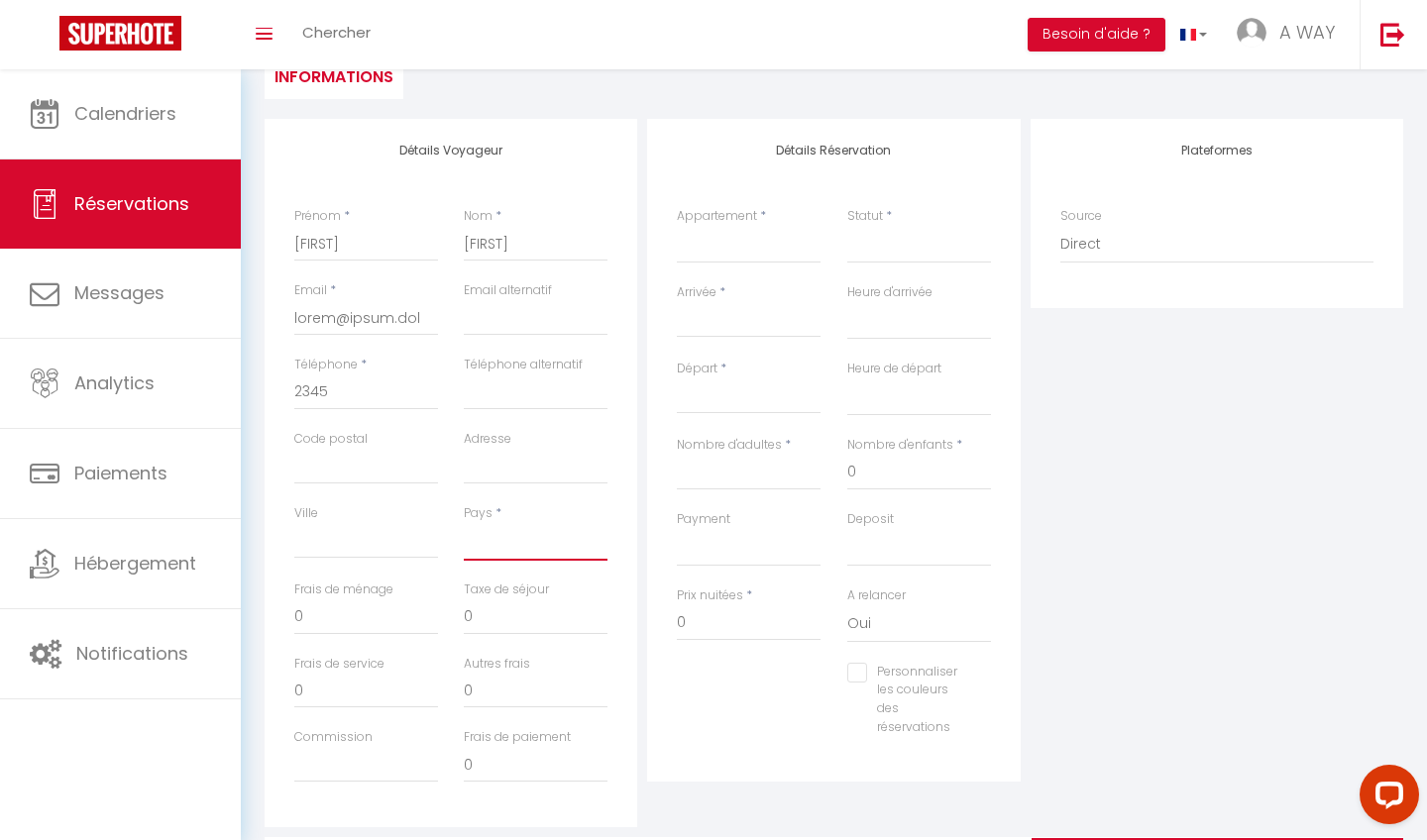select on "FR" 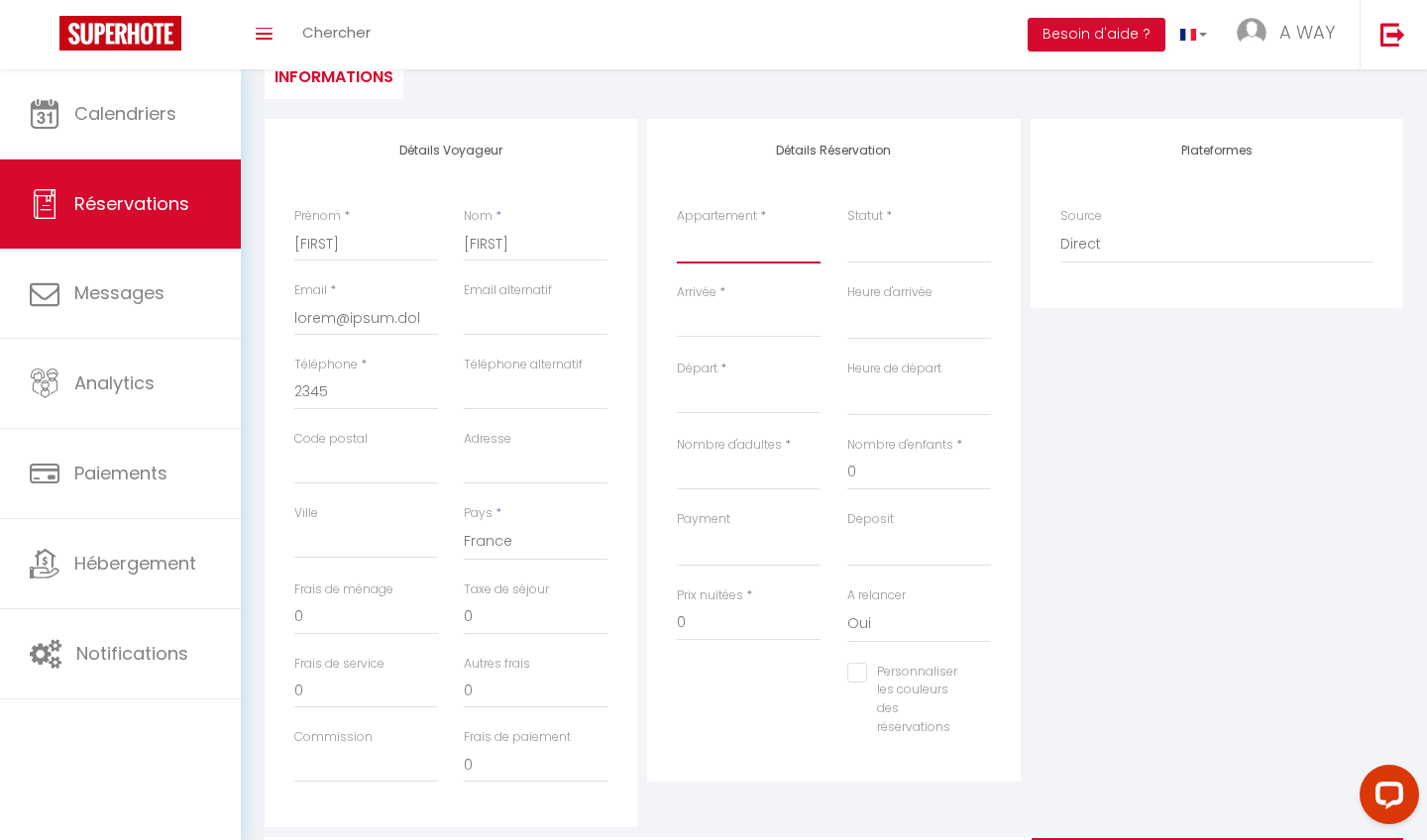 select on "60248" 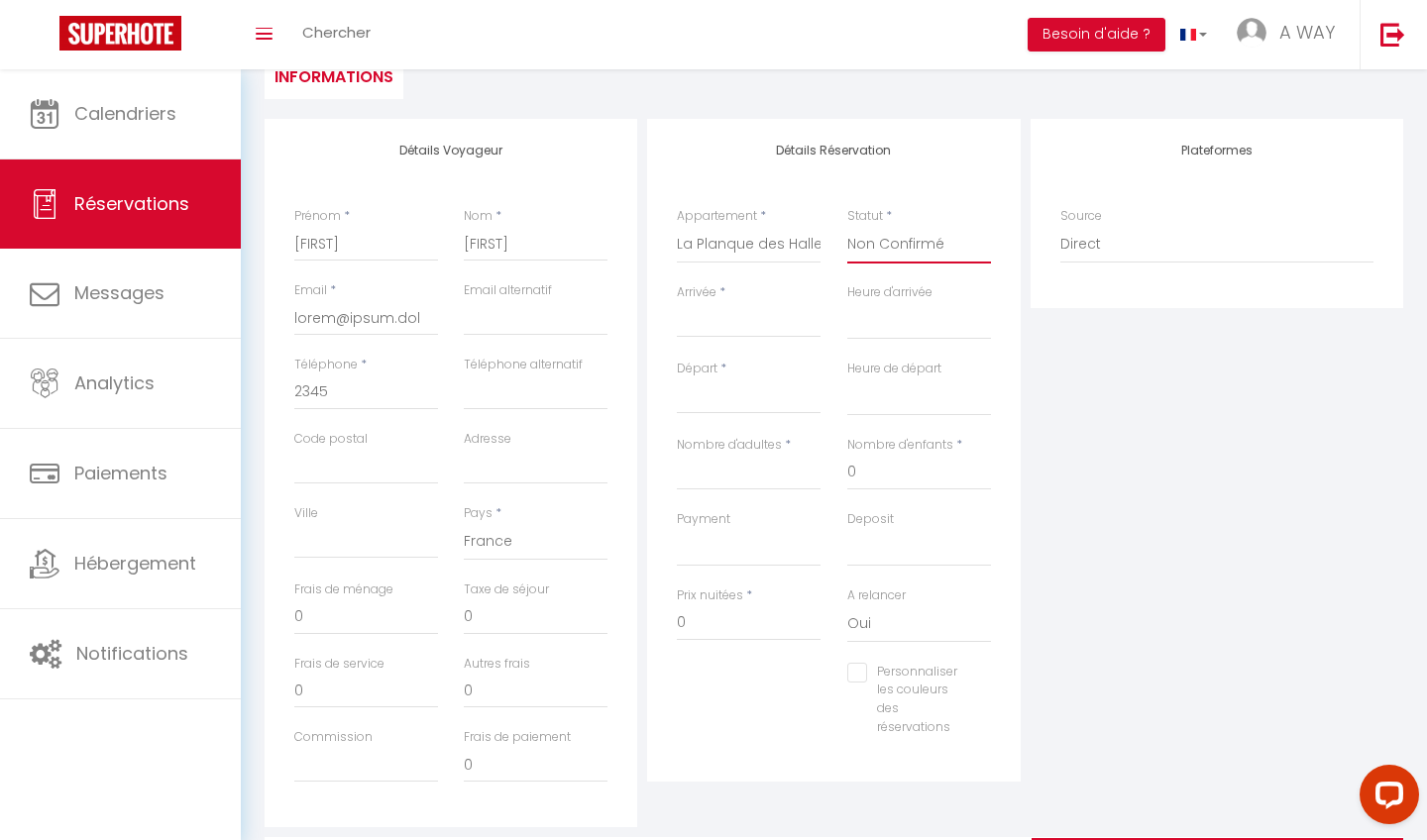 select on "1" 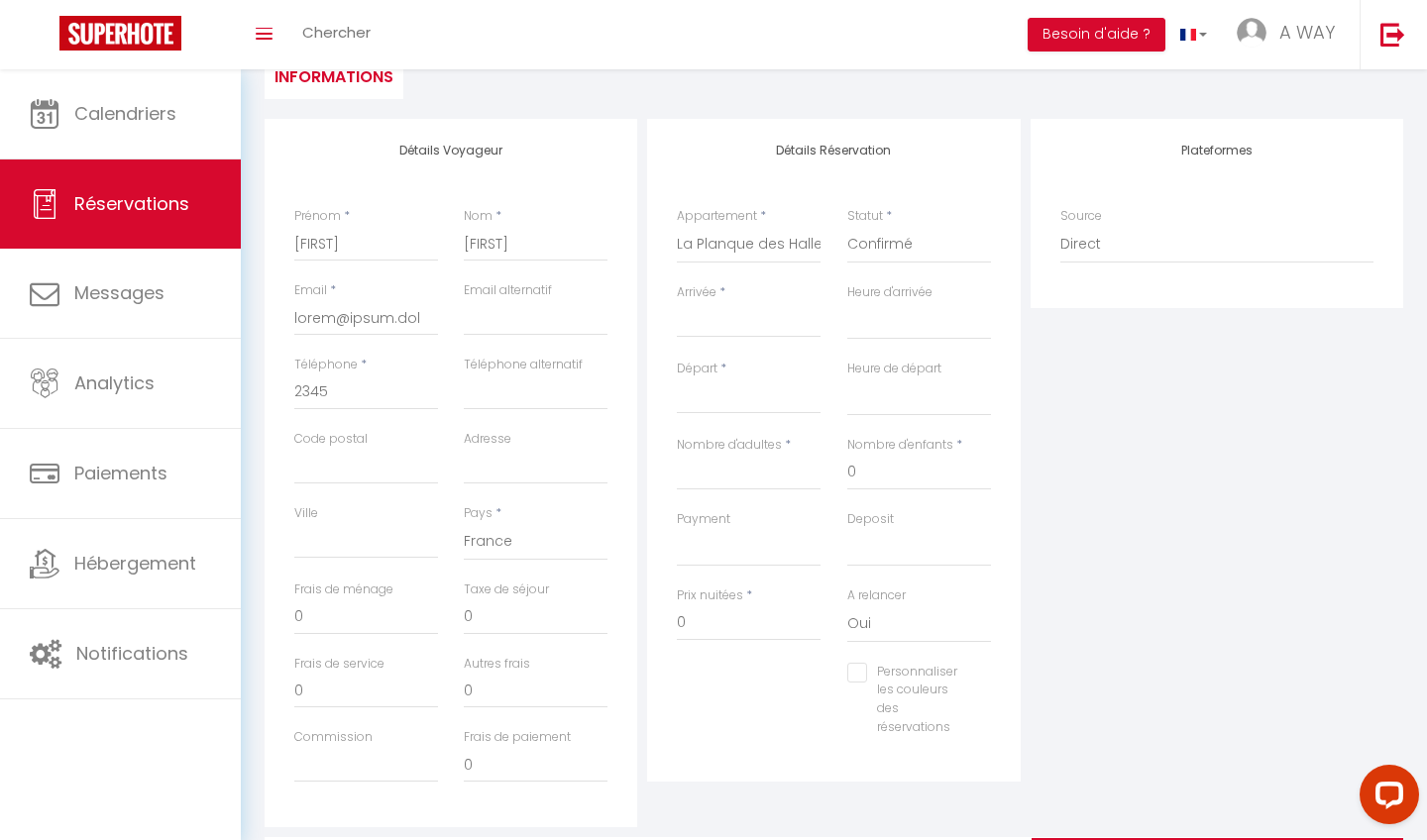 click on "Arrivée" at bounding box center [748, 322] 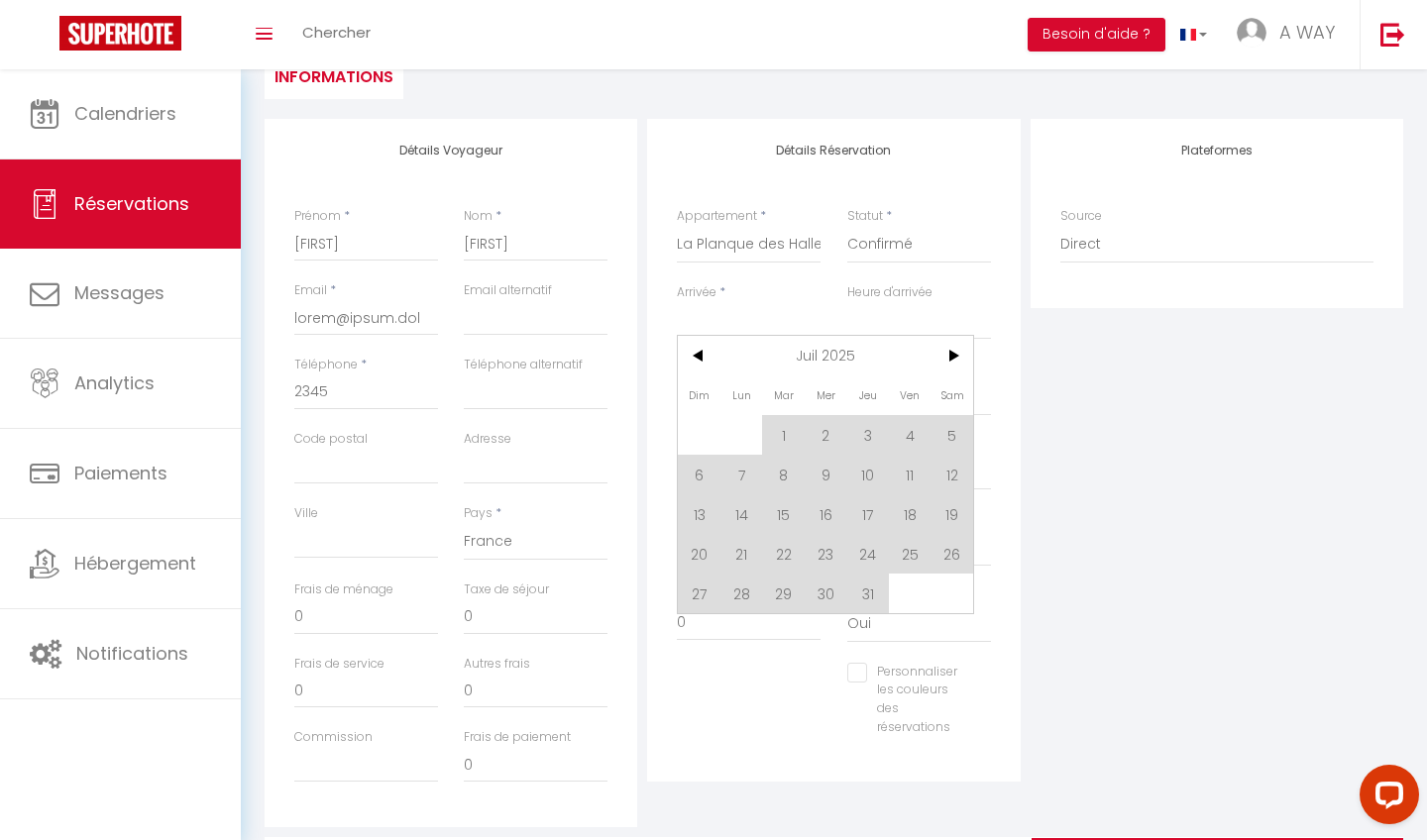 click on "Jeu" at bounding box center (868, 395) 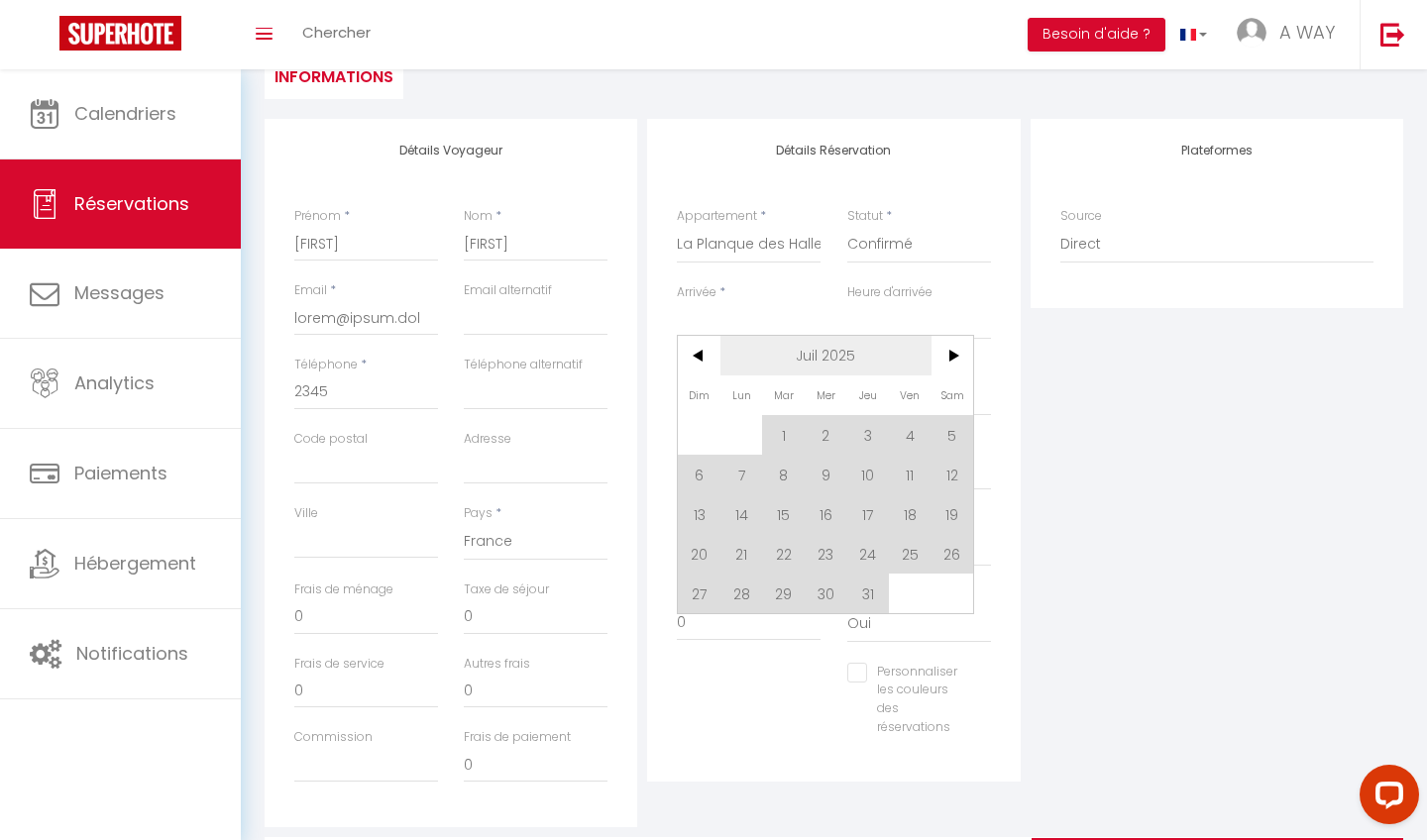 click on "Juil 2025" at bounding box center [825, 356] 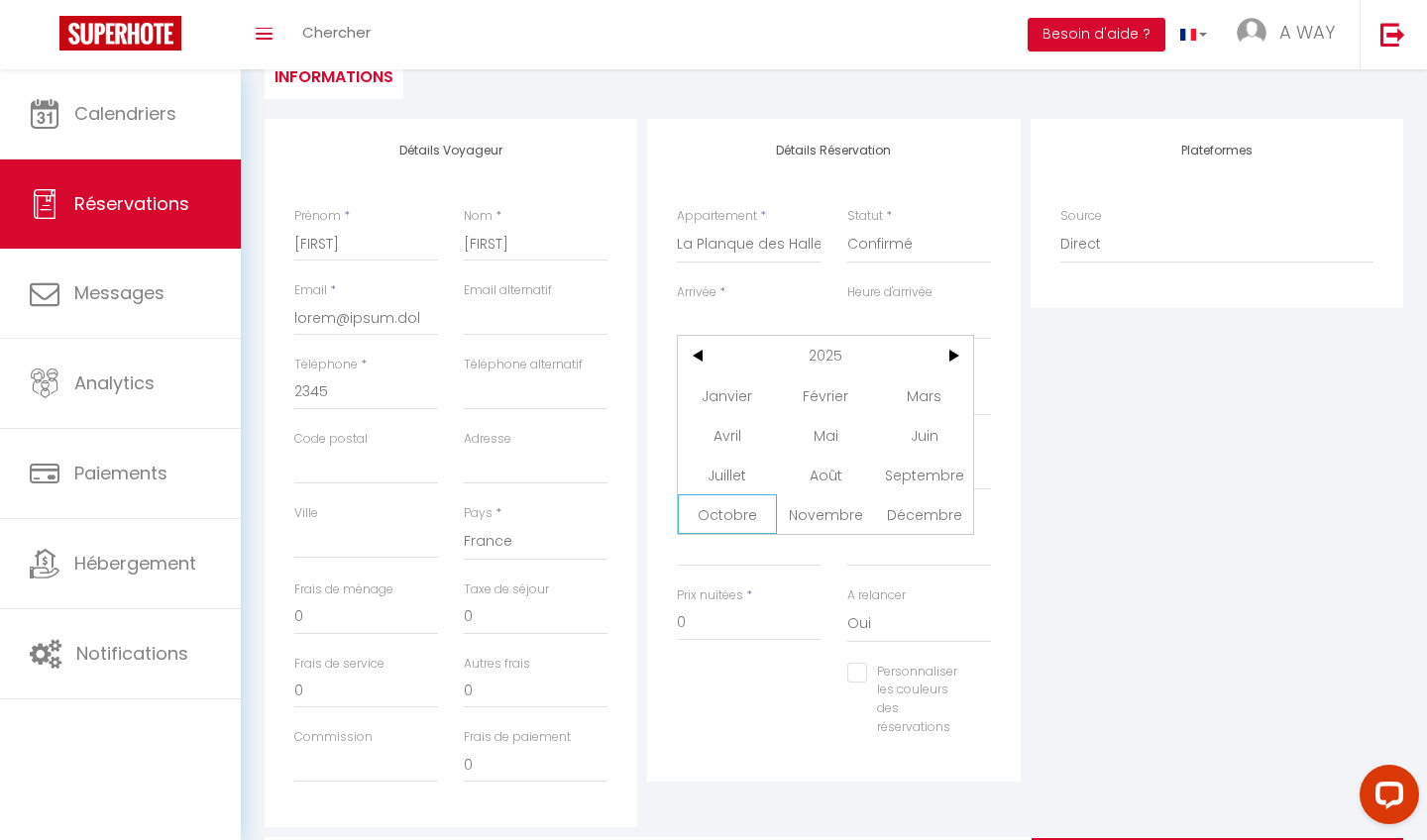 click on "Octobre" at bounding box center (726, 514) 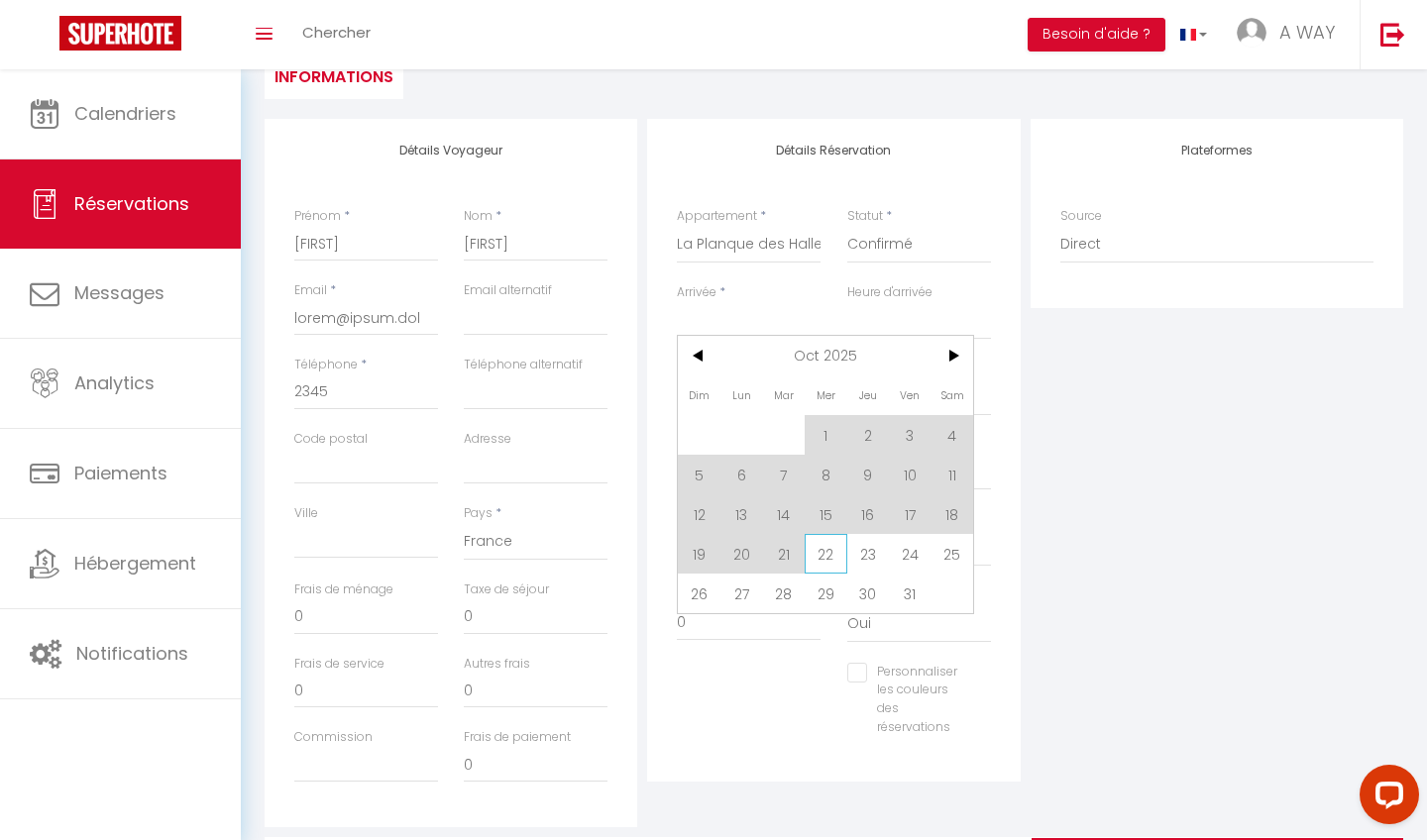 click on "22" at bounding box center (825, 554) 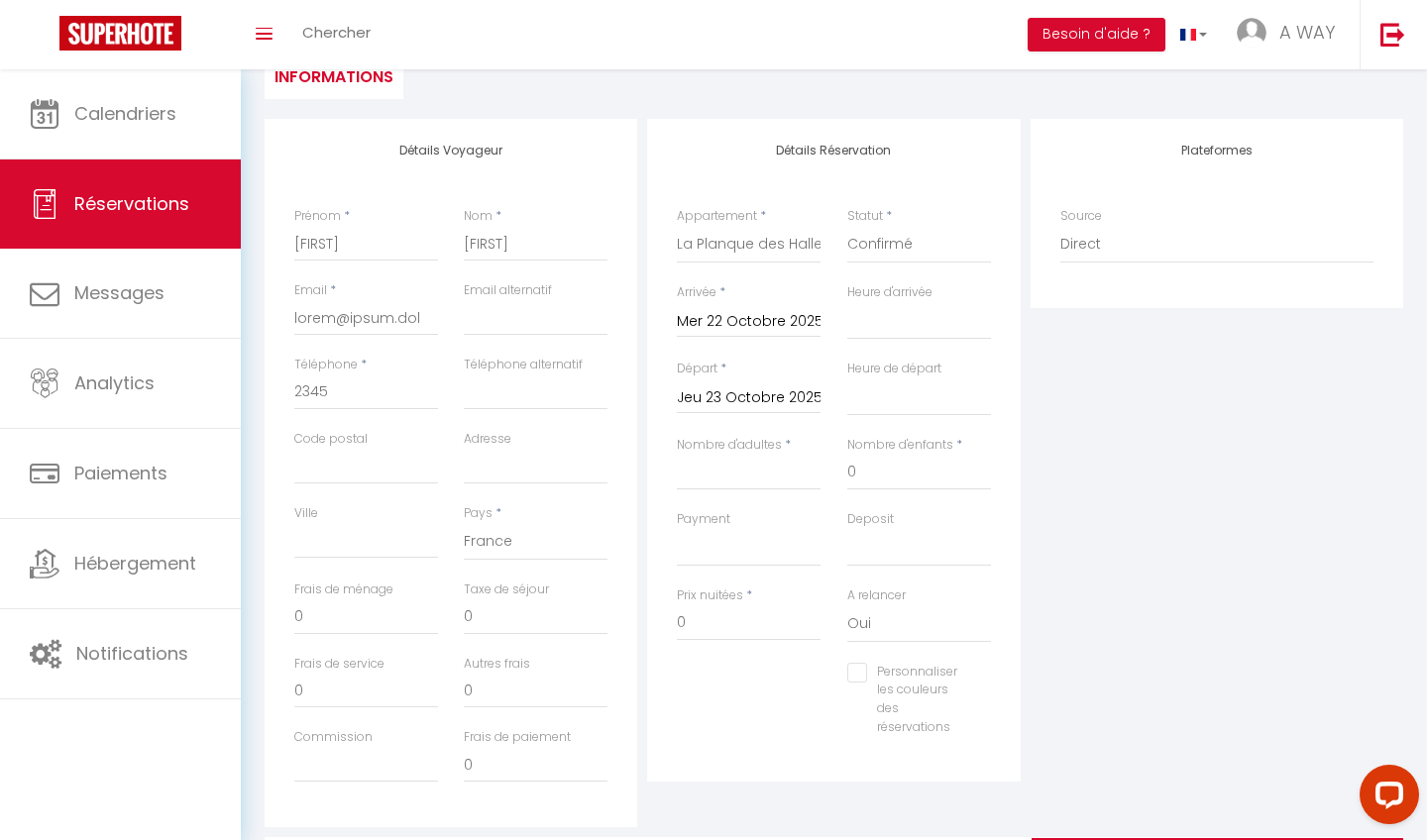 click on "Jeu 23 Octobre 2025" at bounding box center (748, 398) 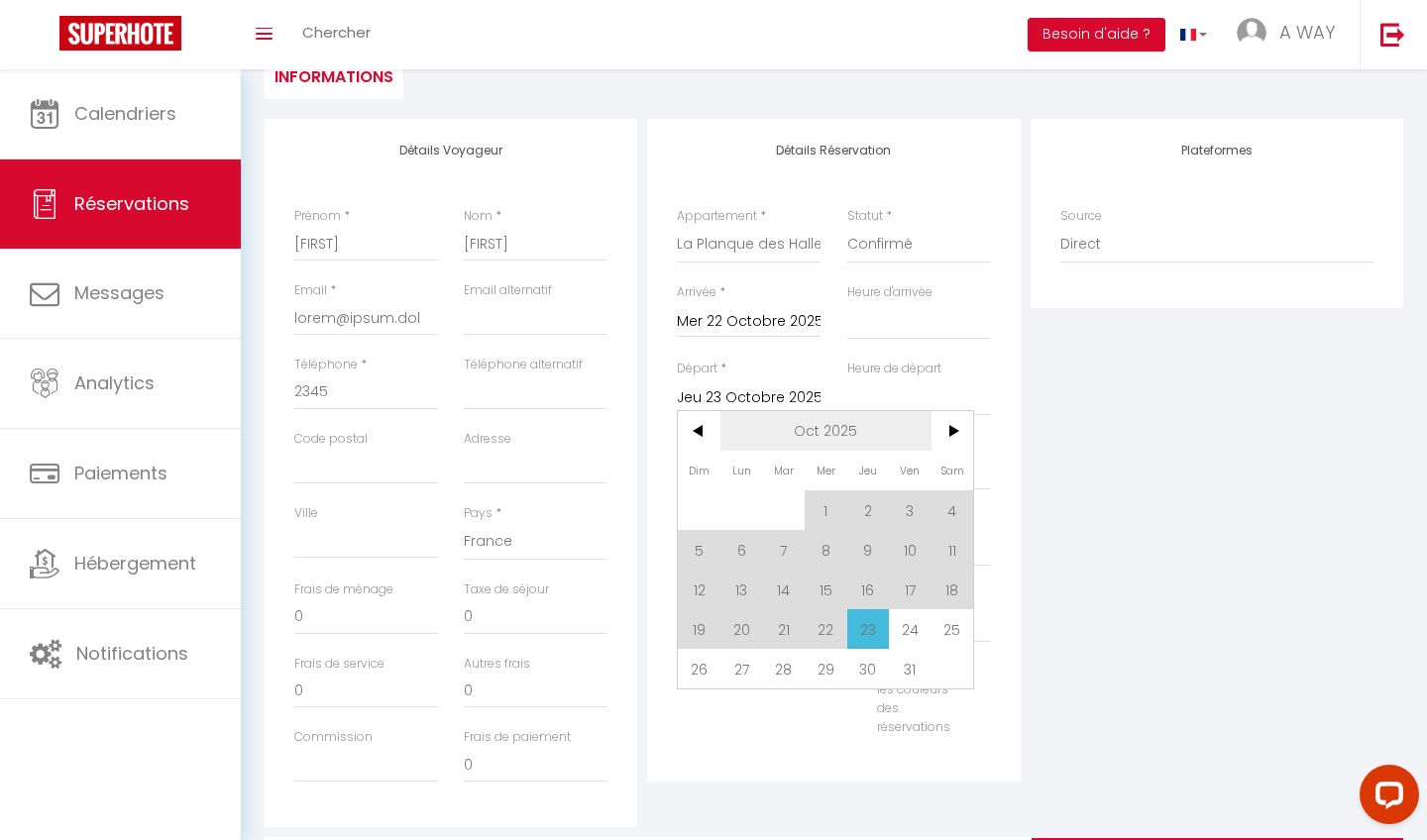 click on "Oct 2025" at bounding box center [0, 0] 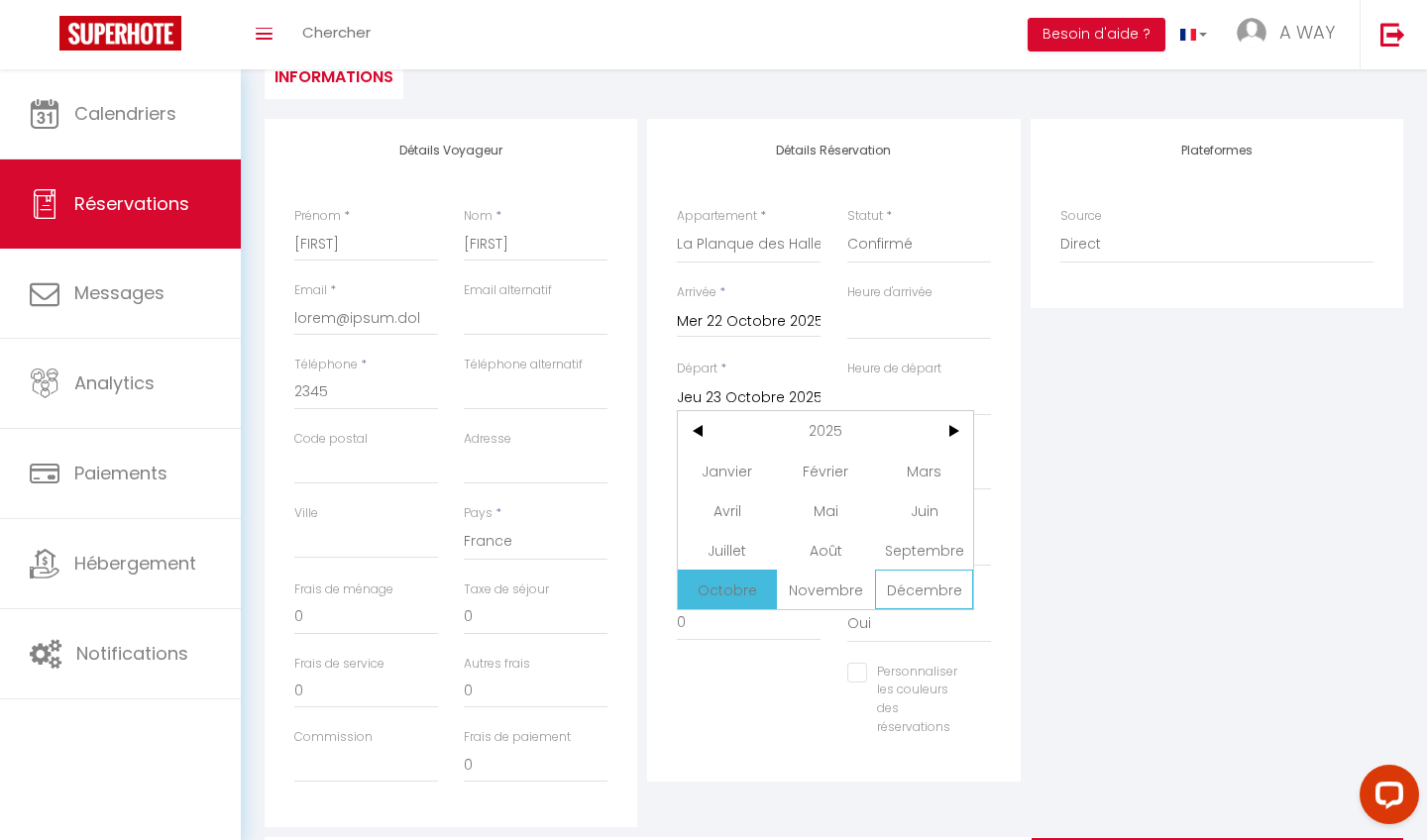 click on "Décembre" at bounding box center (0, 0) 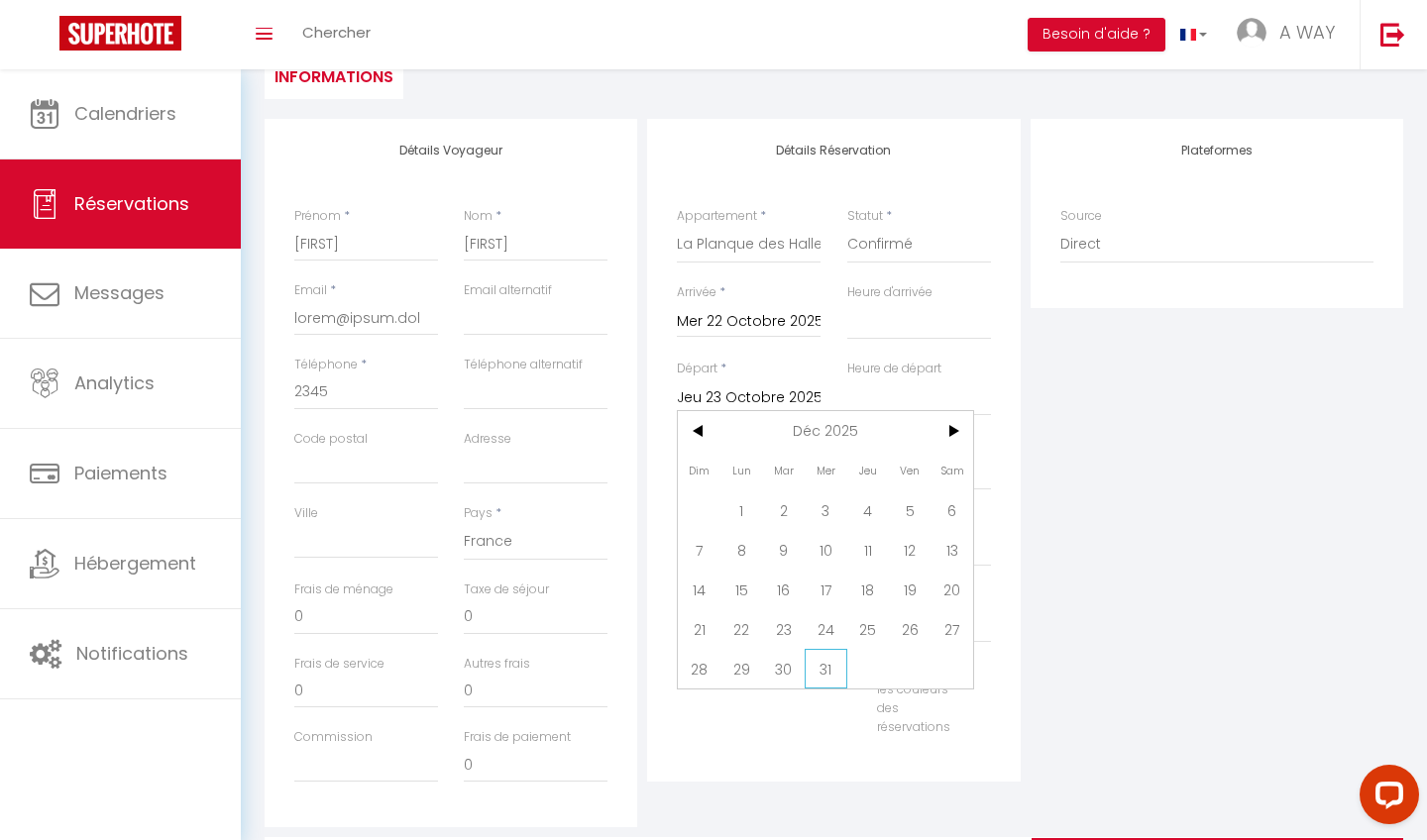 click on "31" at bounding box center [0, 0] 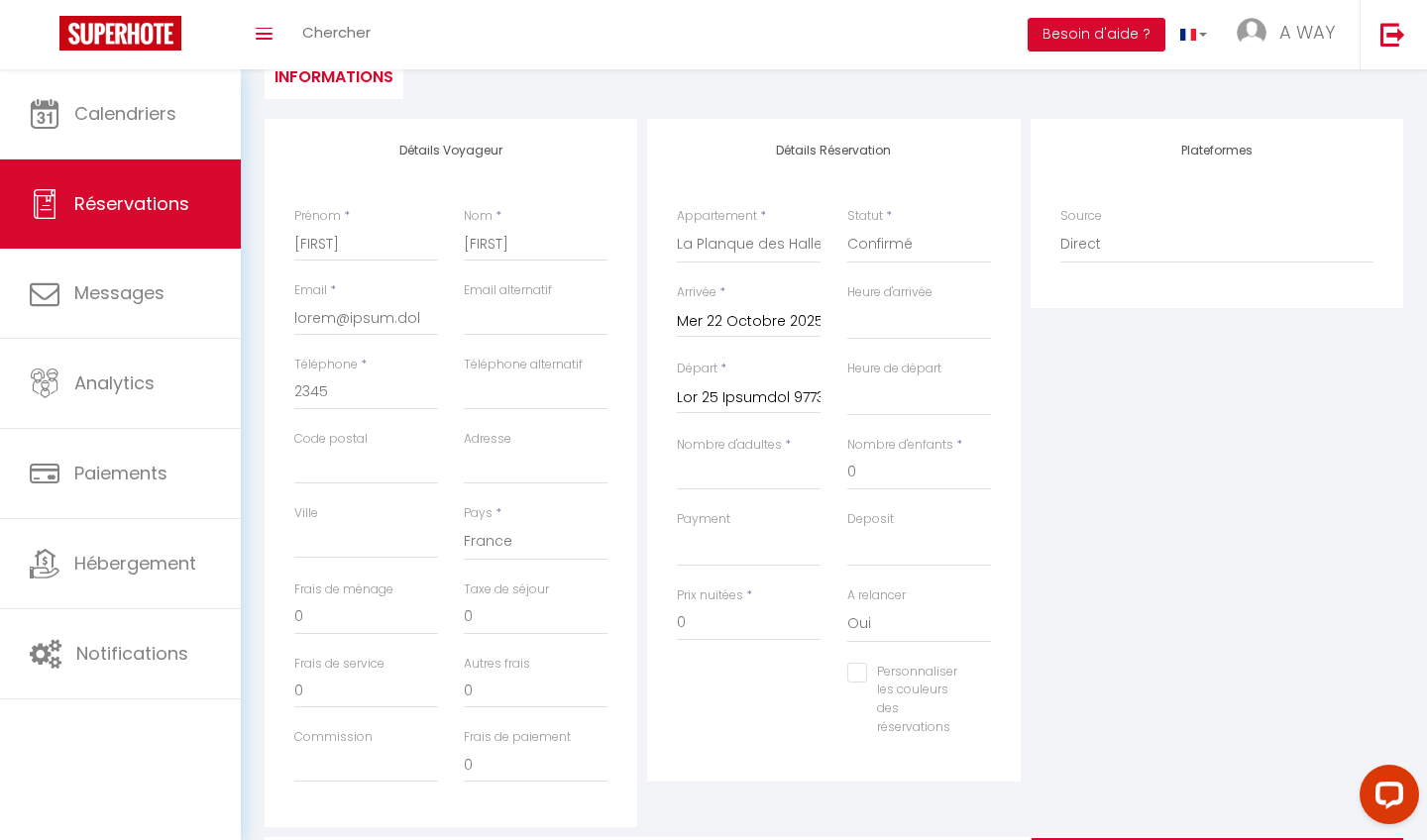click on "Nombre d'adultes" at bounding box center (729, 445) 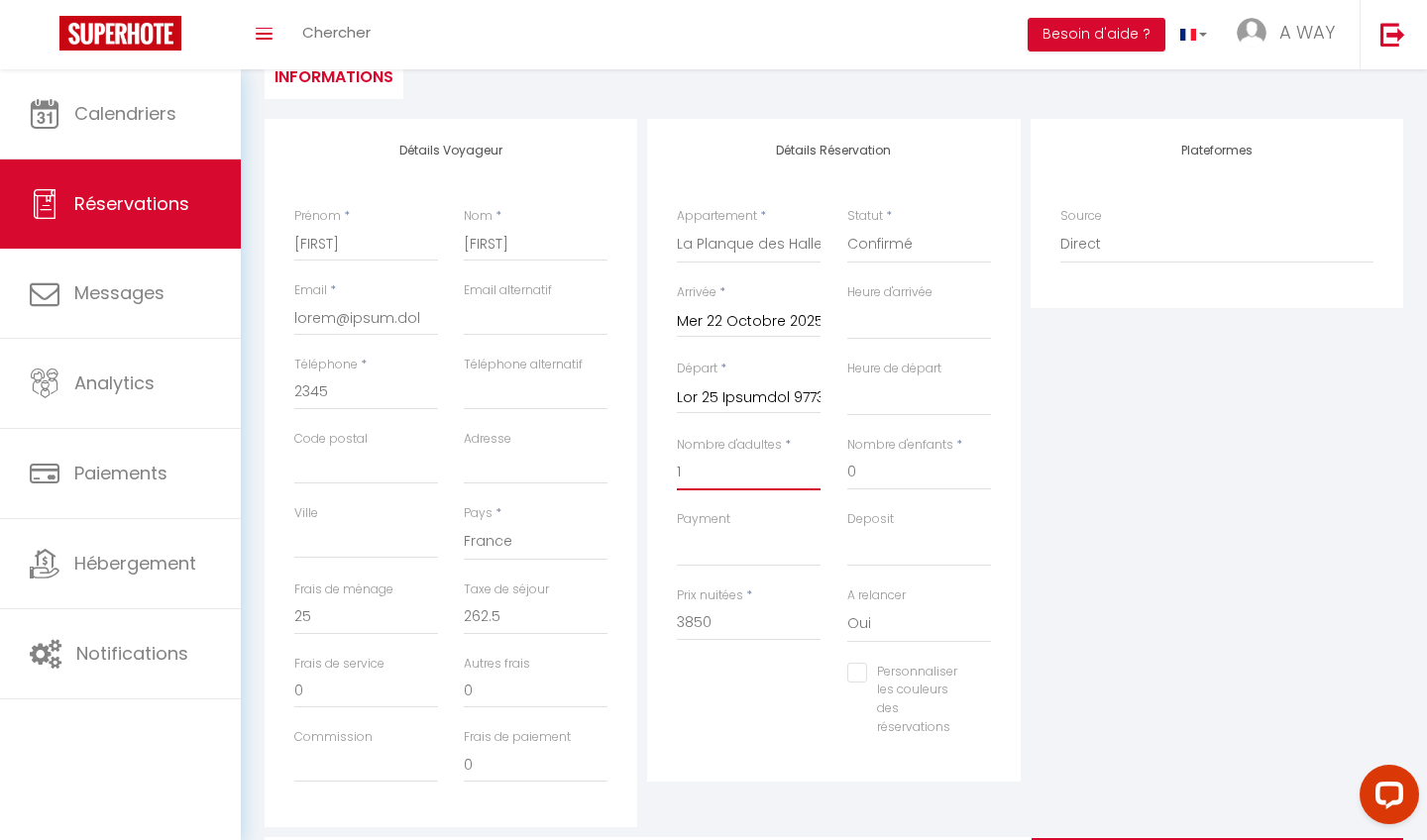 type on "1" 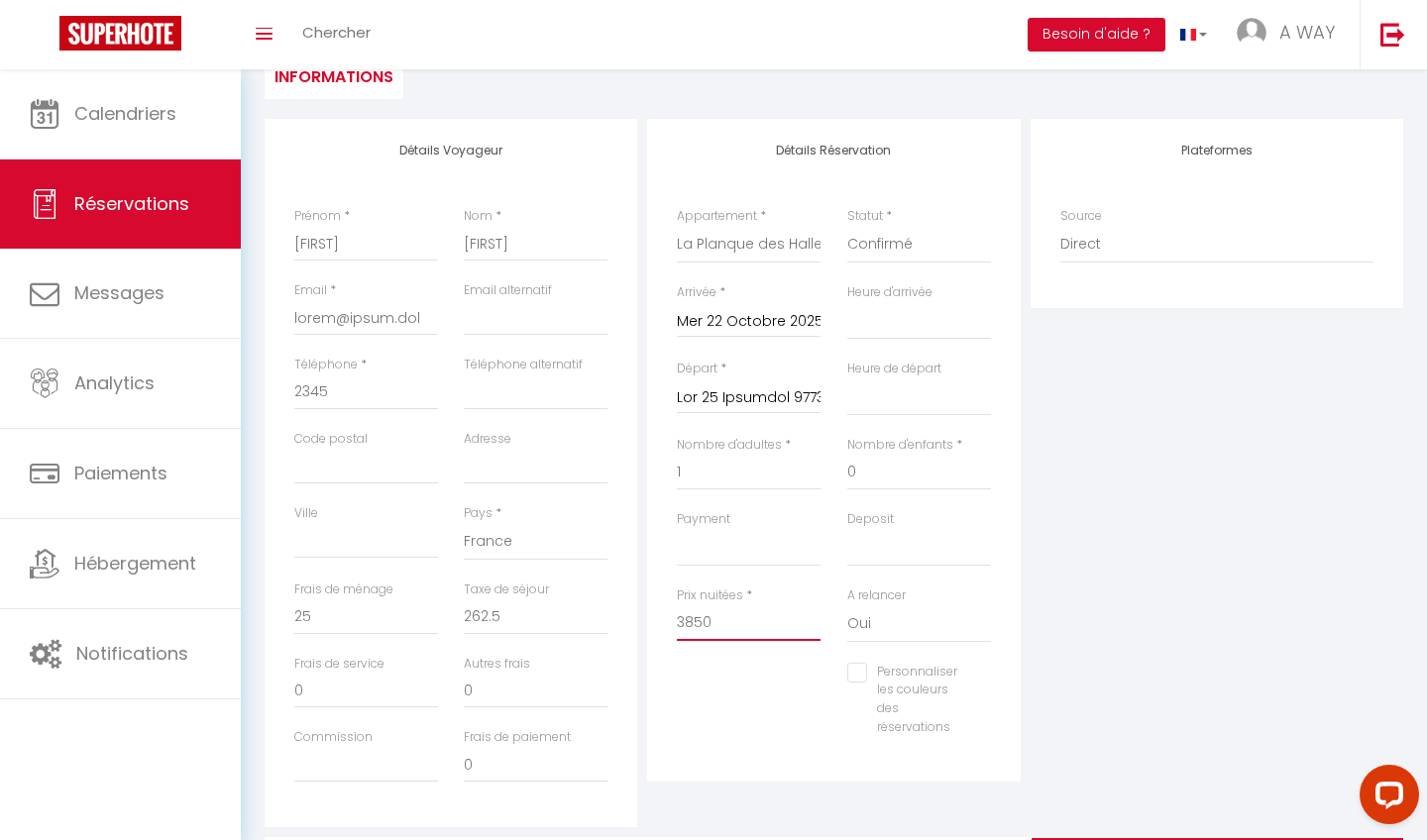 drag, startPoint x: 761, startPoint y: 613, endPoint x: 660, endPoint y: 603, distance: 101.49384 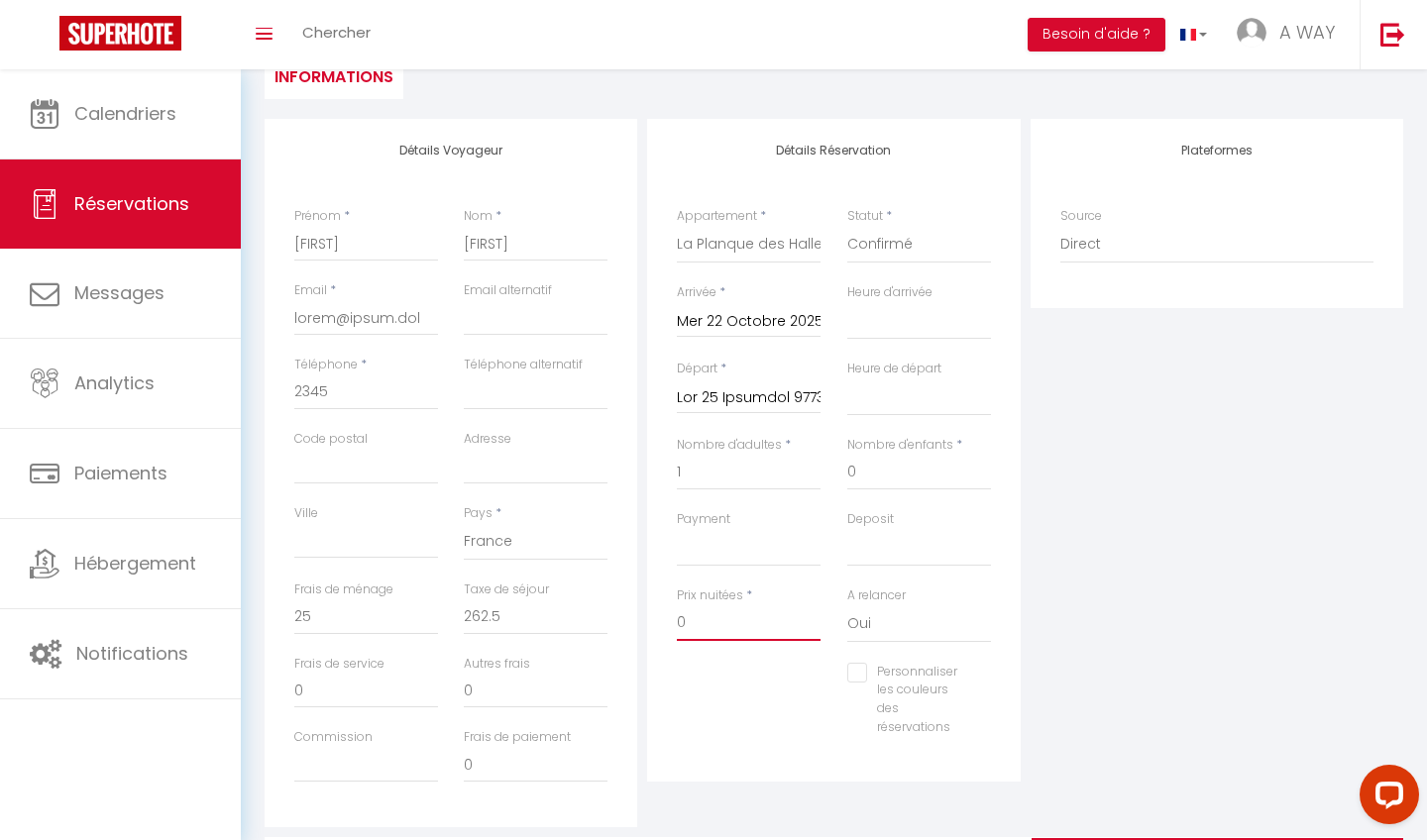 type on "0" 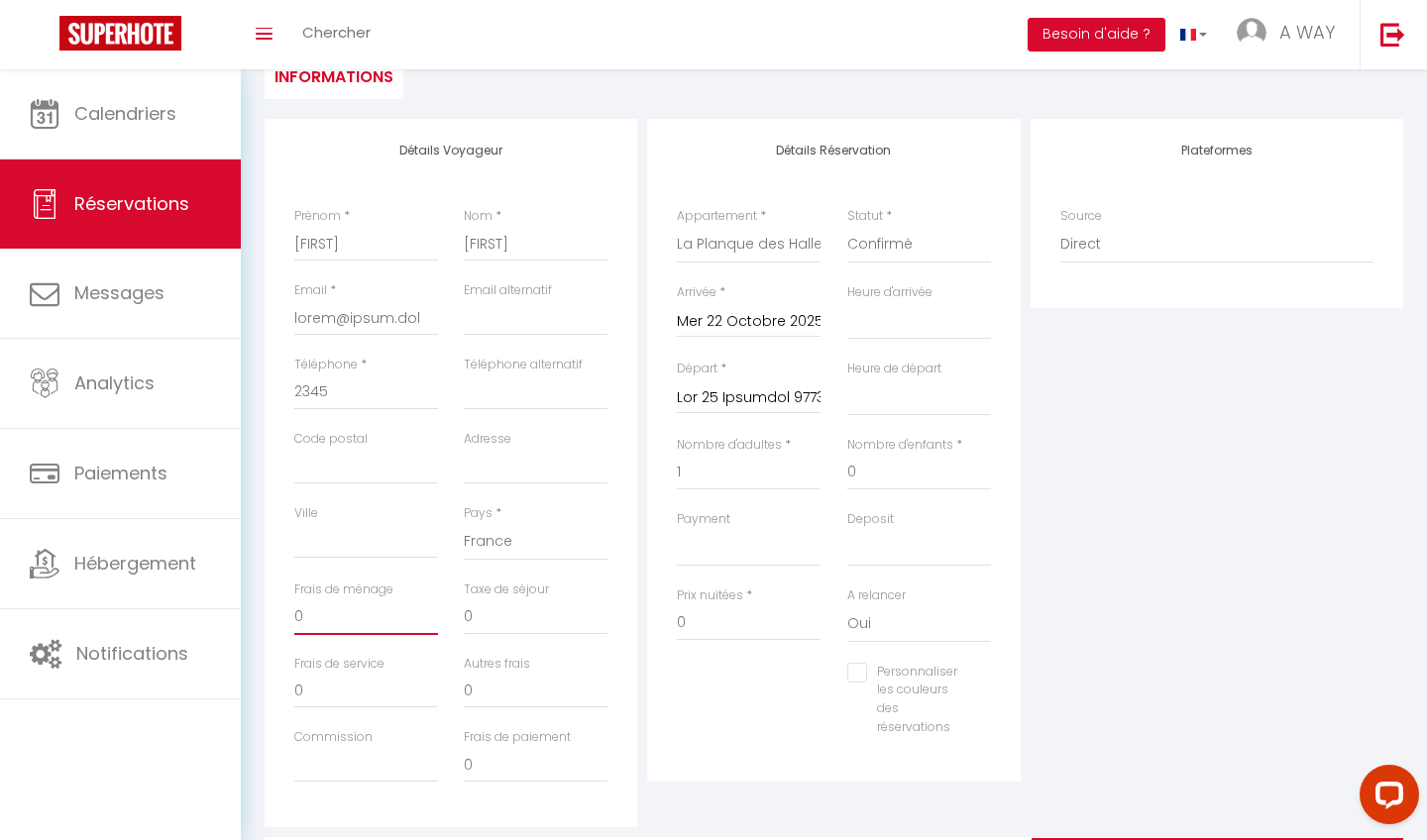 drag, startPoint x: 349, startPoint y: 603, endPoint x: 269, endPoint y: 603, distance: 80 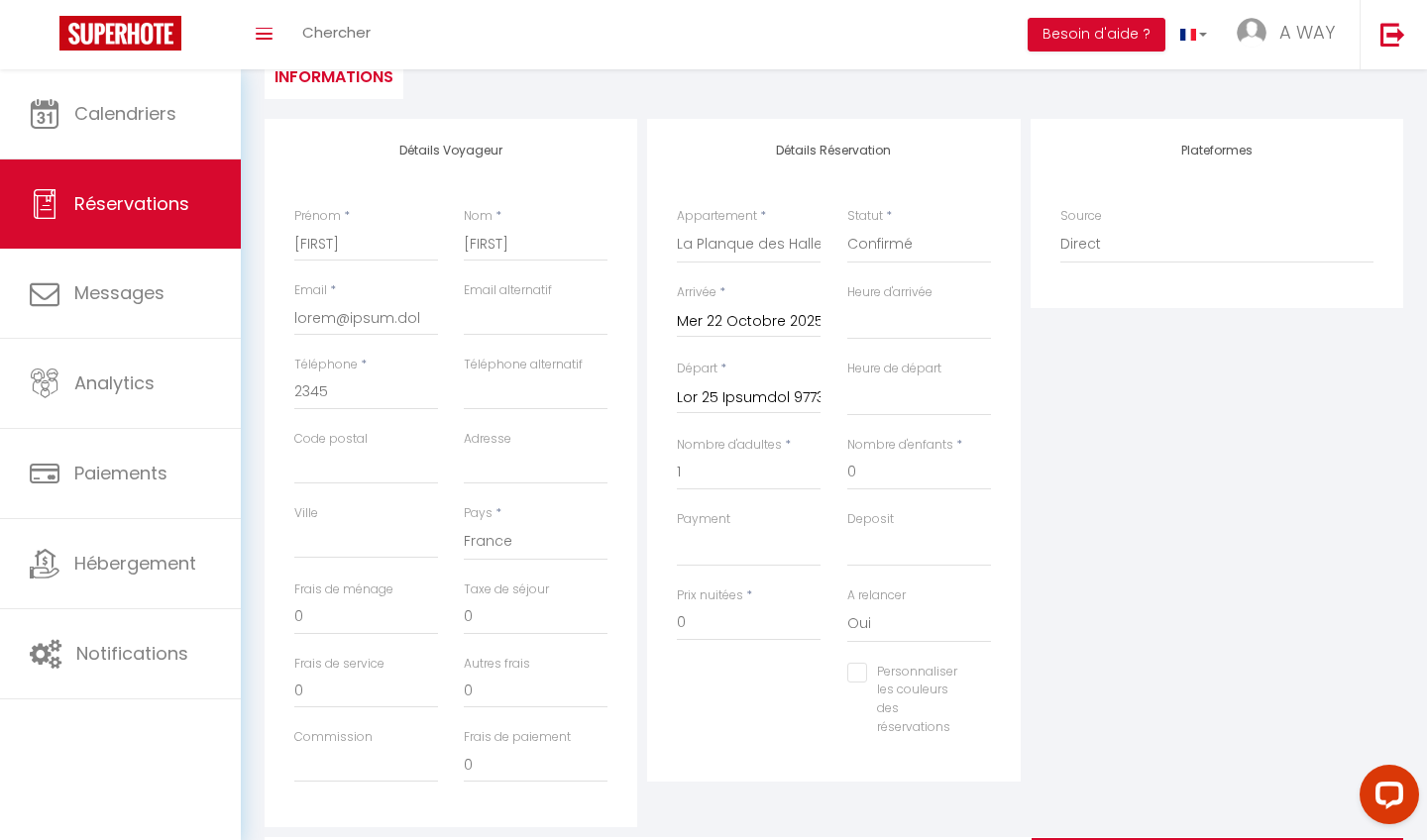 click on "Frais de ménage" at bounding box center (344, 589) 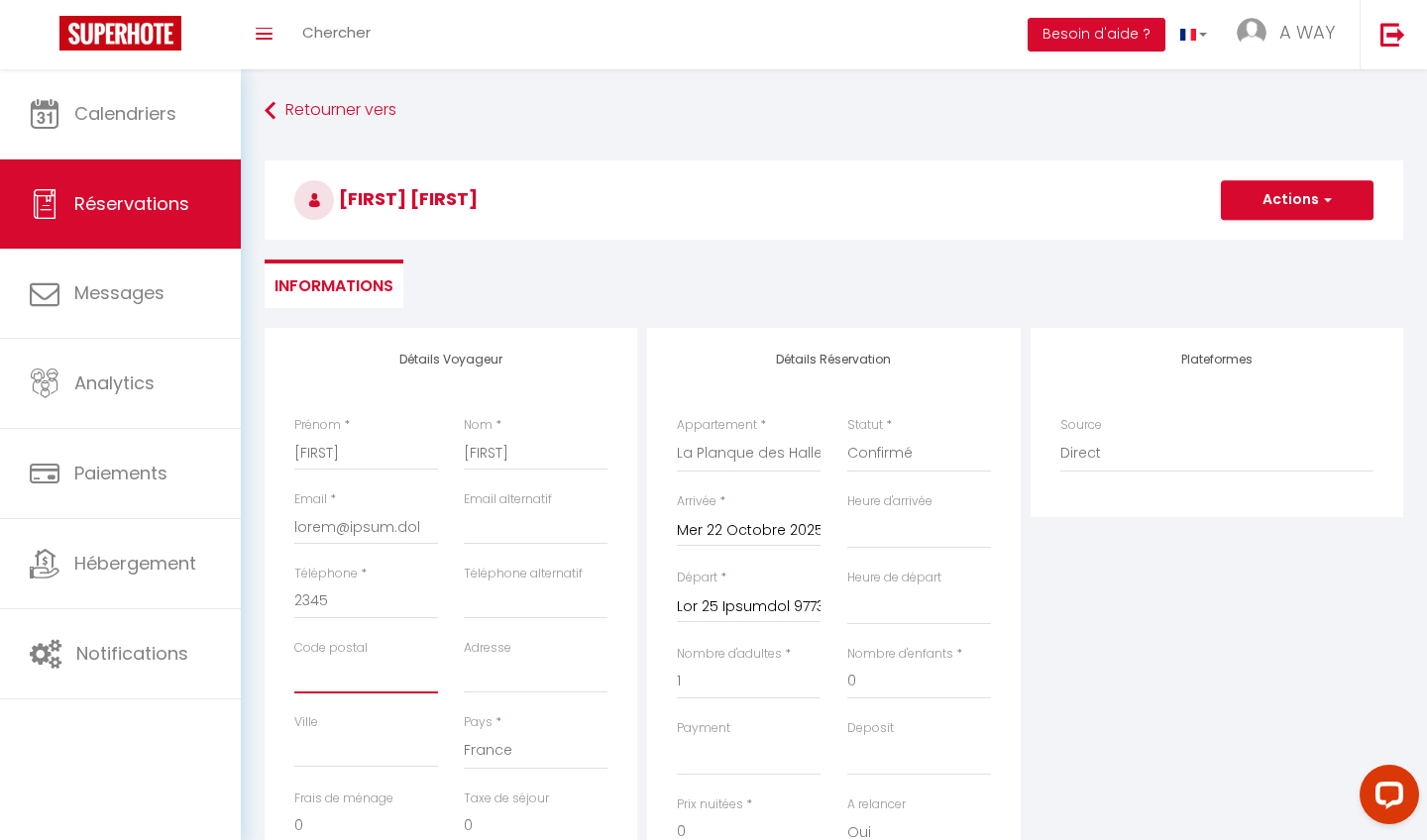 scroll, scrollTop: 0, scrollLeft: 0, axis: both 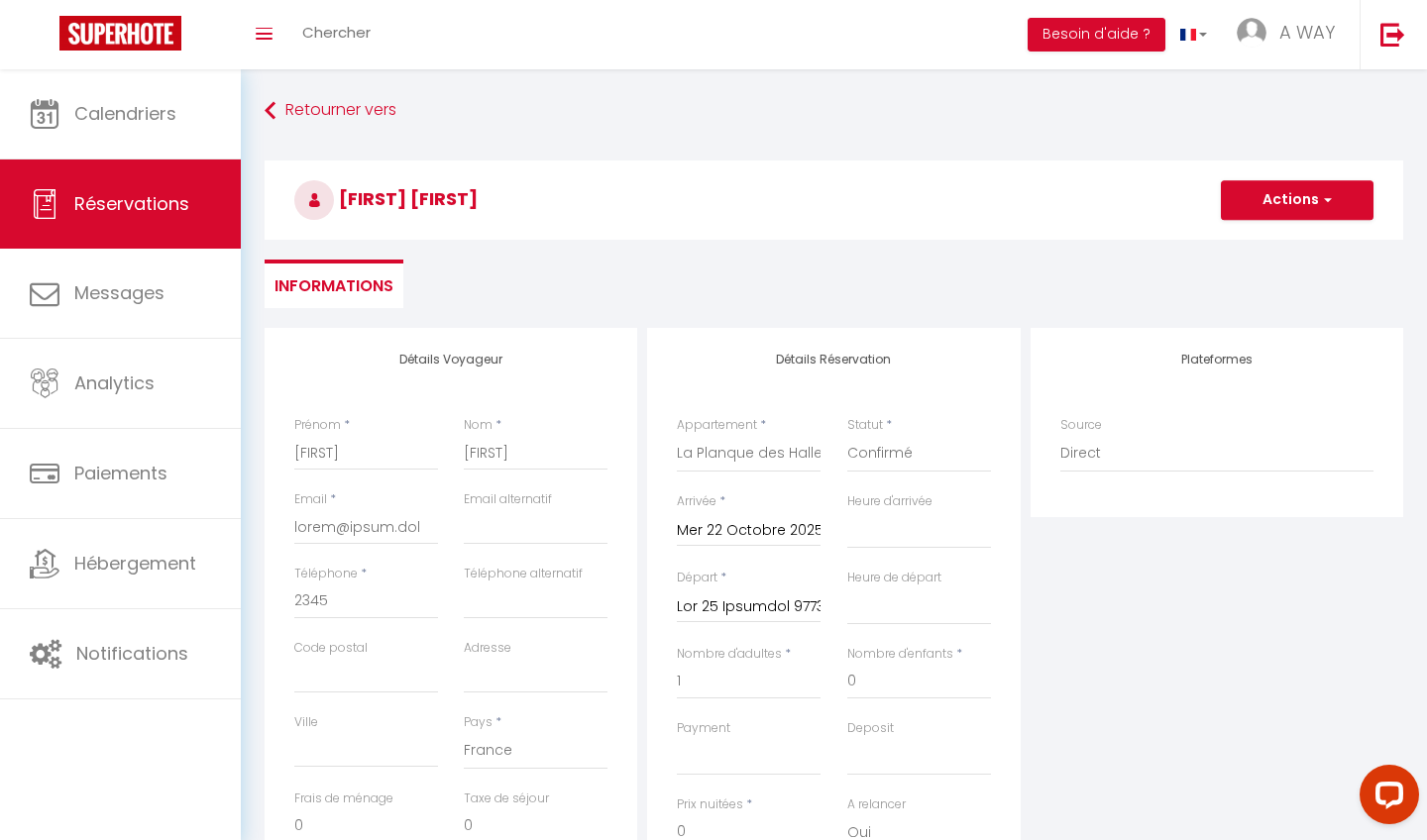 click on "Actions" at bounding box center [1297, 200] 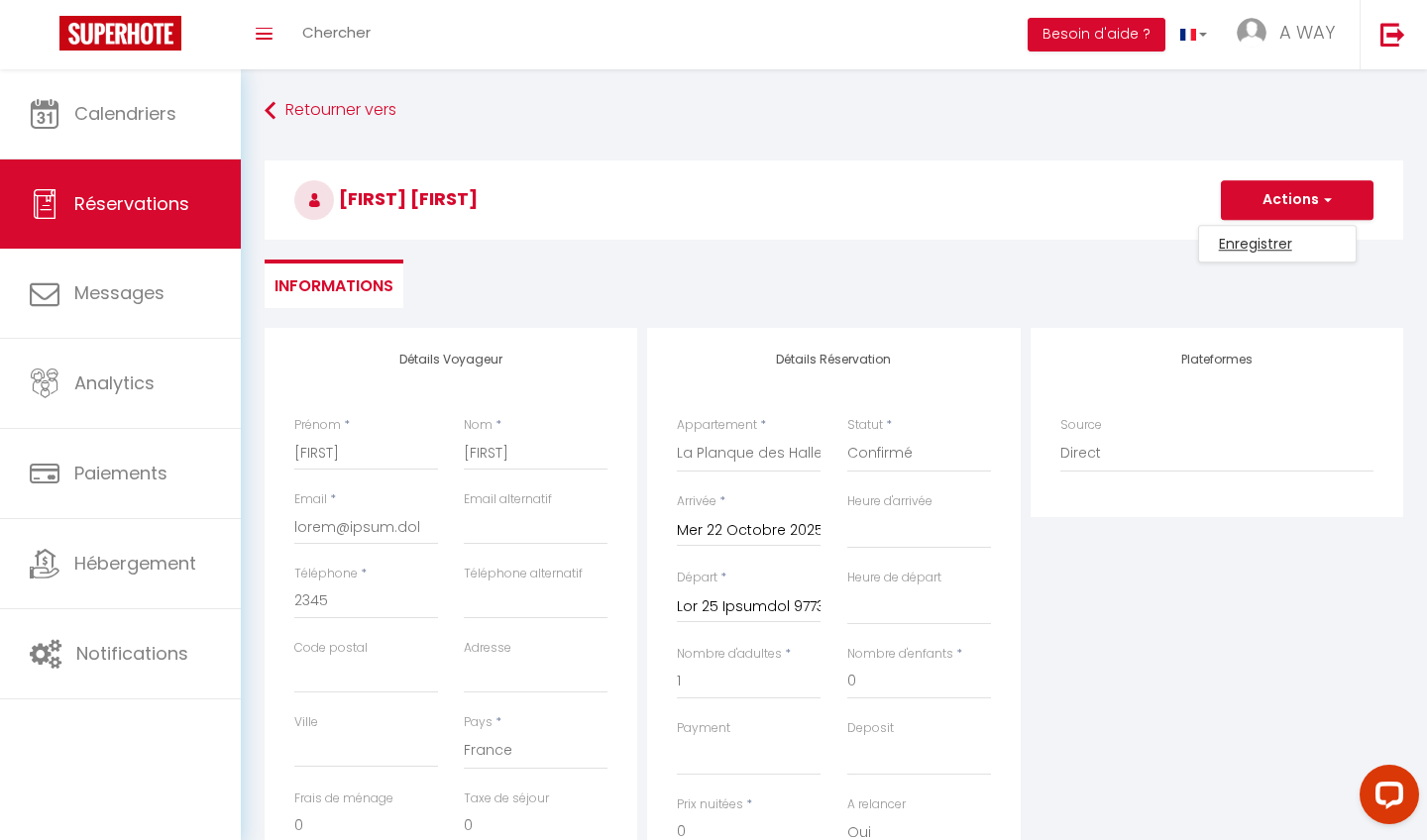 click on "Enregistrer" at bounding box center [1277, 244] 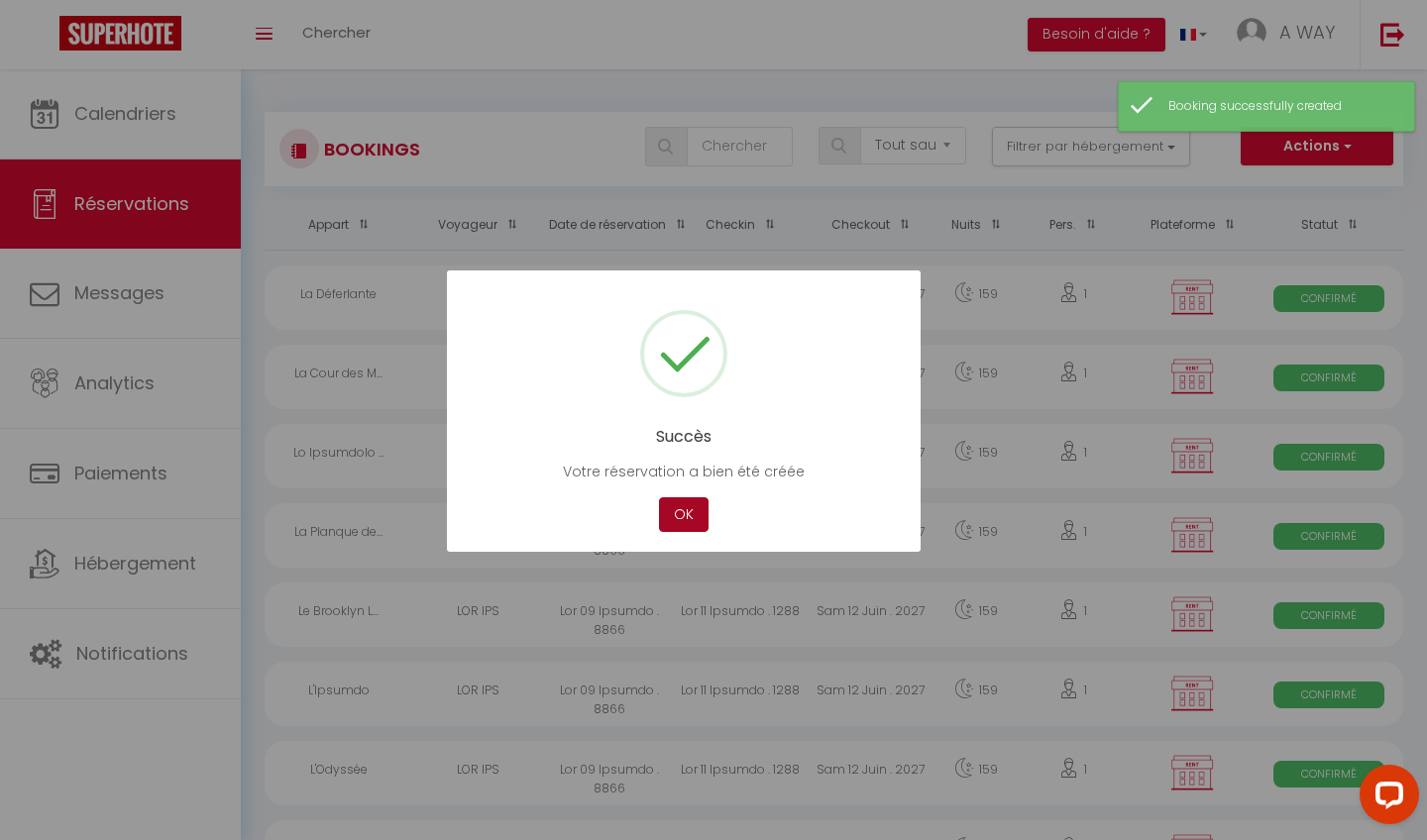 click on "OK" at bounding box center [684, 514] 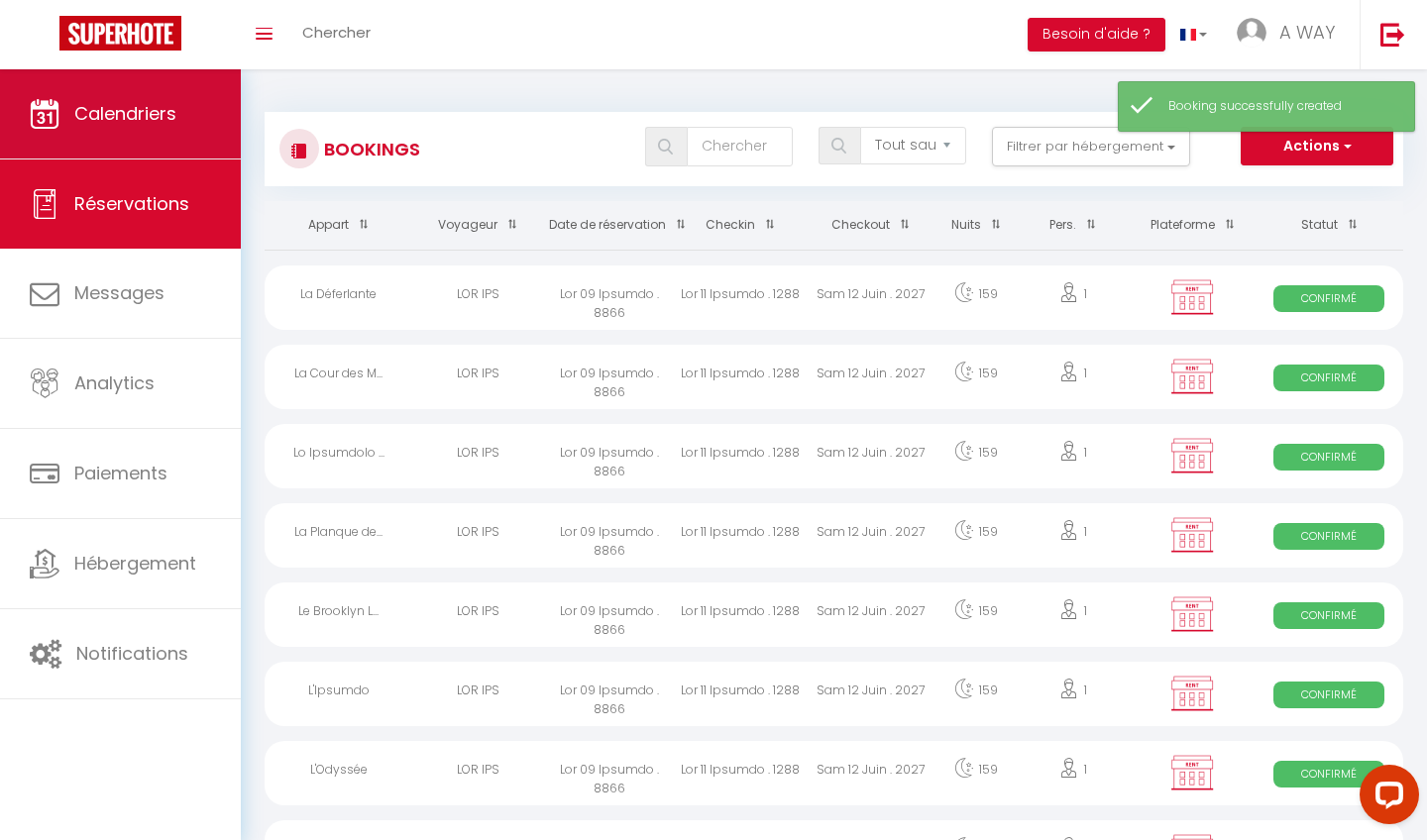 click on "Calendriers" at bounding box center [125, 113] 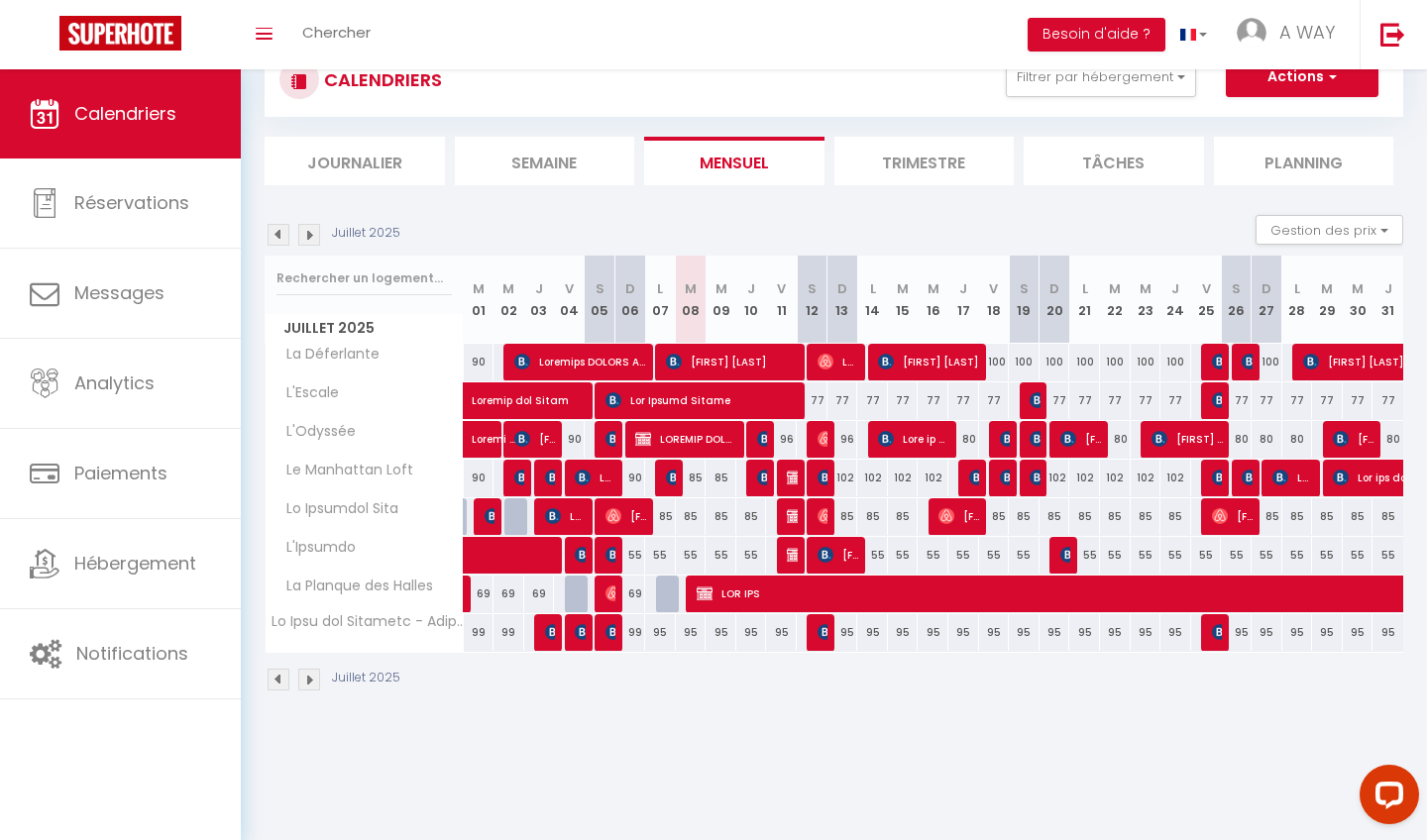 scroll, scrollTop: 69, scrollLeft: 0, axis: vertical 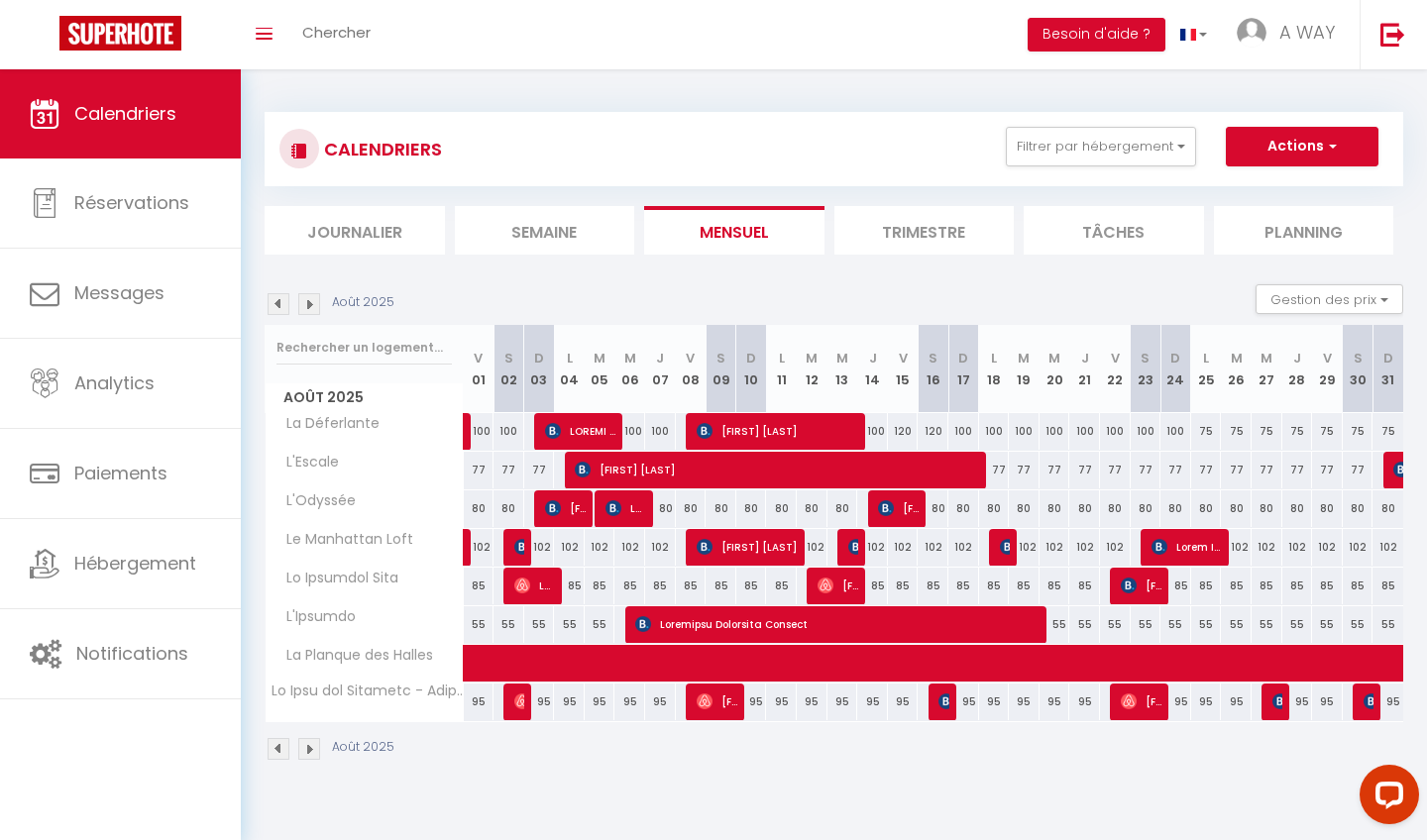 click at bounding box center [309, 304] 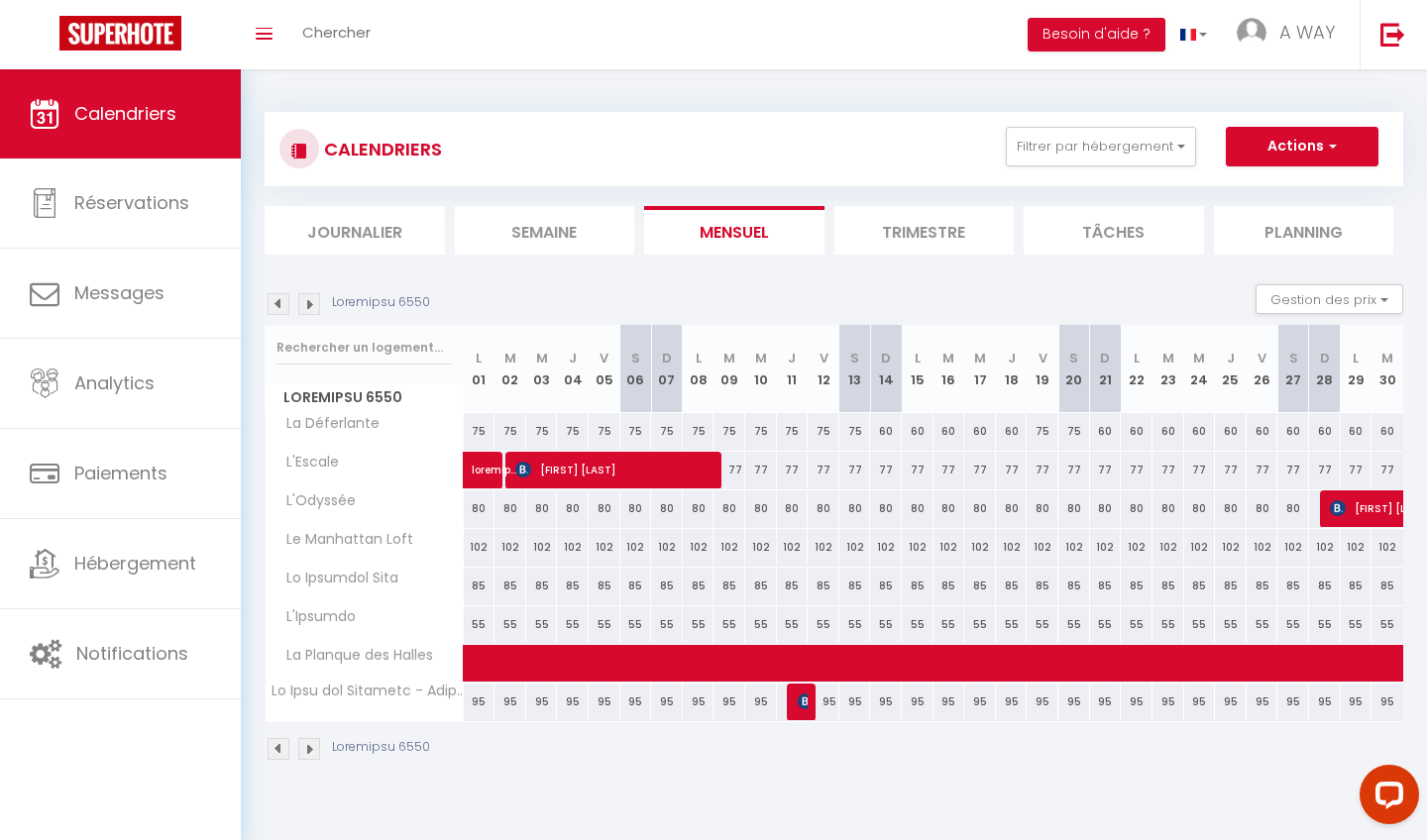 click at bounding box center [309, 304] 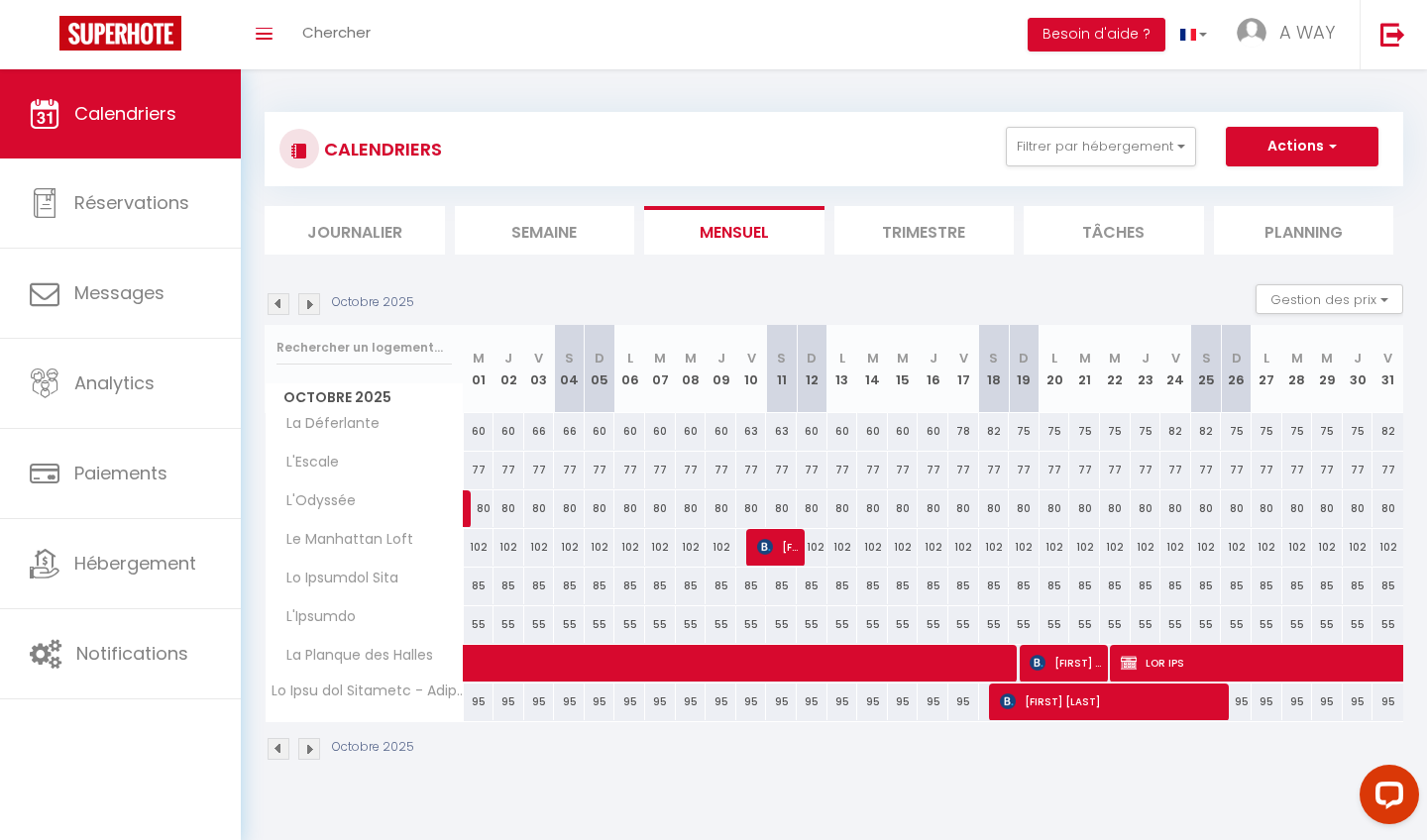 click at bounding box center (309, 304) 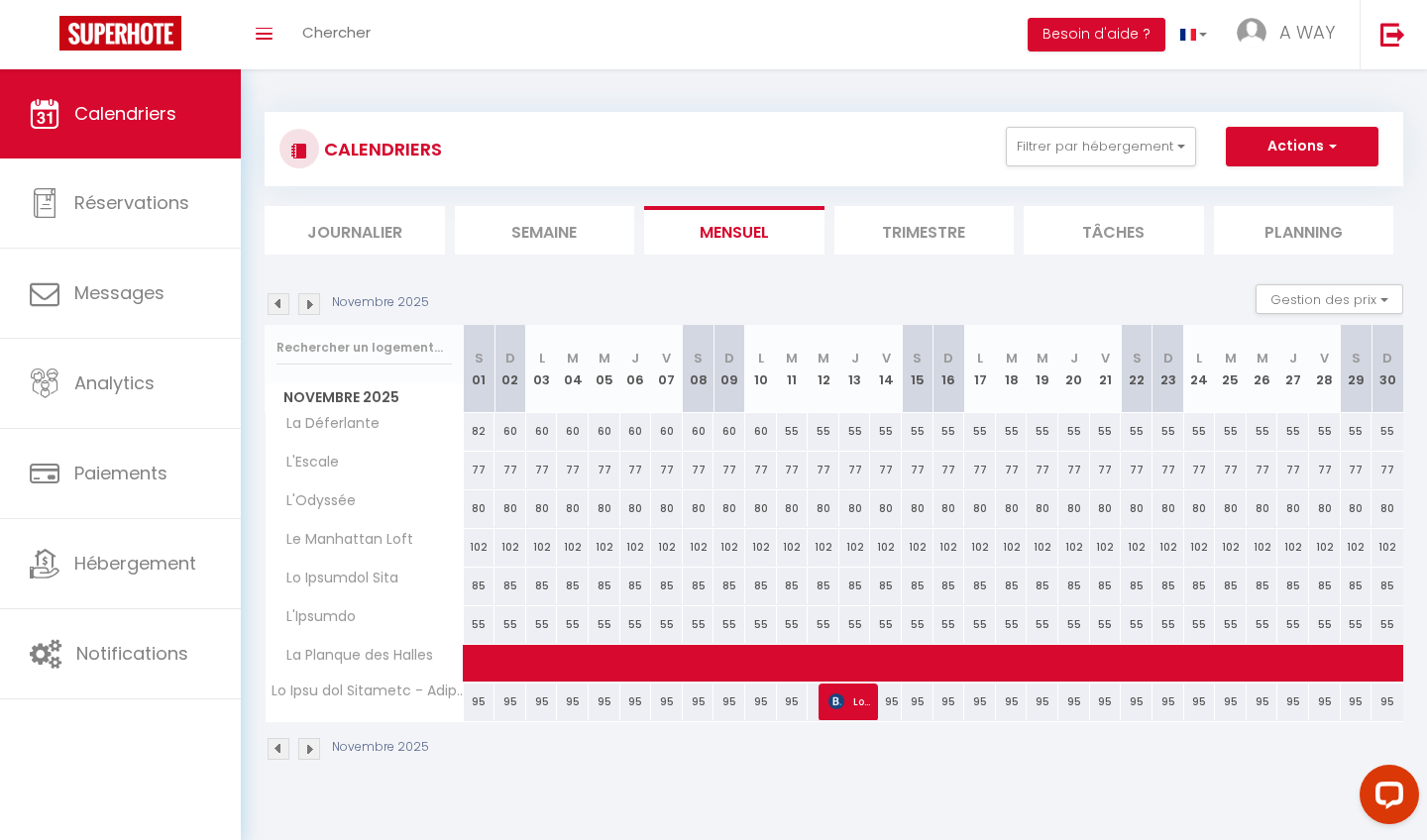 click at bounding box center (309, 304) 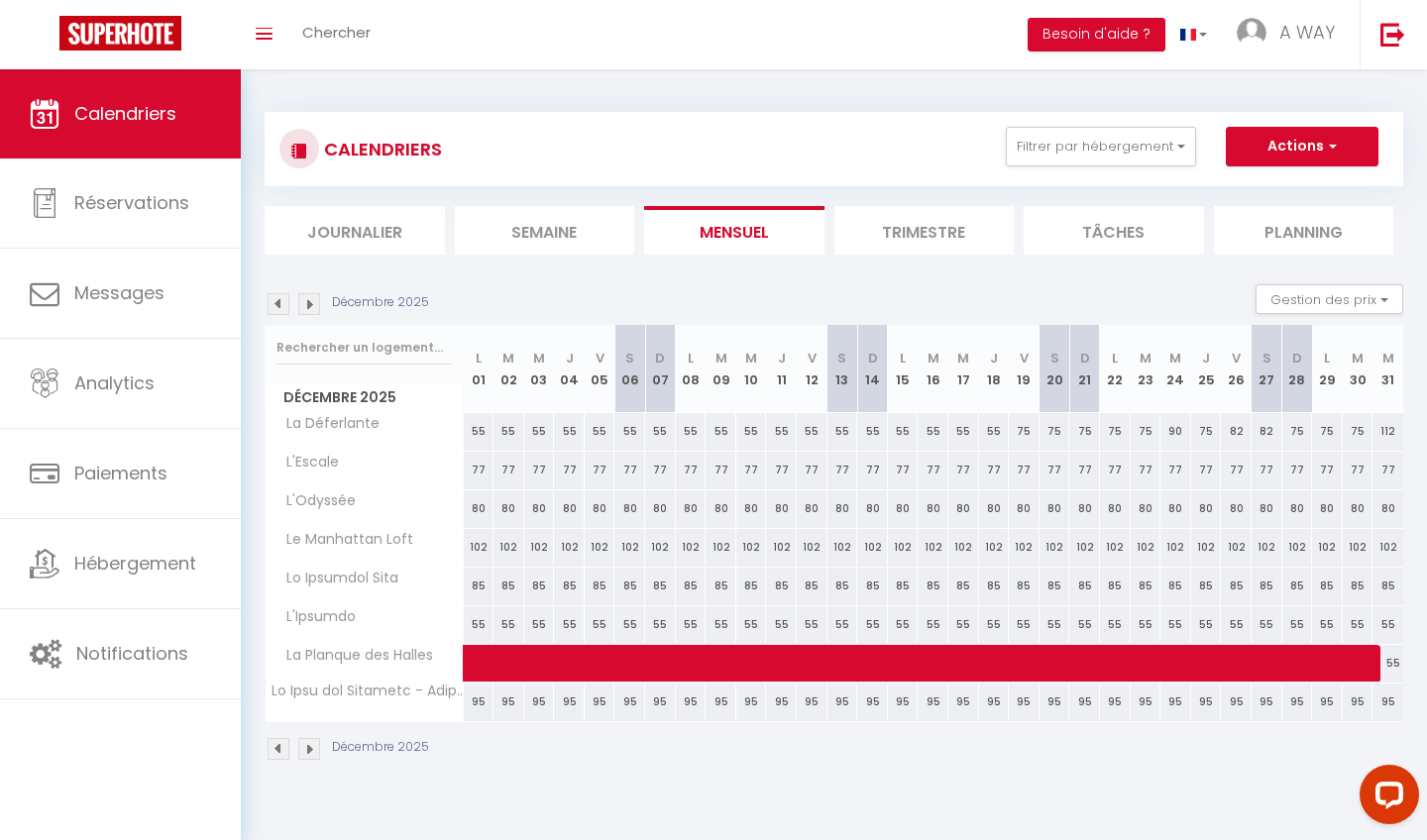 click at bounding box center (309, 304) 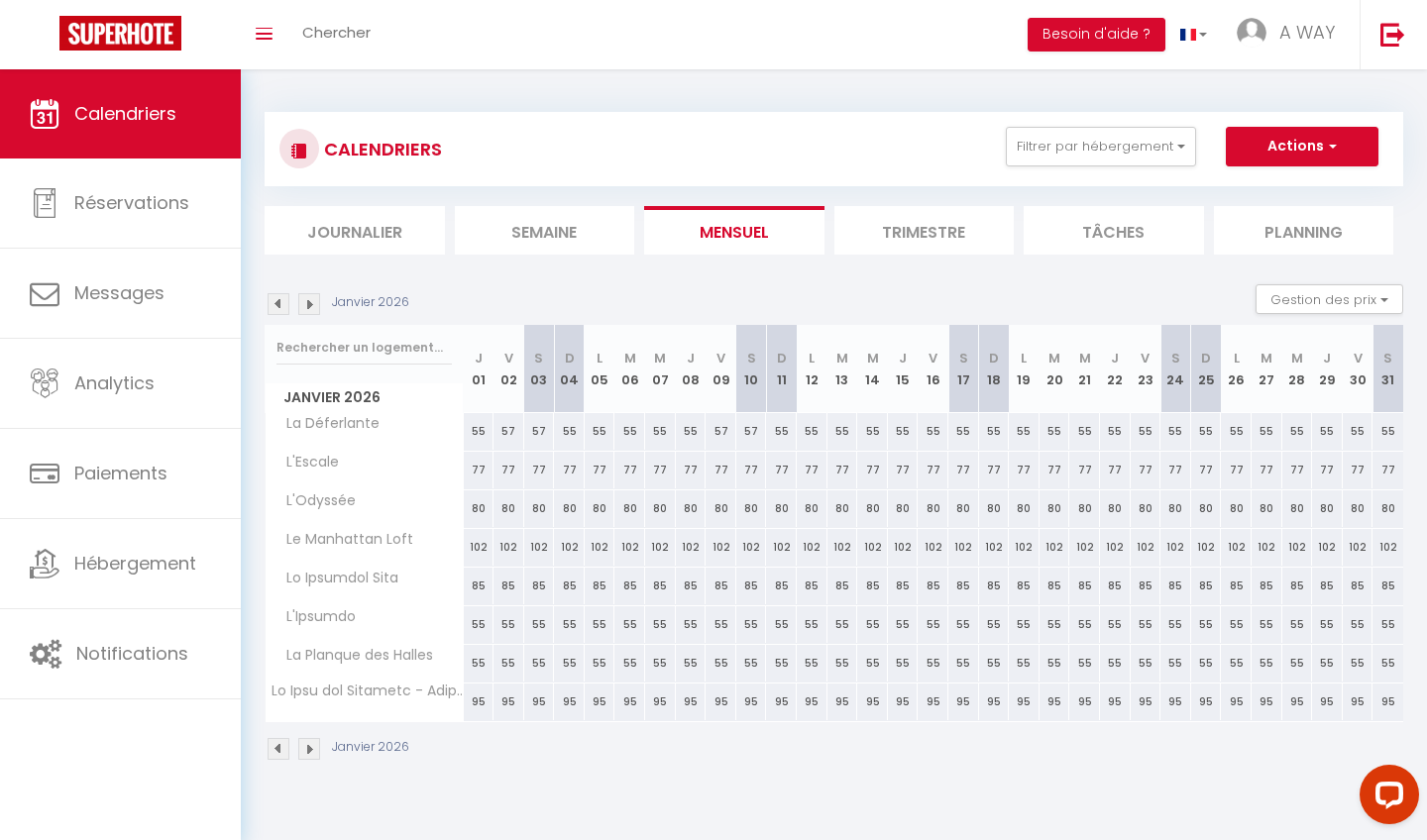 click at bounding box center [278, 304] 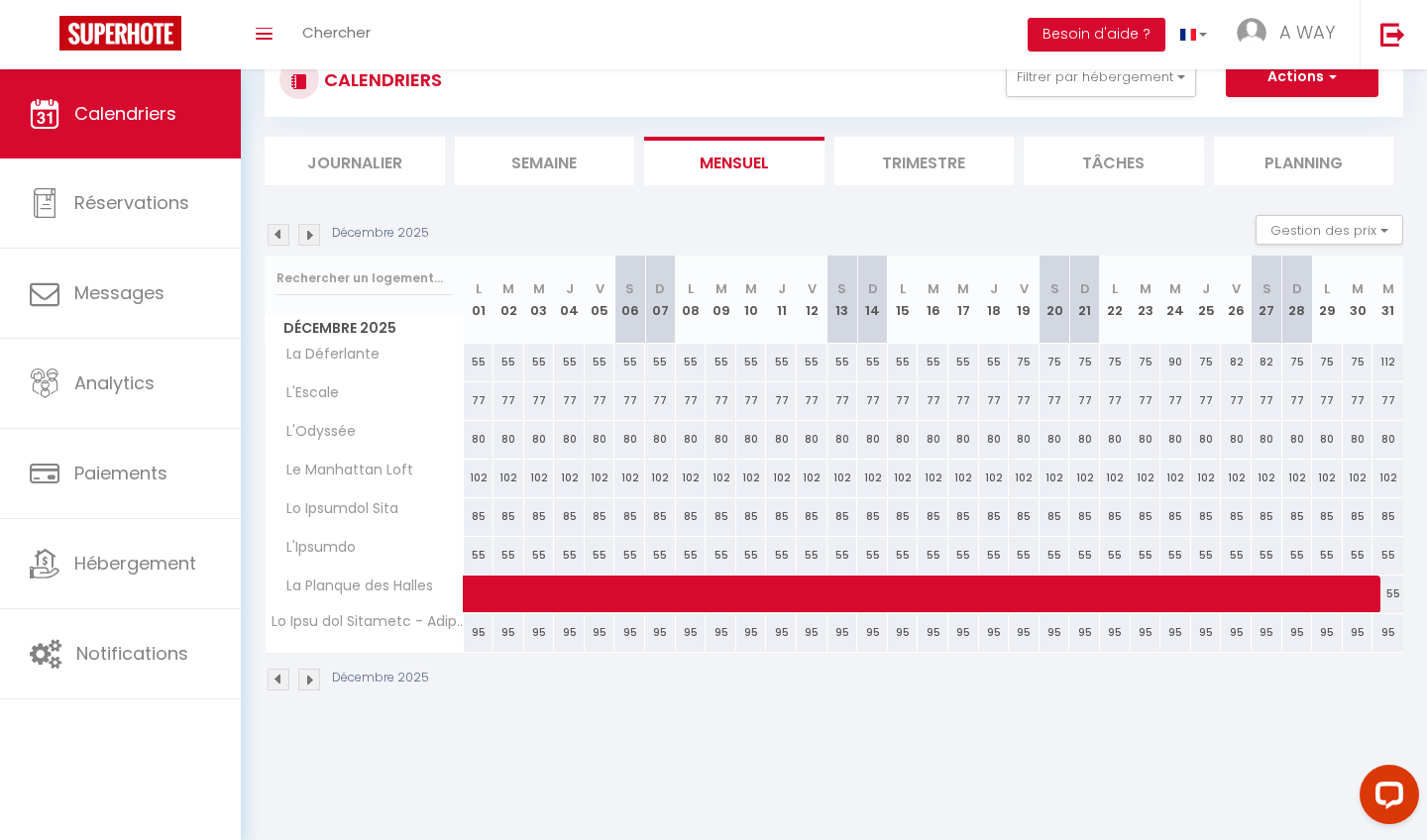 scroll, scrollTop: 0, scrollLeft: 0, axis: both 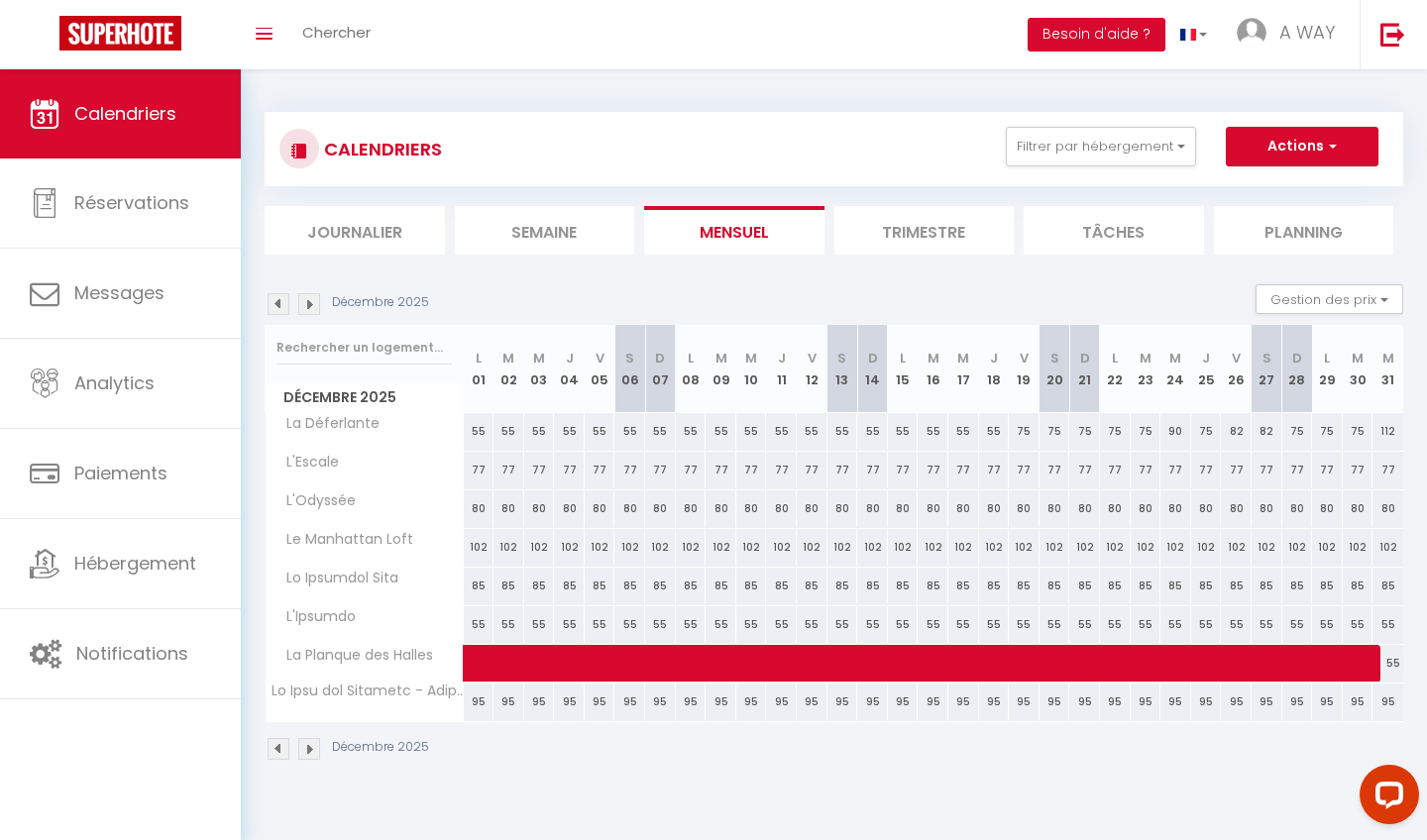 click at bounding box center [278, 304] 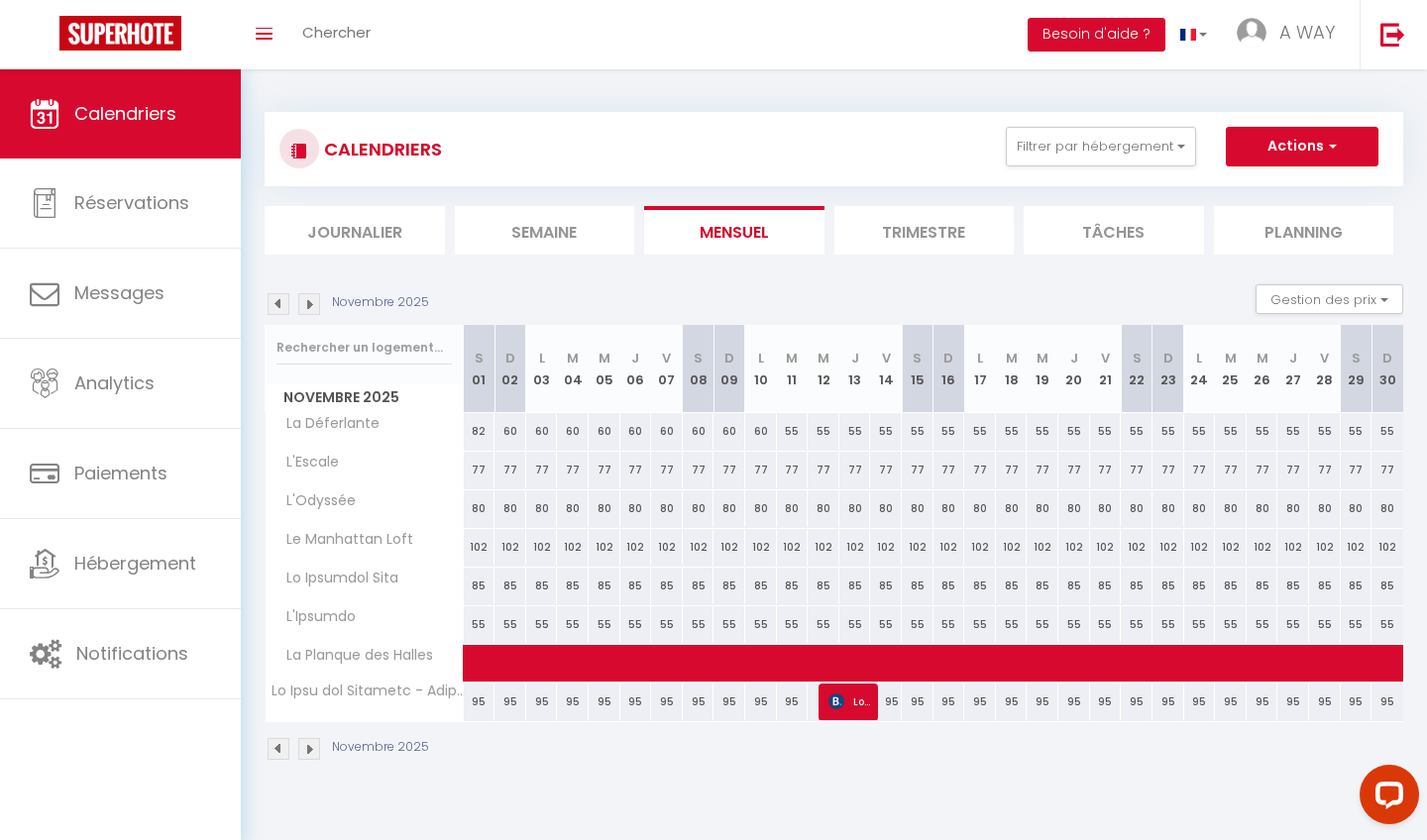 click at bounding box center [278, 304] 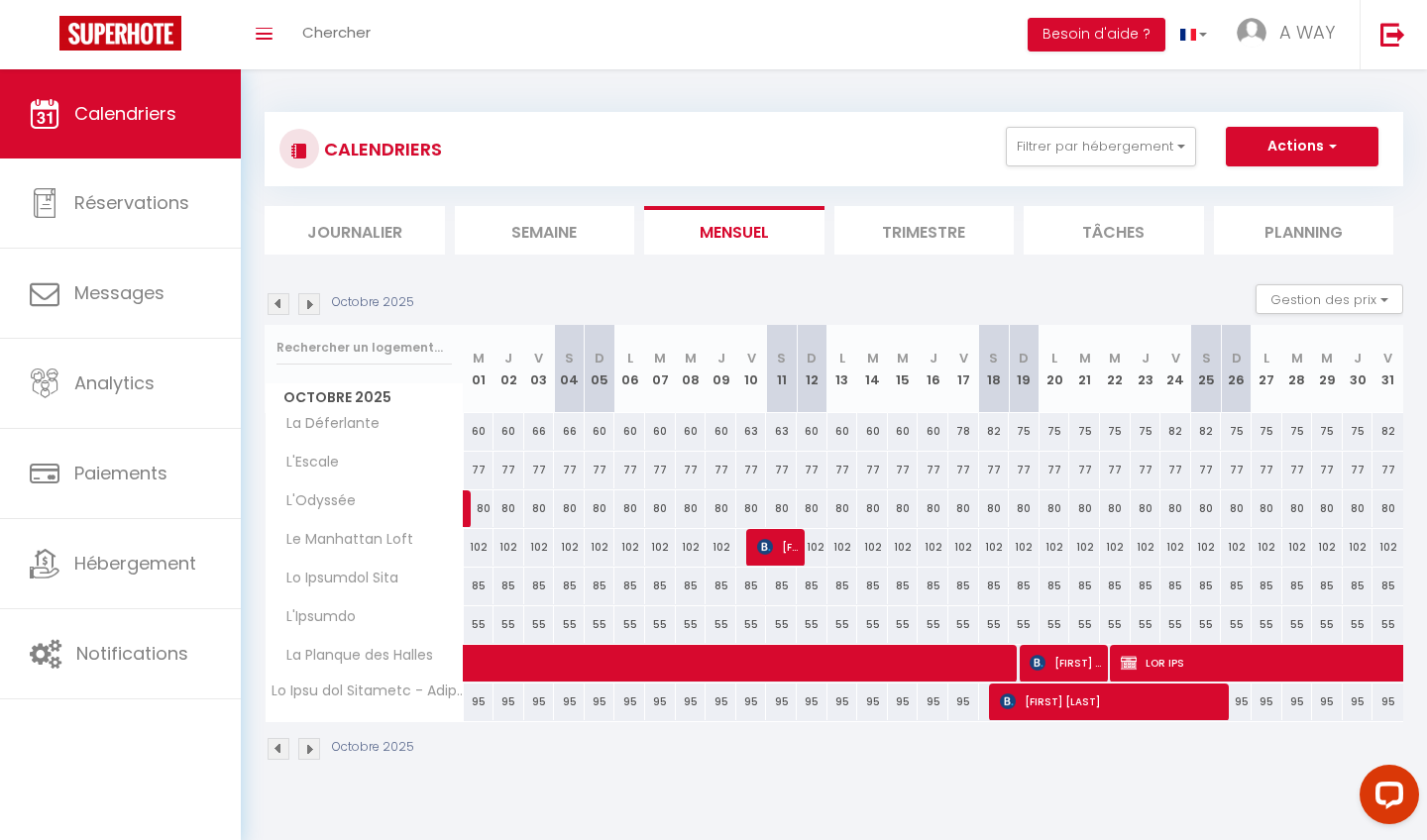 click at bounding box center (278, 304) 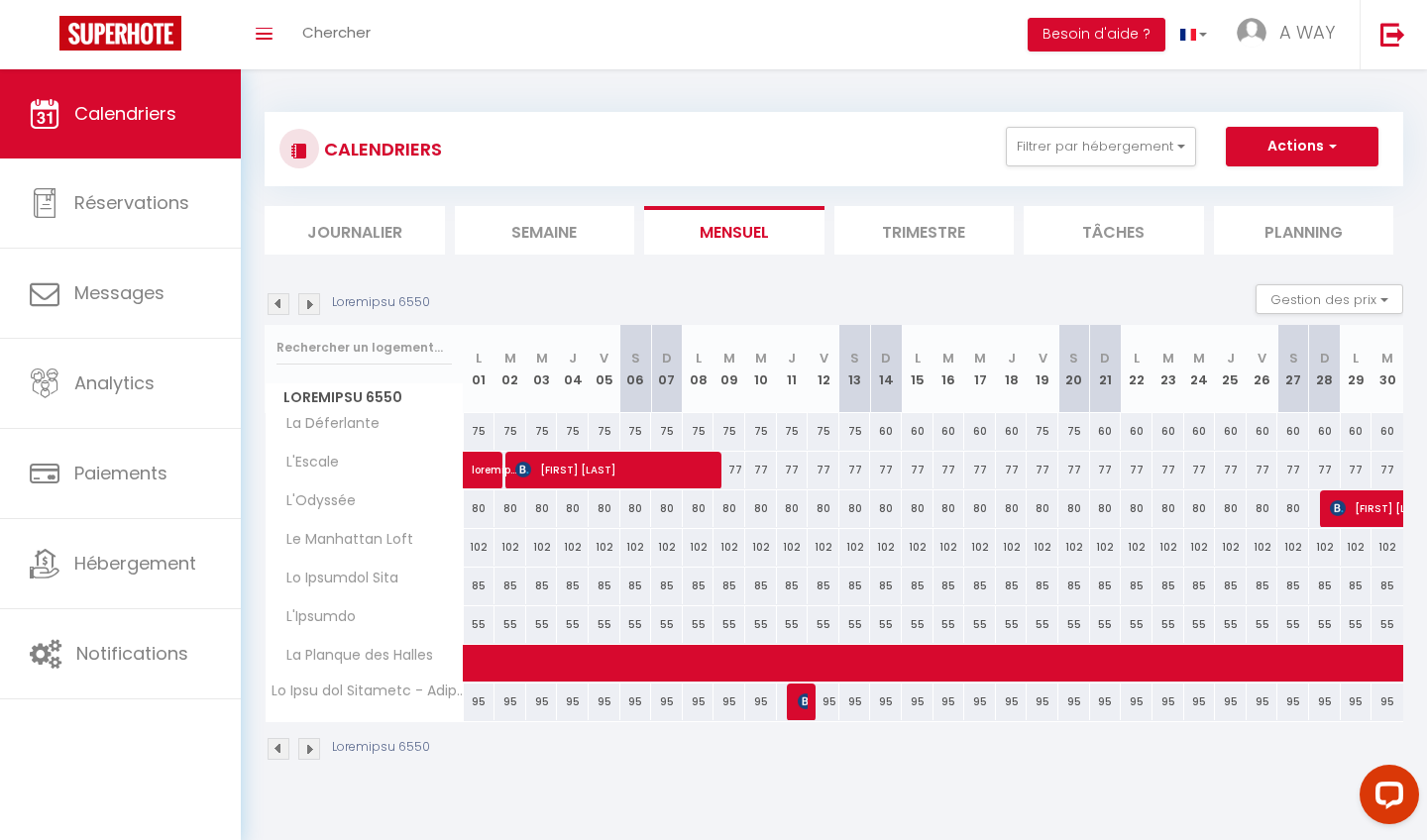 click at bounding box center [278, 304] 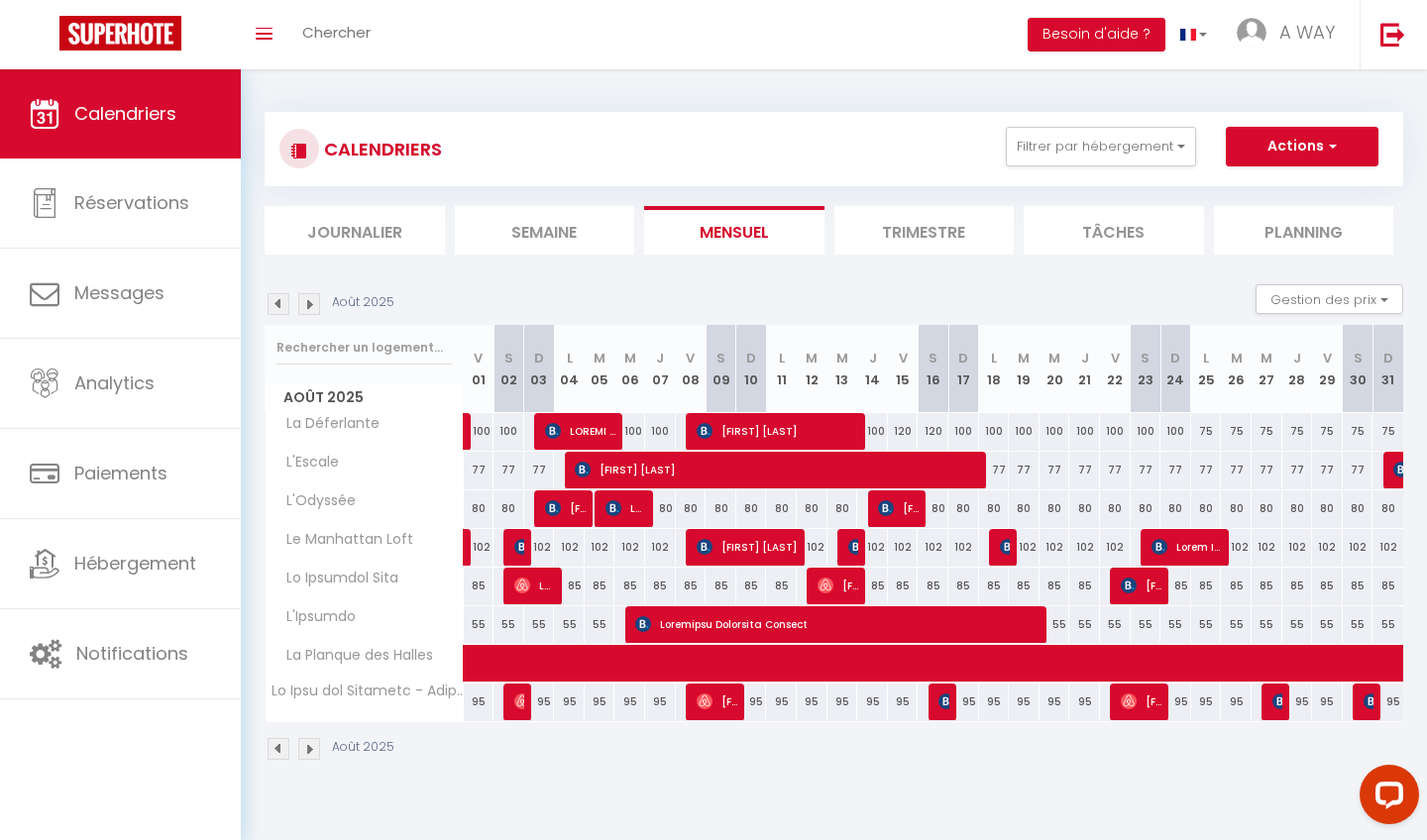 click at bounding box center [278, 304] 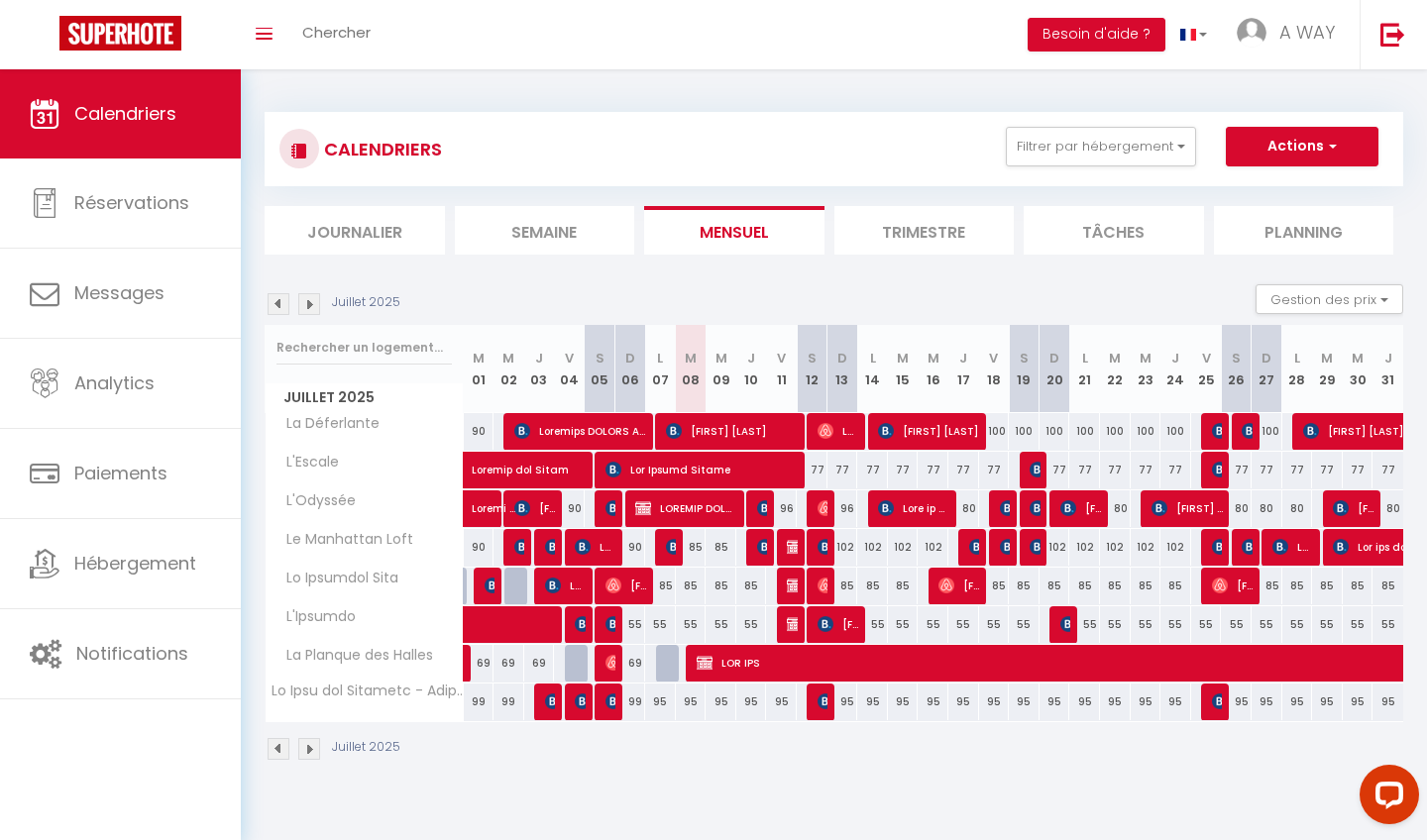 click at bounding box center [278, 304] 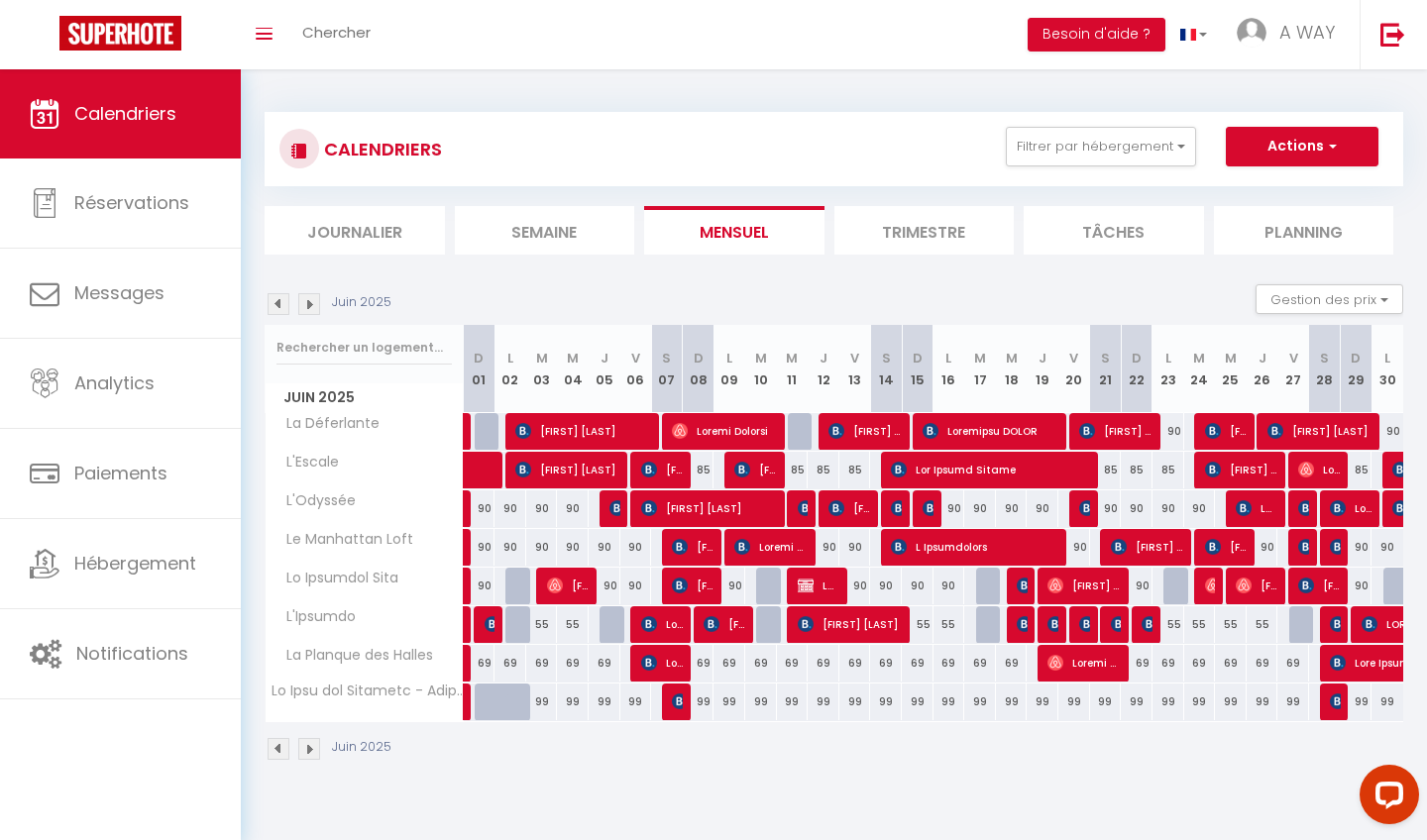 click at bounding box center [309, 304] 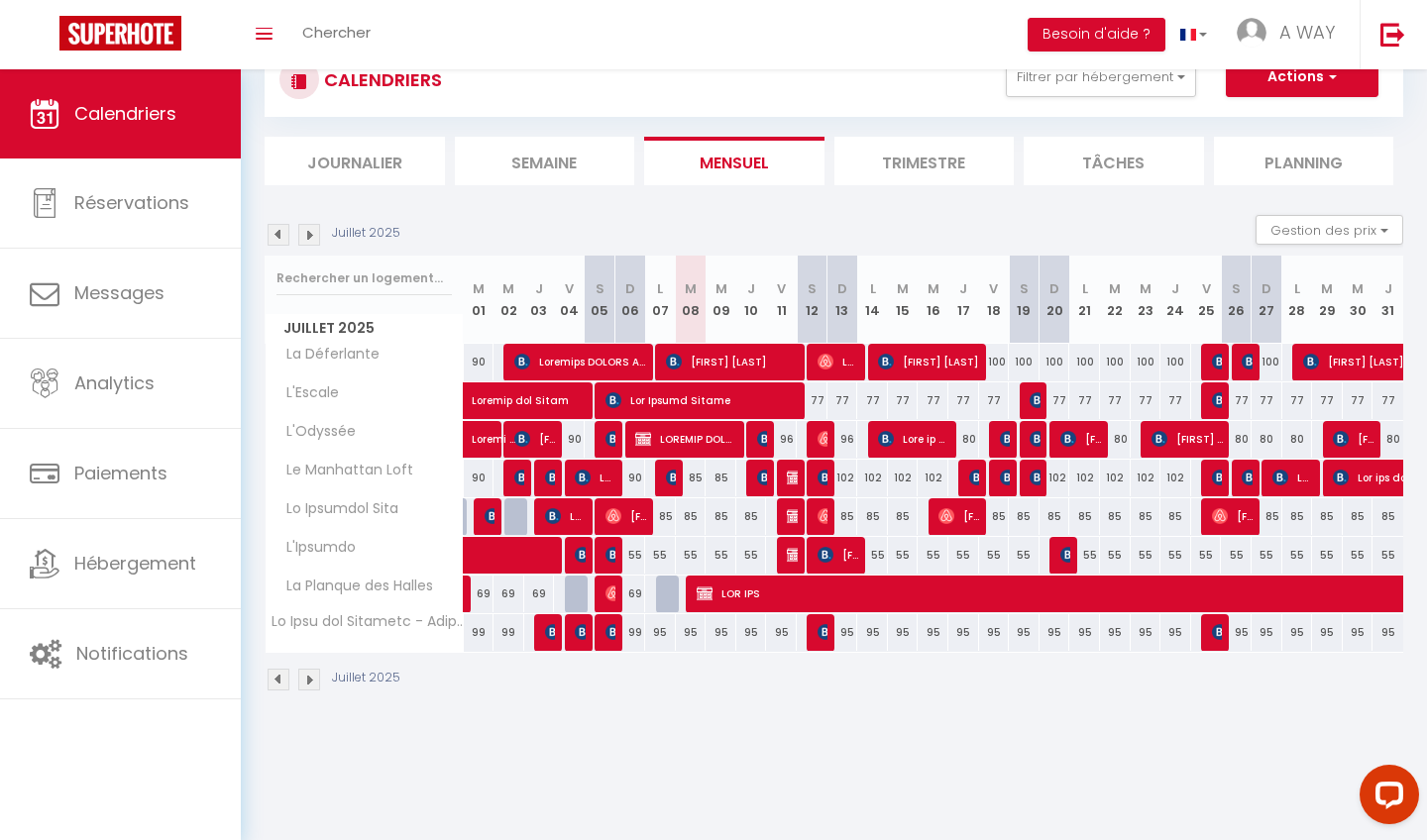 scroll, scrollTop: 0, scrollLeft: 0, axis: both 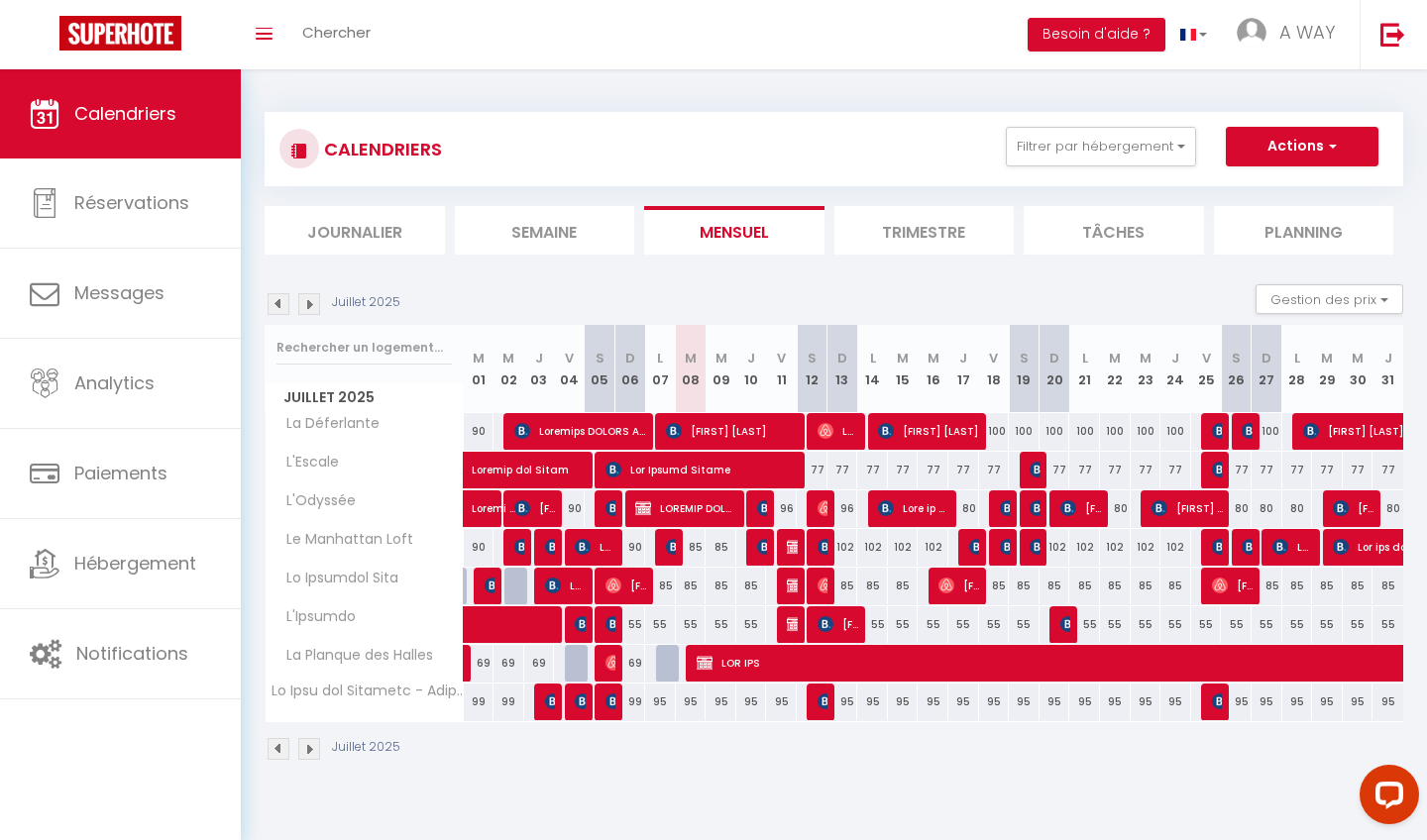 click at bounding box center [309, 304] 